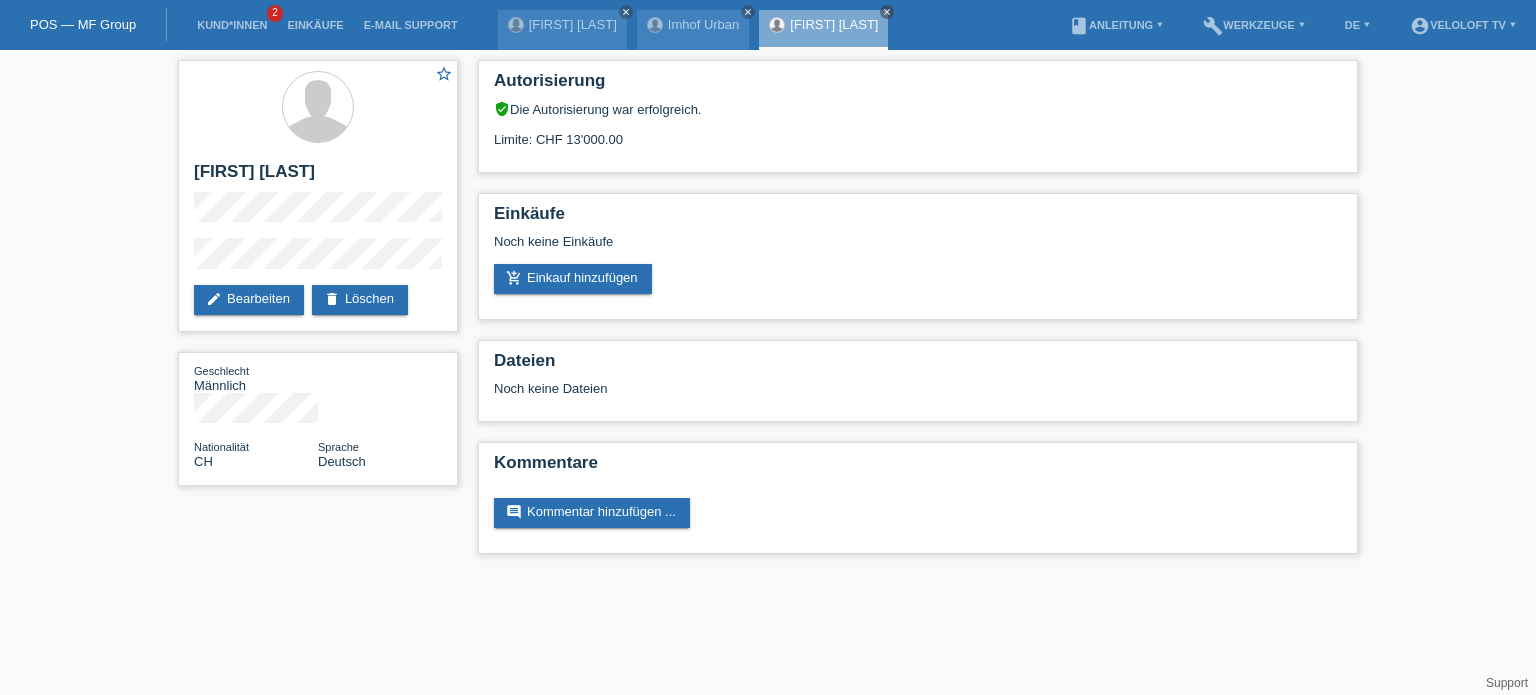 scroll, scrollTop: 0, scrollLeft: 0, axis: both 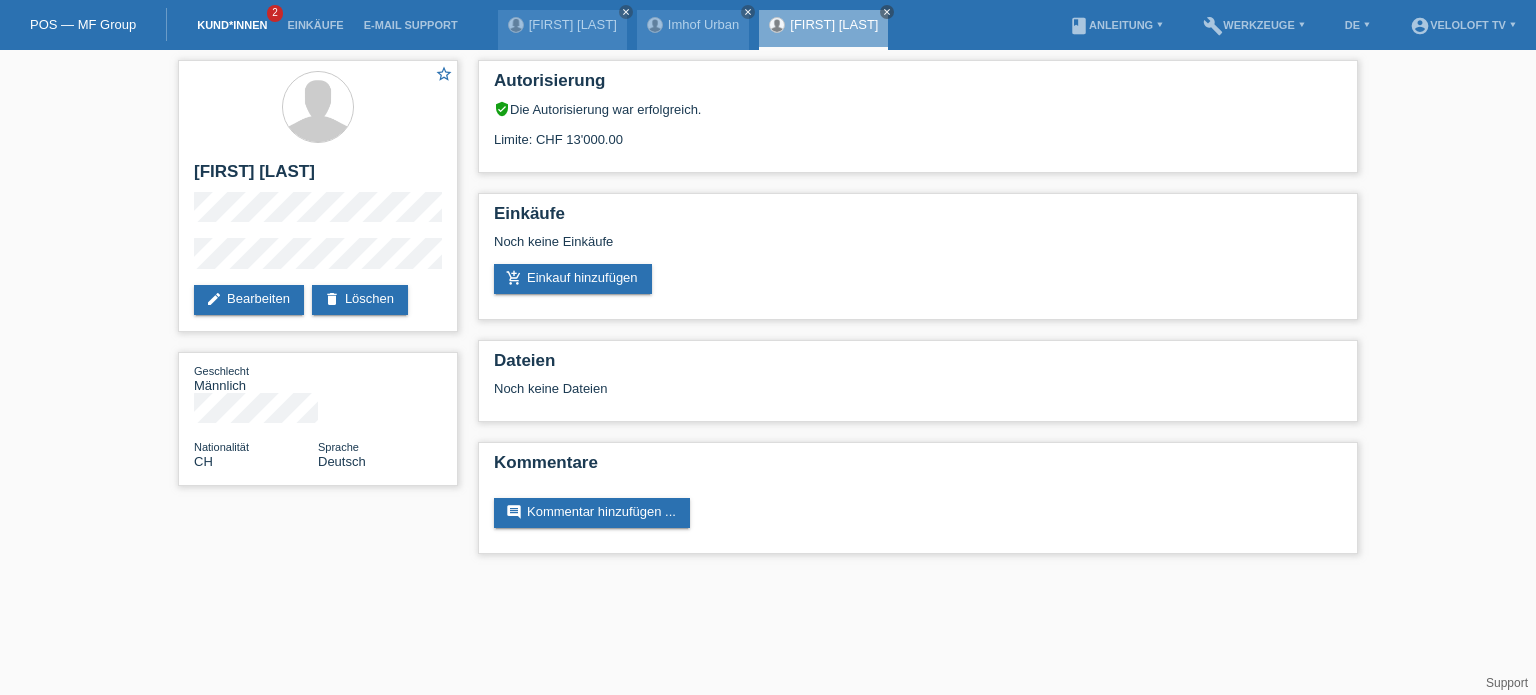 click on "Kund*innen" at bounding box center (232, 25) 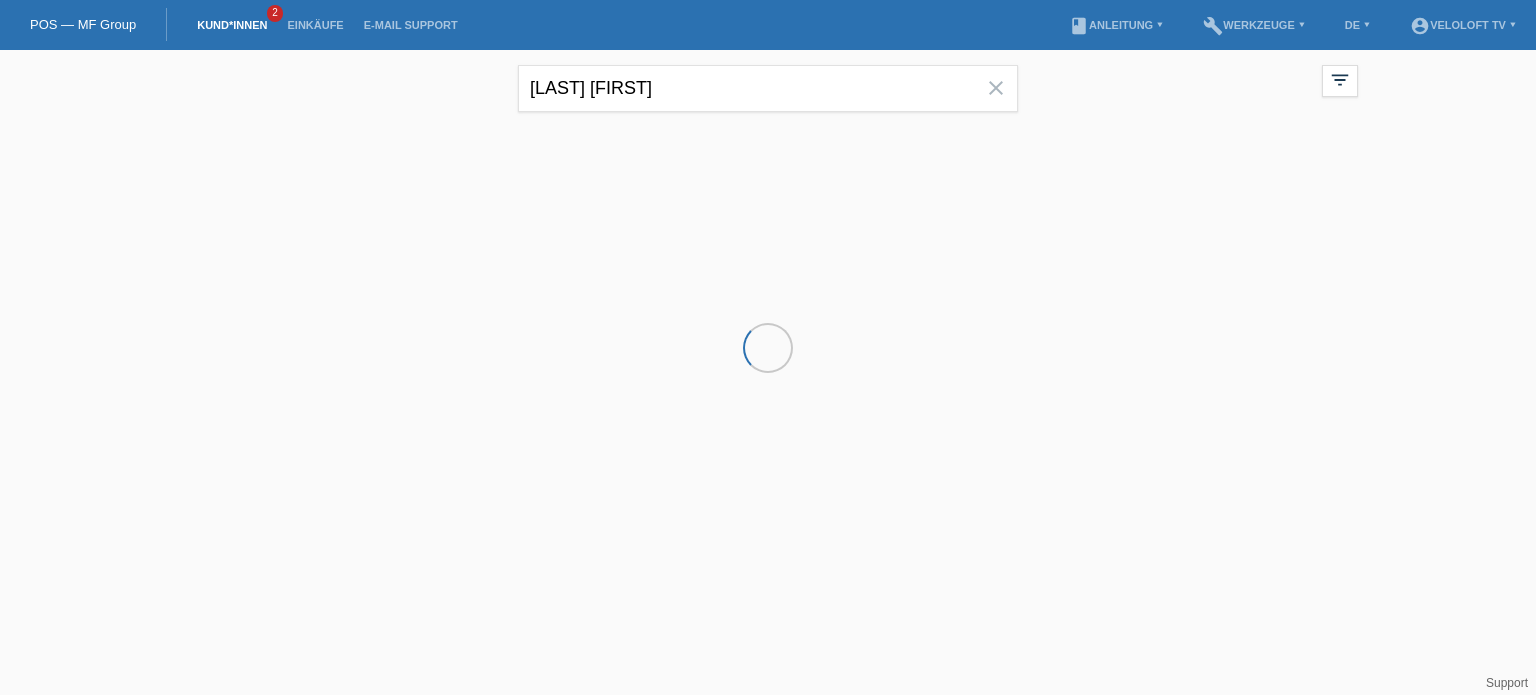 scroll, scrollTop: 0, scrollLeft: 0, axis: both 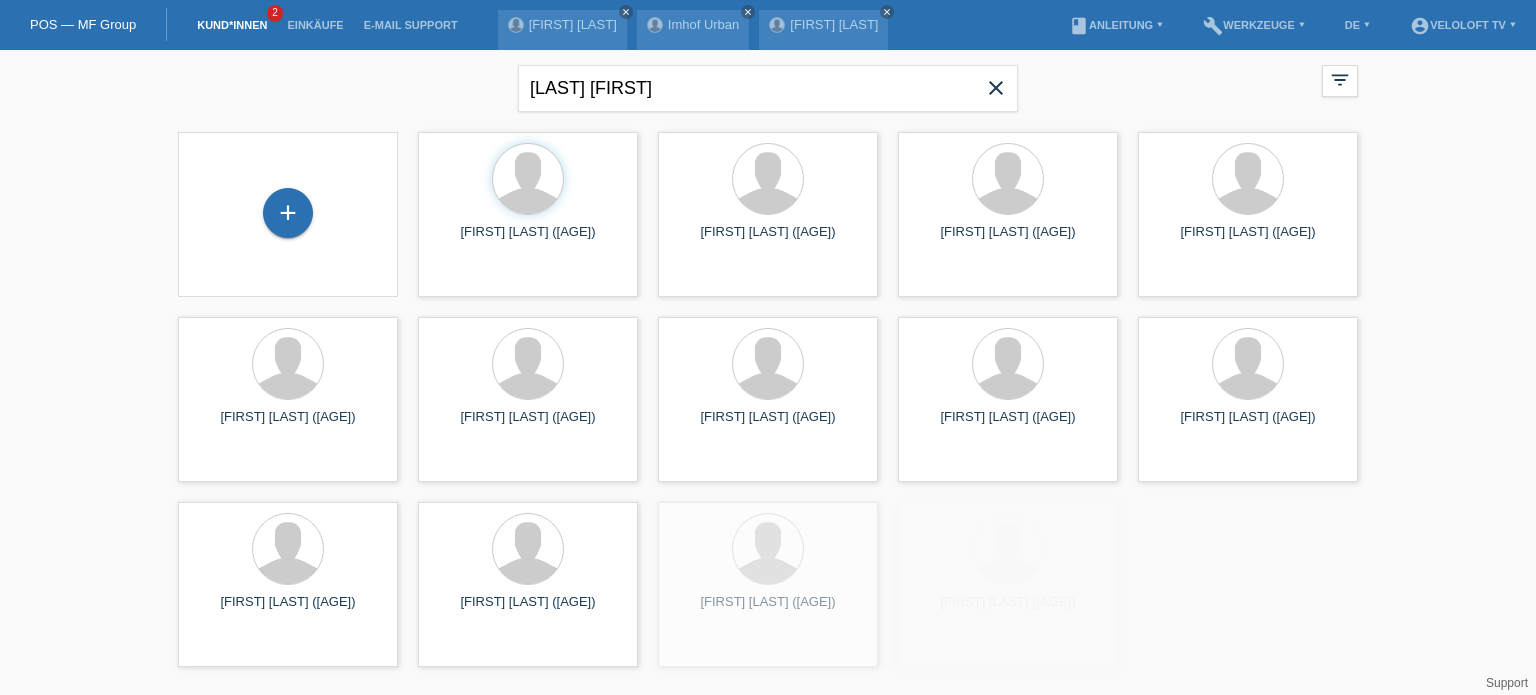 click on "close" at bounding box center [996, 88] 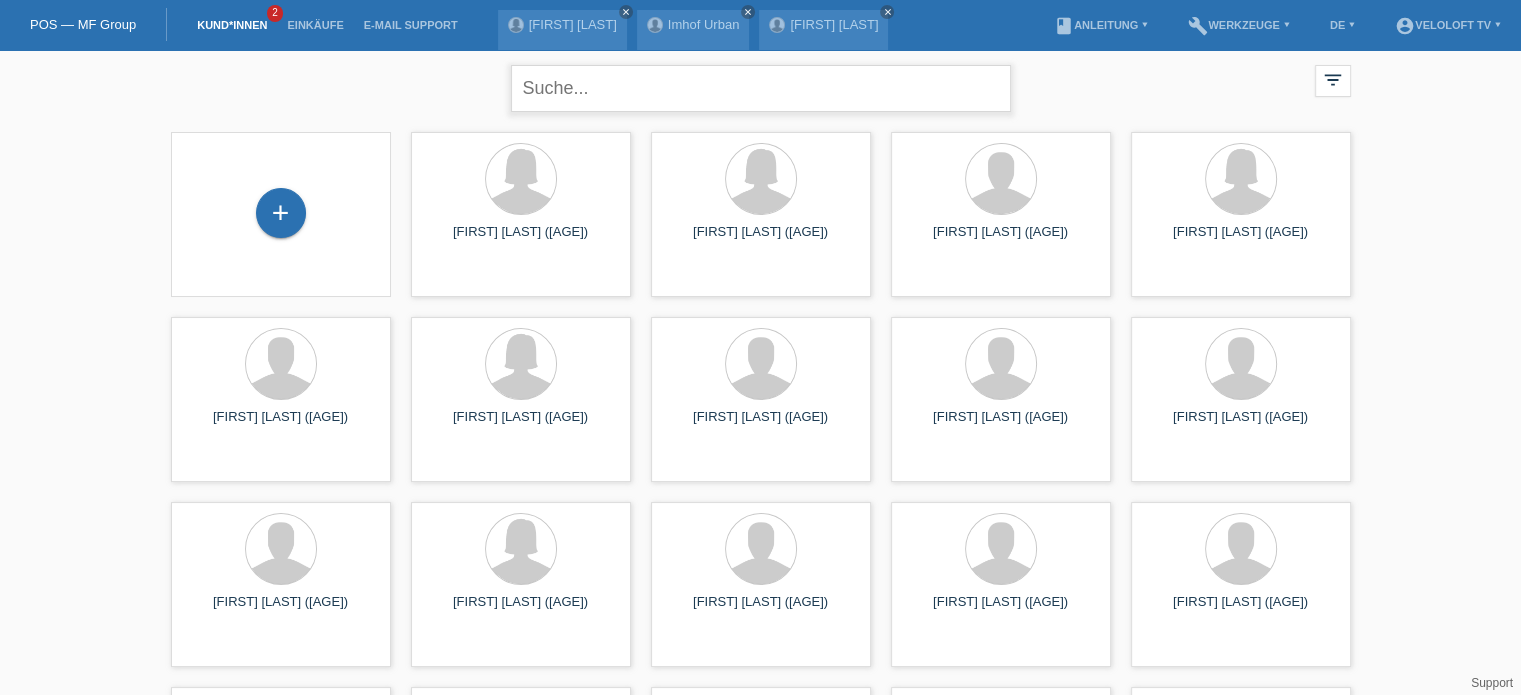 click at bounding box center (761, 88) 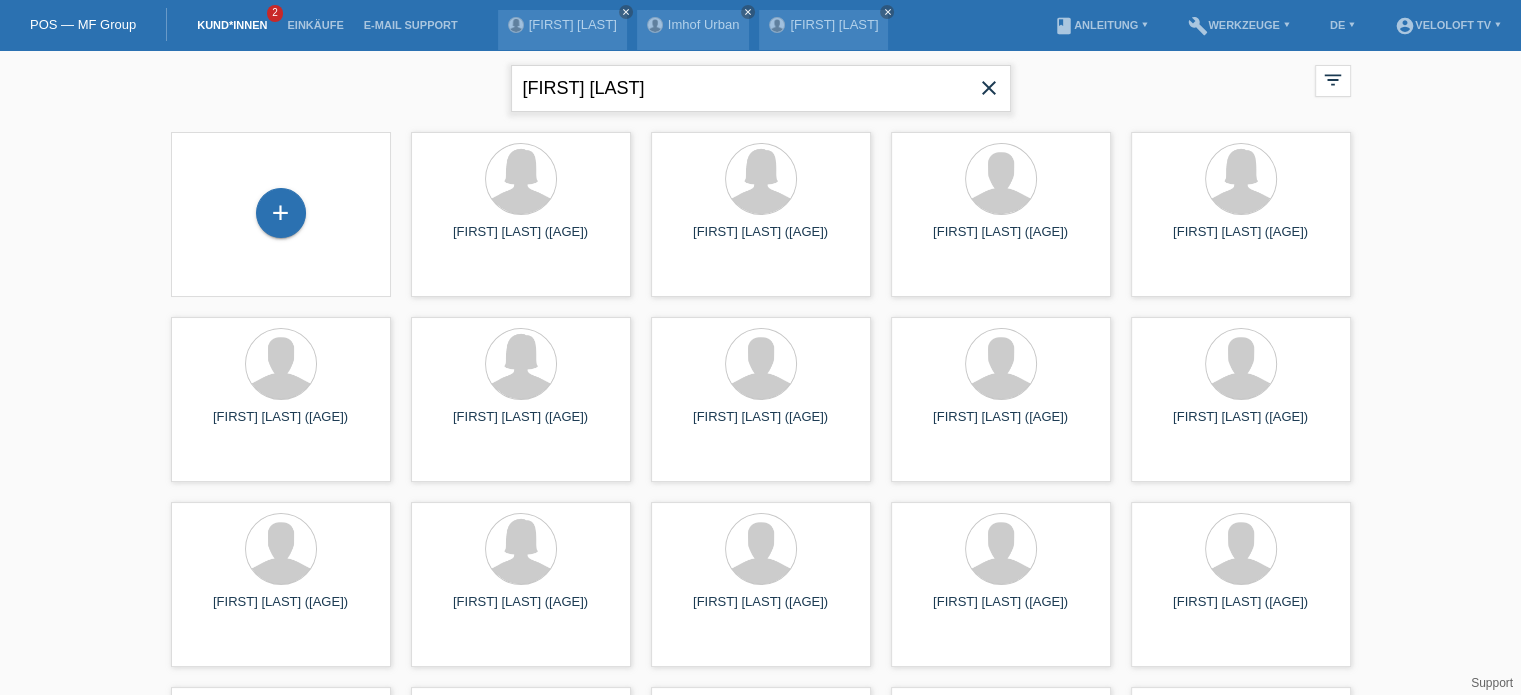 type on "[FIRST] [LAST]" 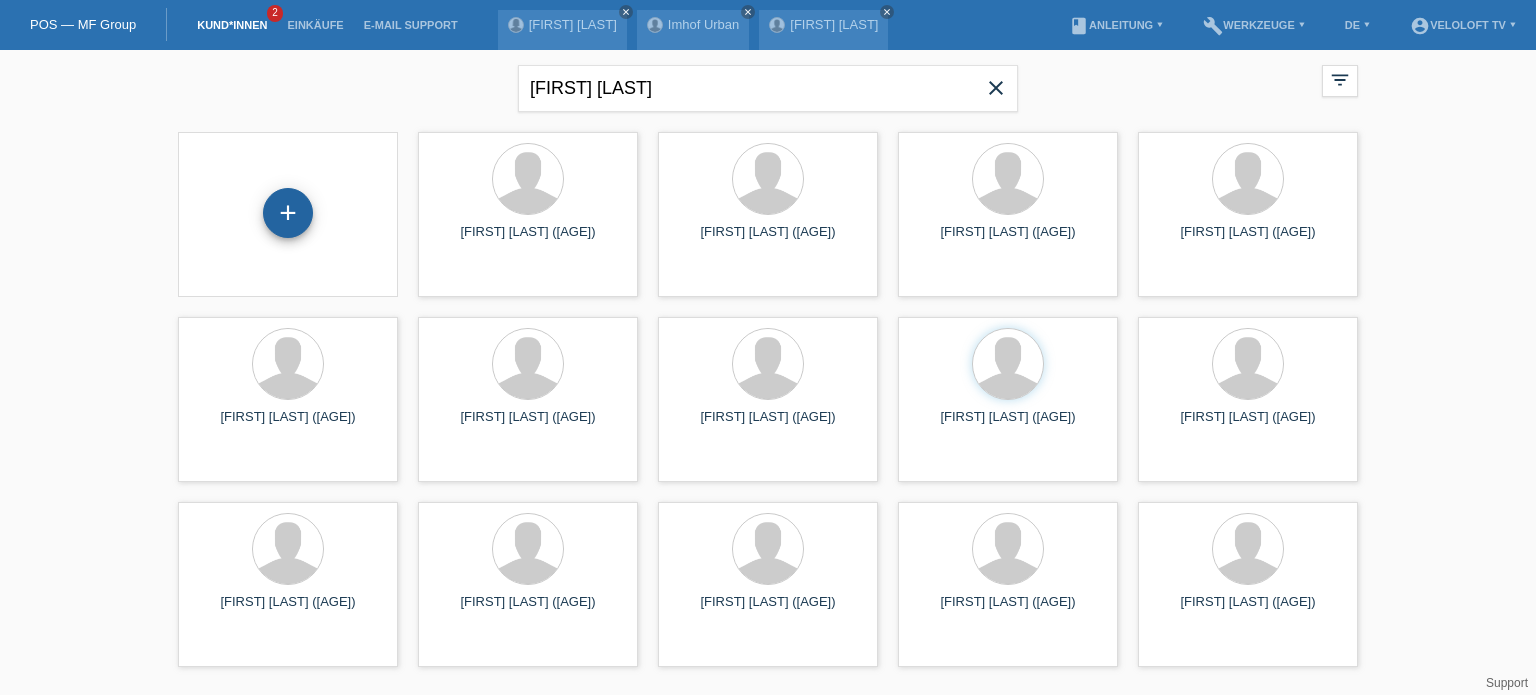 click on "+" at bounding box center [288, 213] 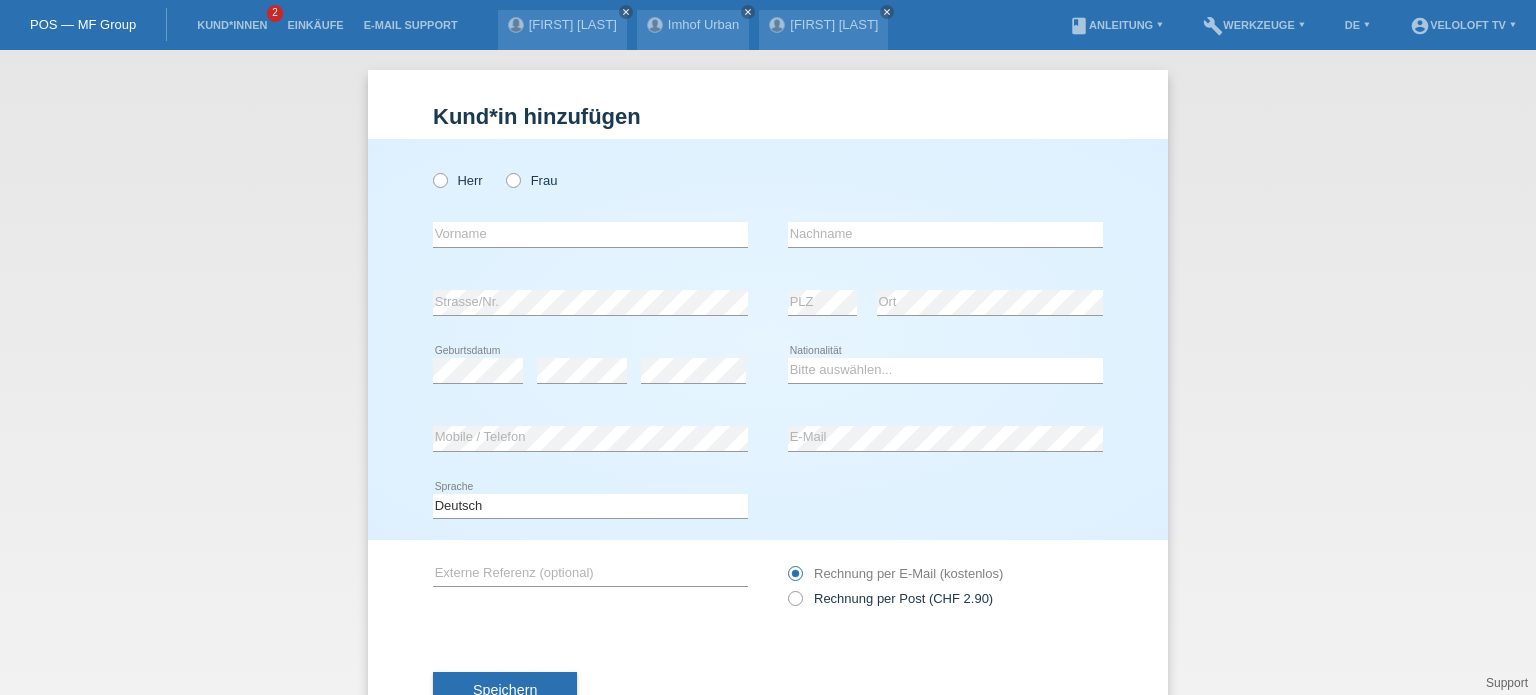 scroll, scrollTop: 0, scrollLeft: 0, axis: both 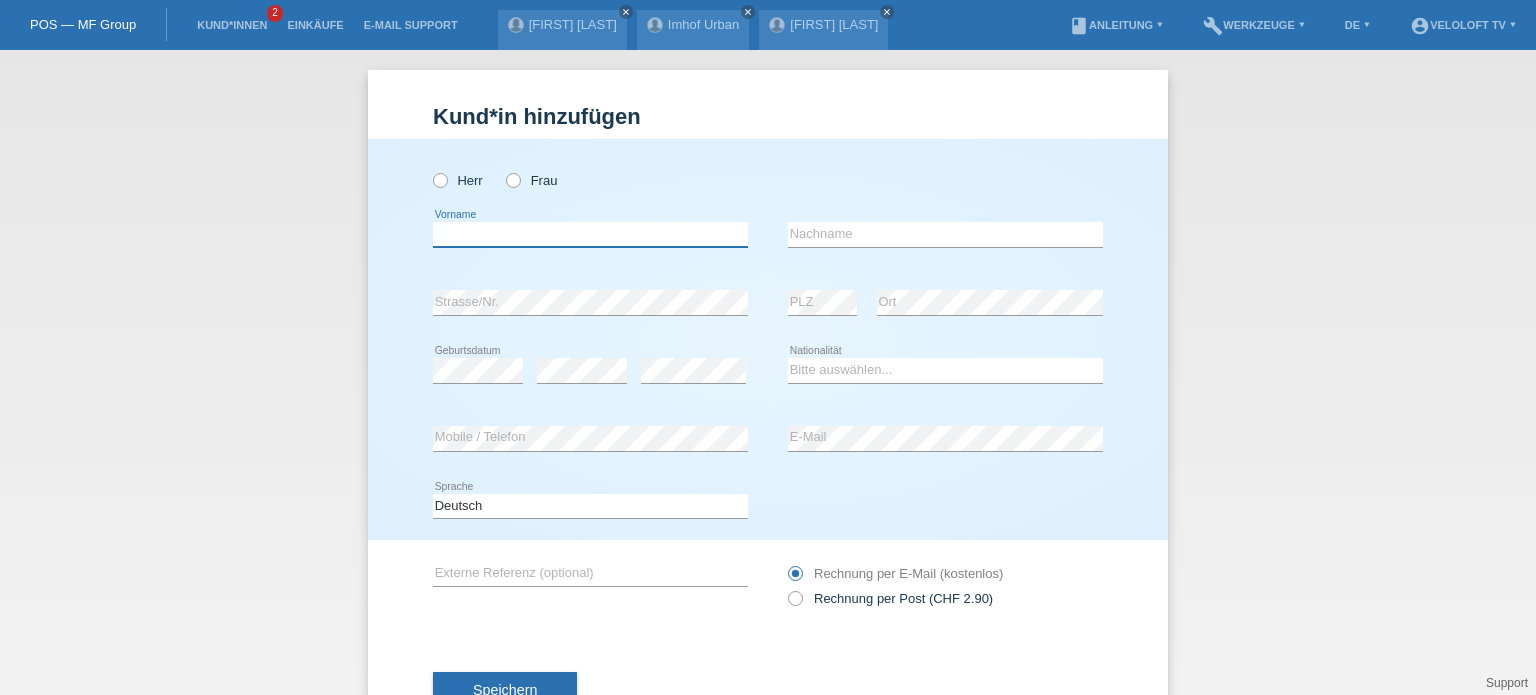 click at bounding box center [590, 234] 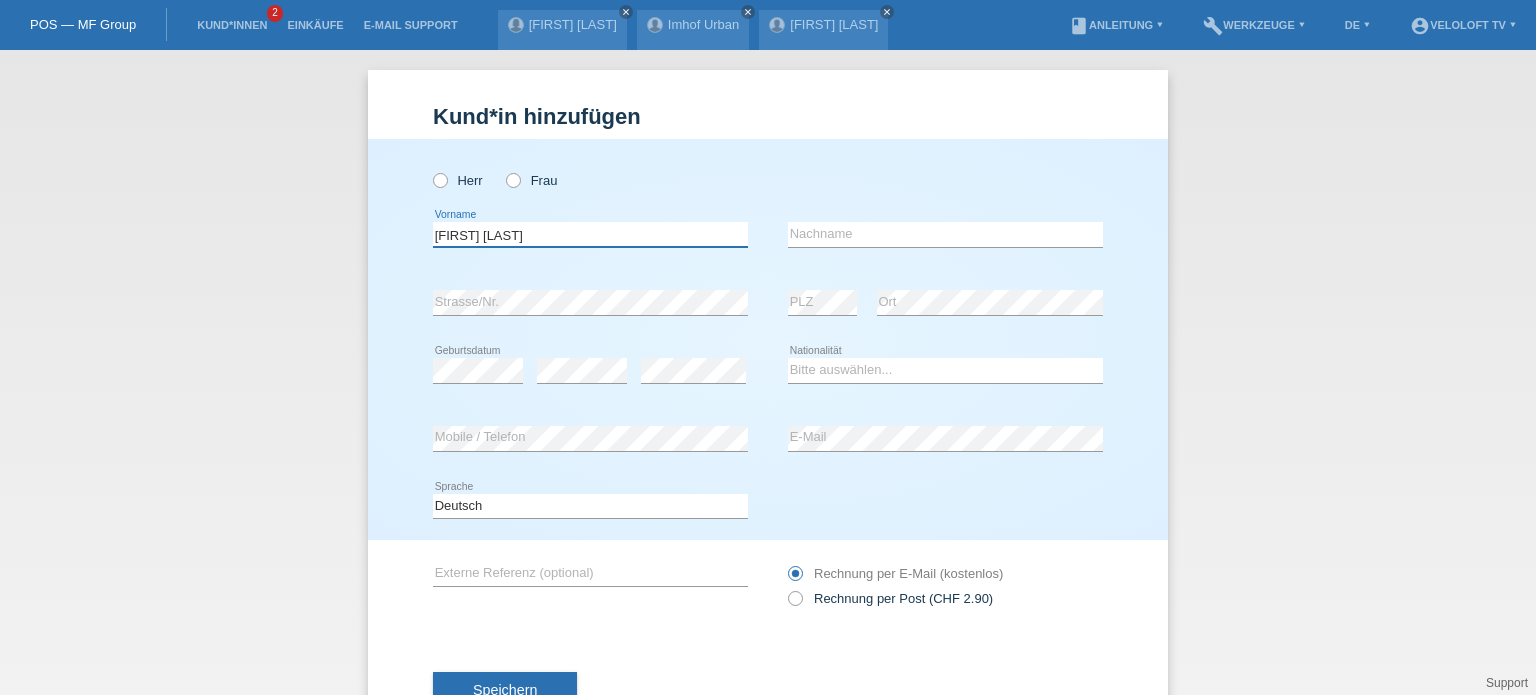 click on "[FIRST] [LAST]" at bounding box center [590, 234] 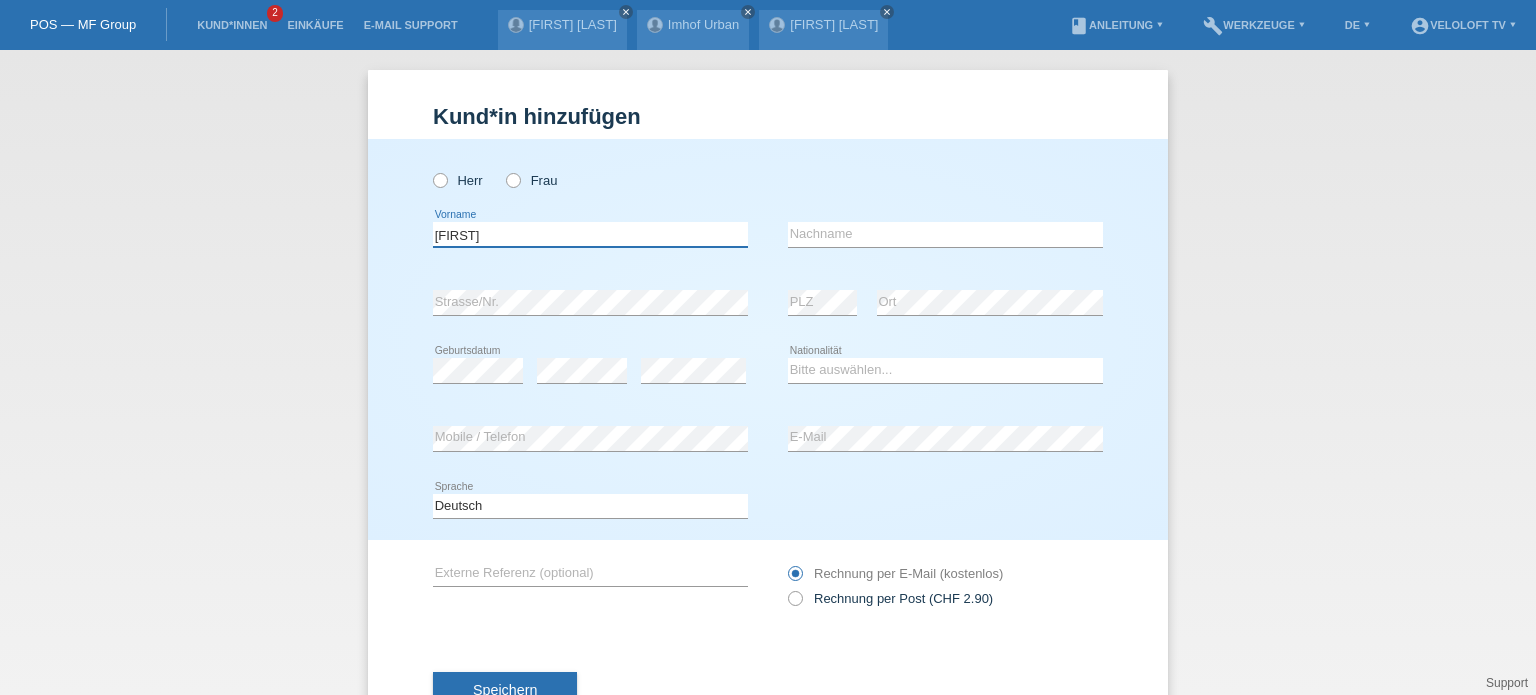 type on "[FIRST]" 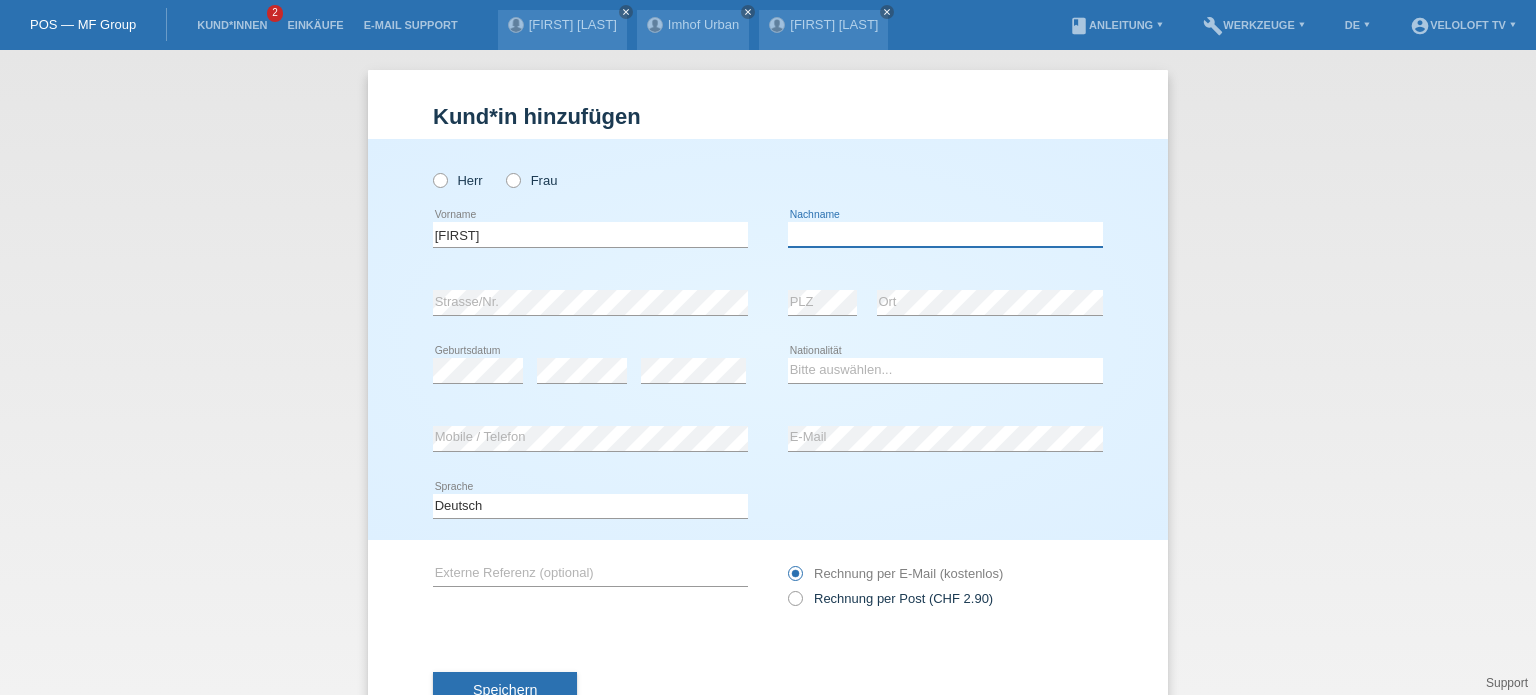 click at bounding box center [945, 234] 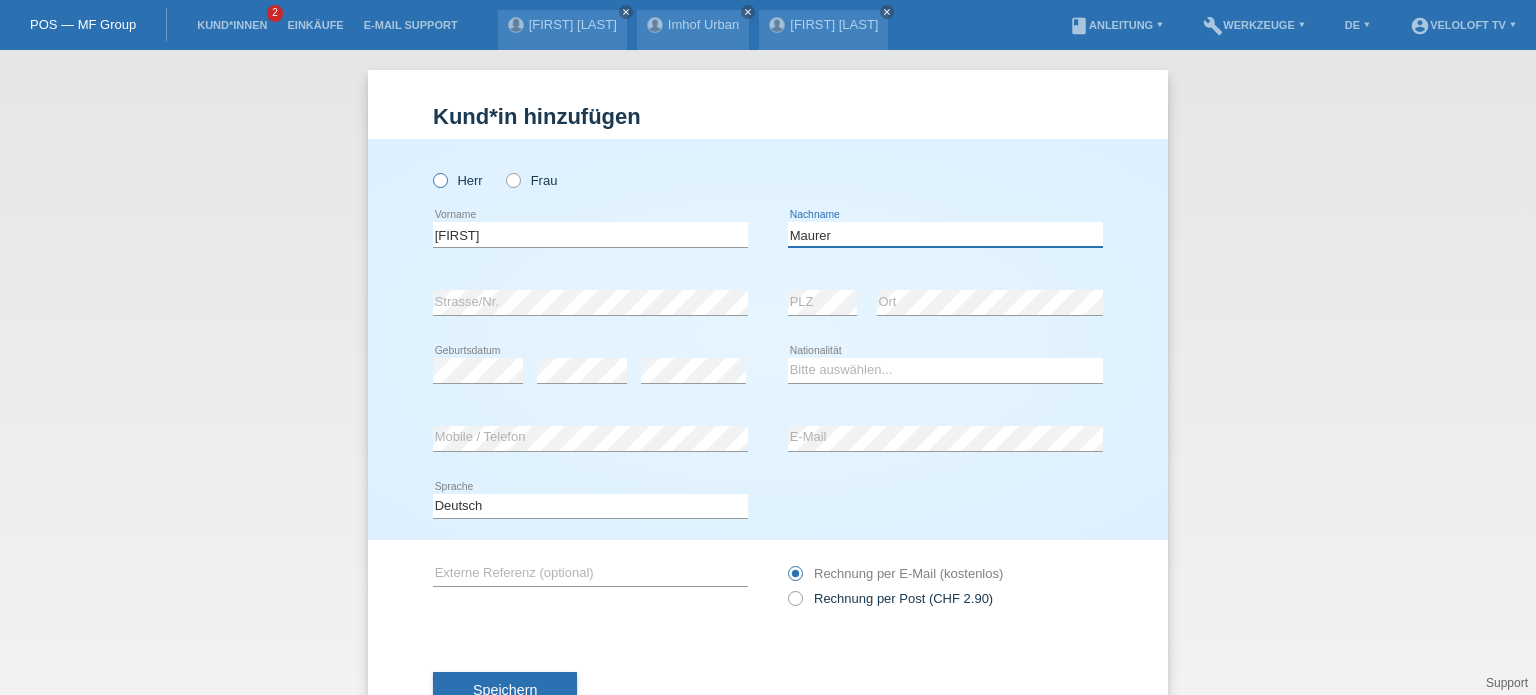 type on "Maurer" 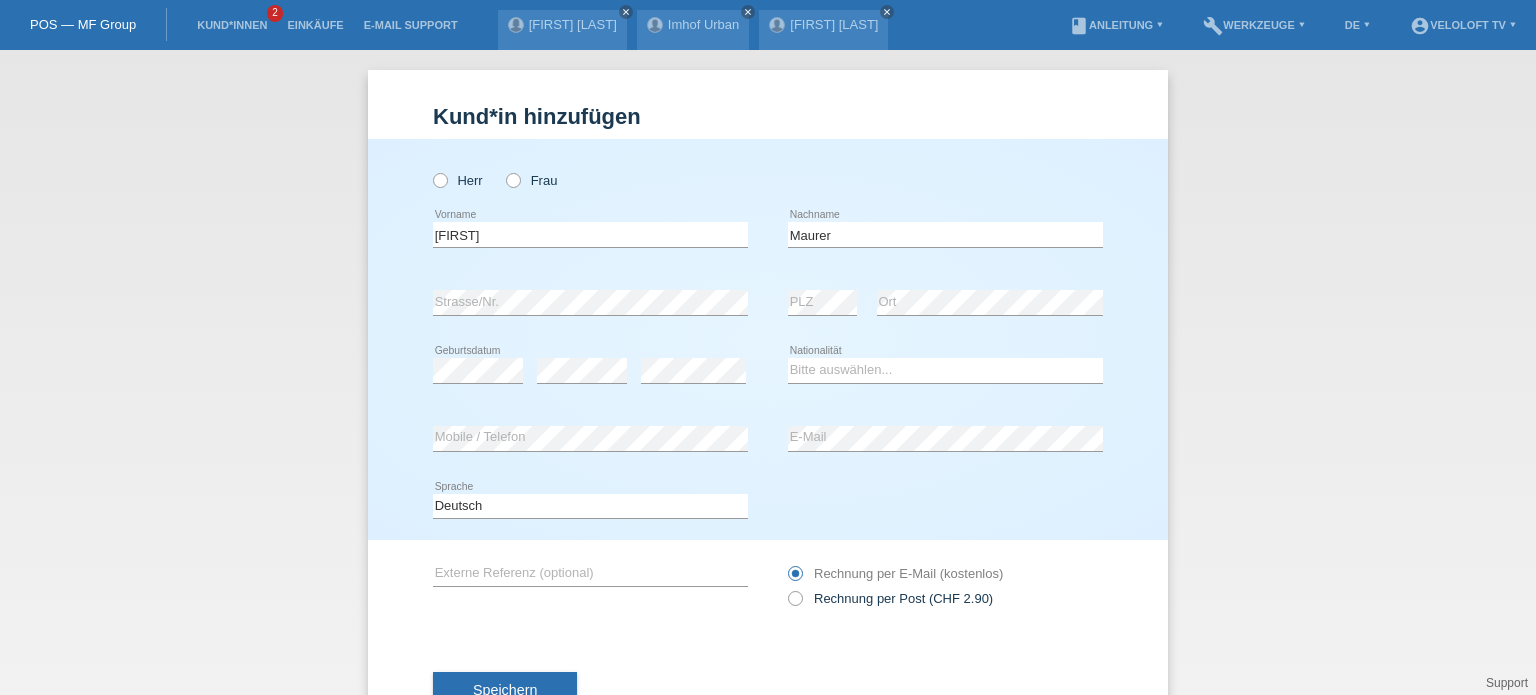 drag, startPoint x: 441, startPoint y: 183, endPoint x: 487, endPoint y: 236, distance: 70.178345 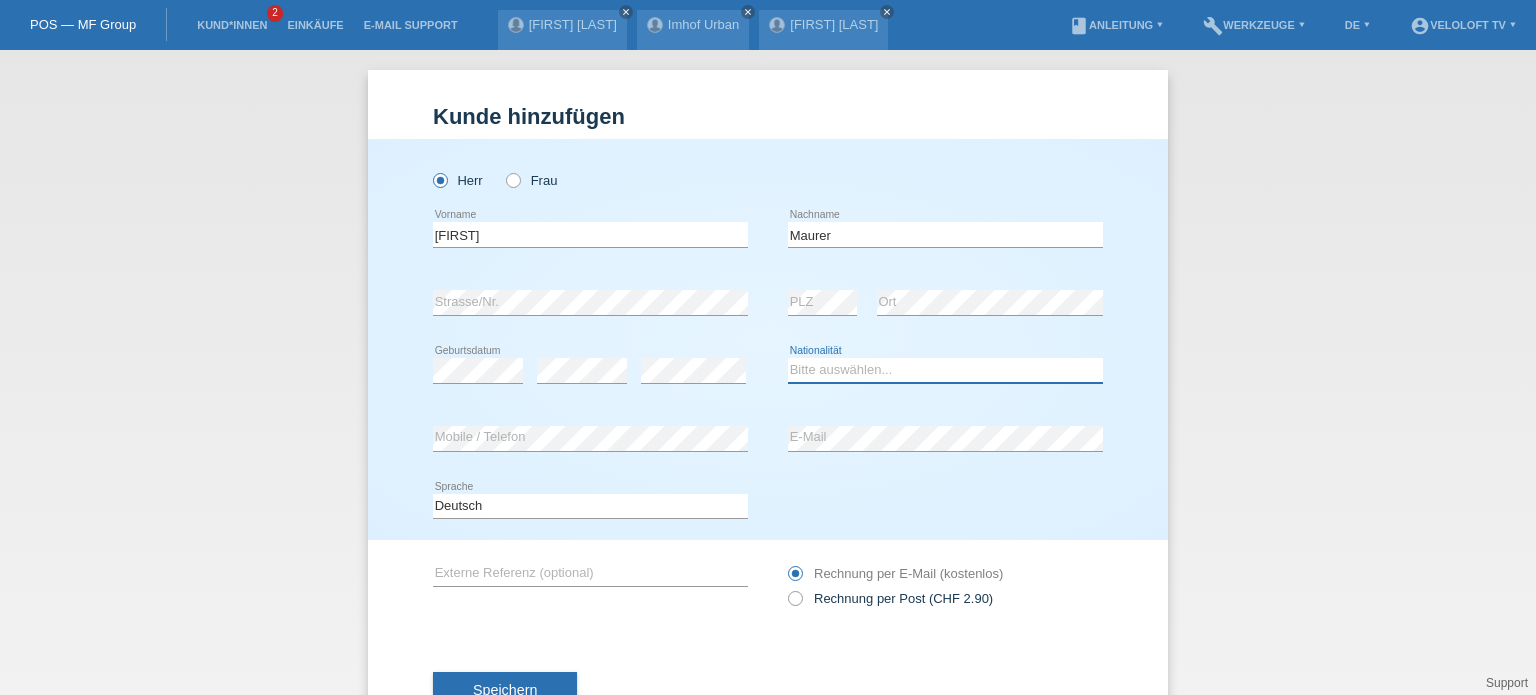 click on "Bitte auswählen...
Schweiz
Deutschland
Liechtenstein
Österreich
------------
Afghanistan
Ägypten
Åland
Albanien
Algerien" at bounding box center [945, 370] 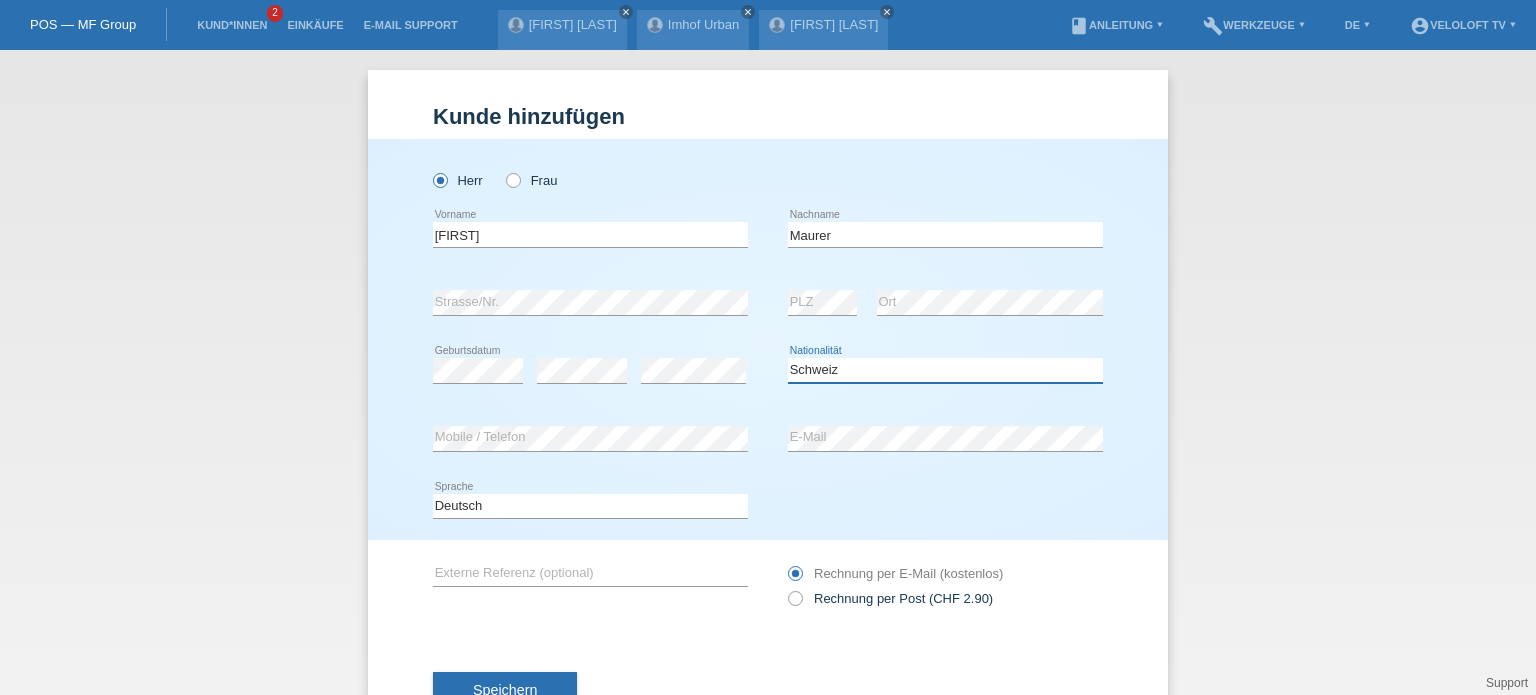 click on "Bitte auswählen...
Schweiz
Deutschland
Liechtenstein
Österreich
------------
Afghanistan
Ägypten
Åland
Albanien
Algerien" at bounding box center [945, 370] 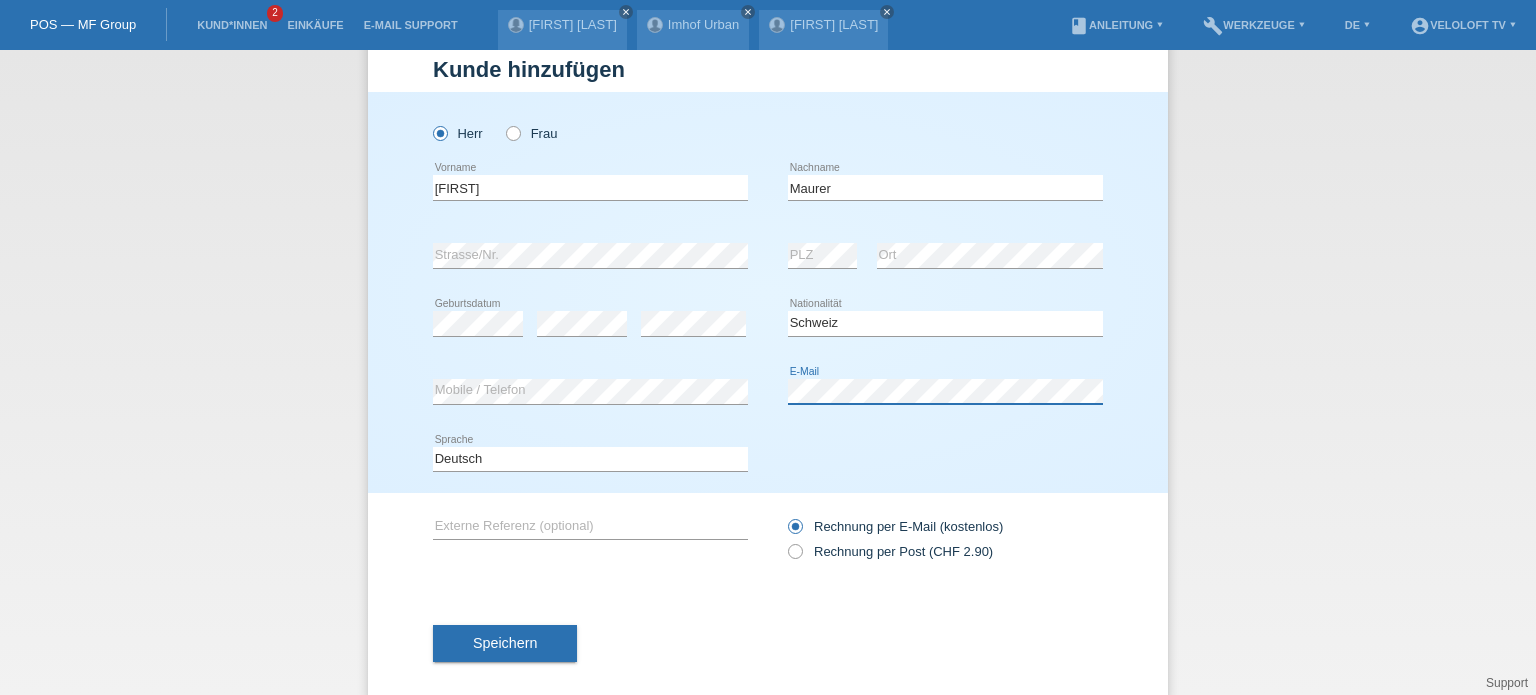 scroll, scrollTop: 72, scrollLeft: 0, axis: vertical 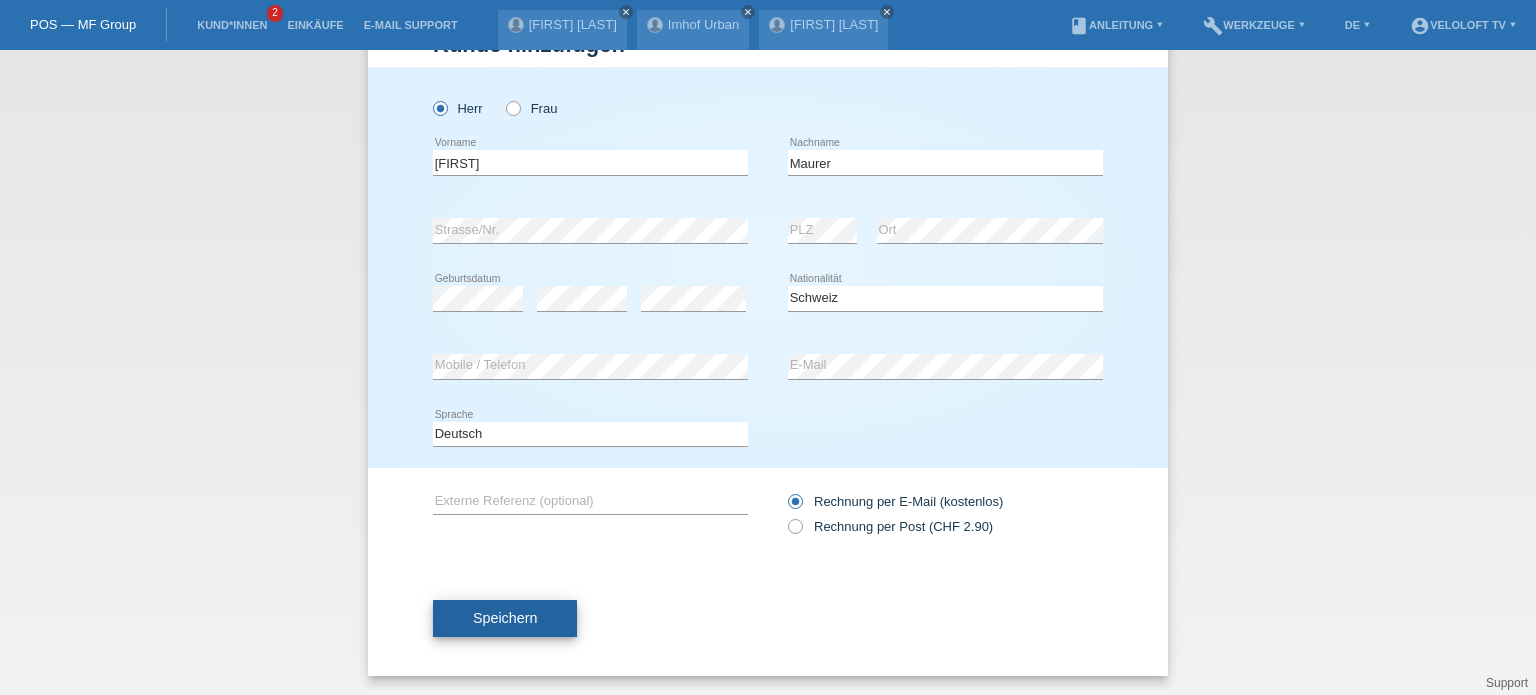 click on "Speichern" at bounding box center (505, 618) 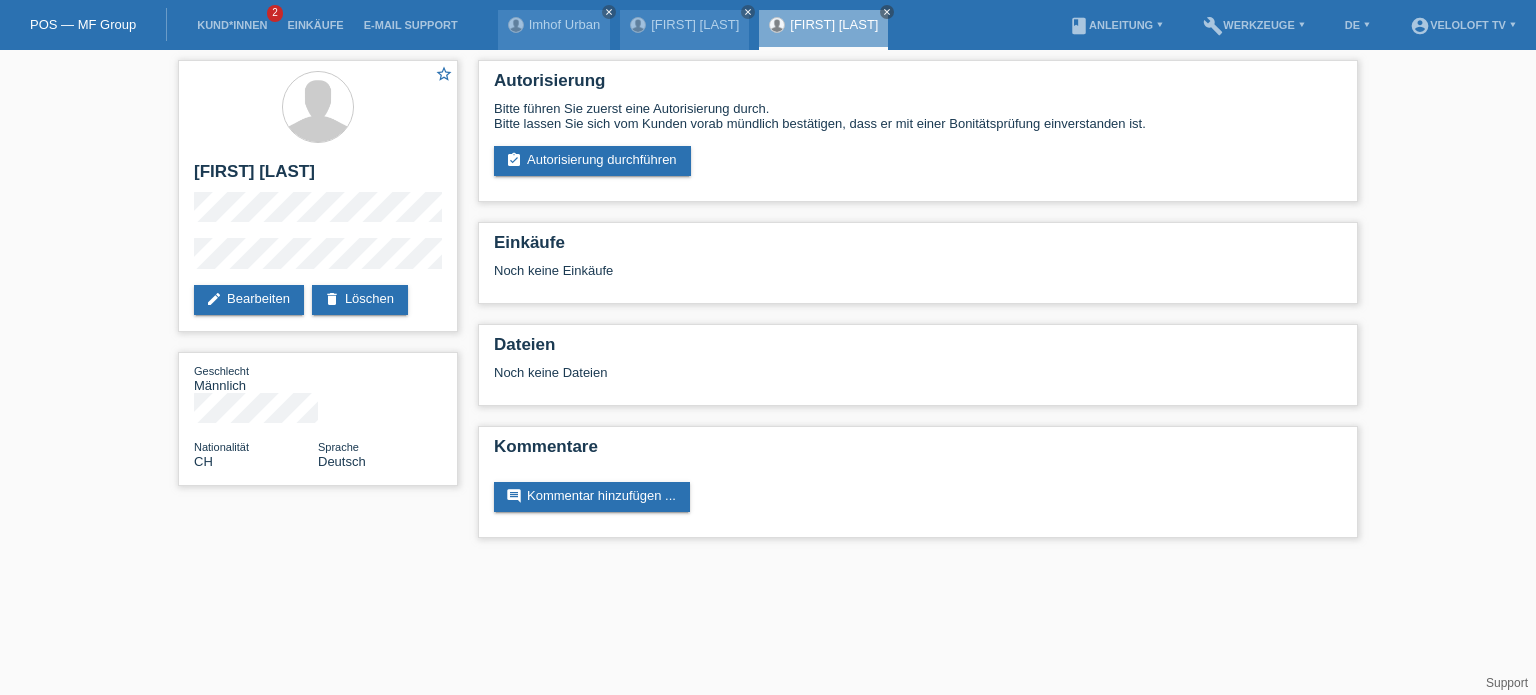 scroll, scrollTop: 0, scrollLeft: 0, axis: both 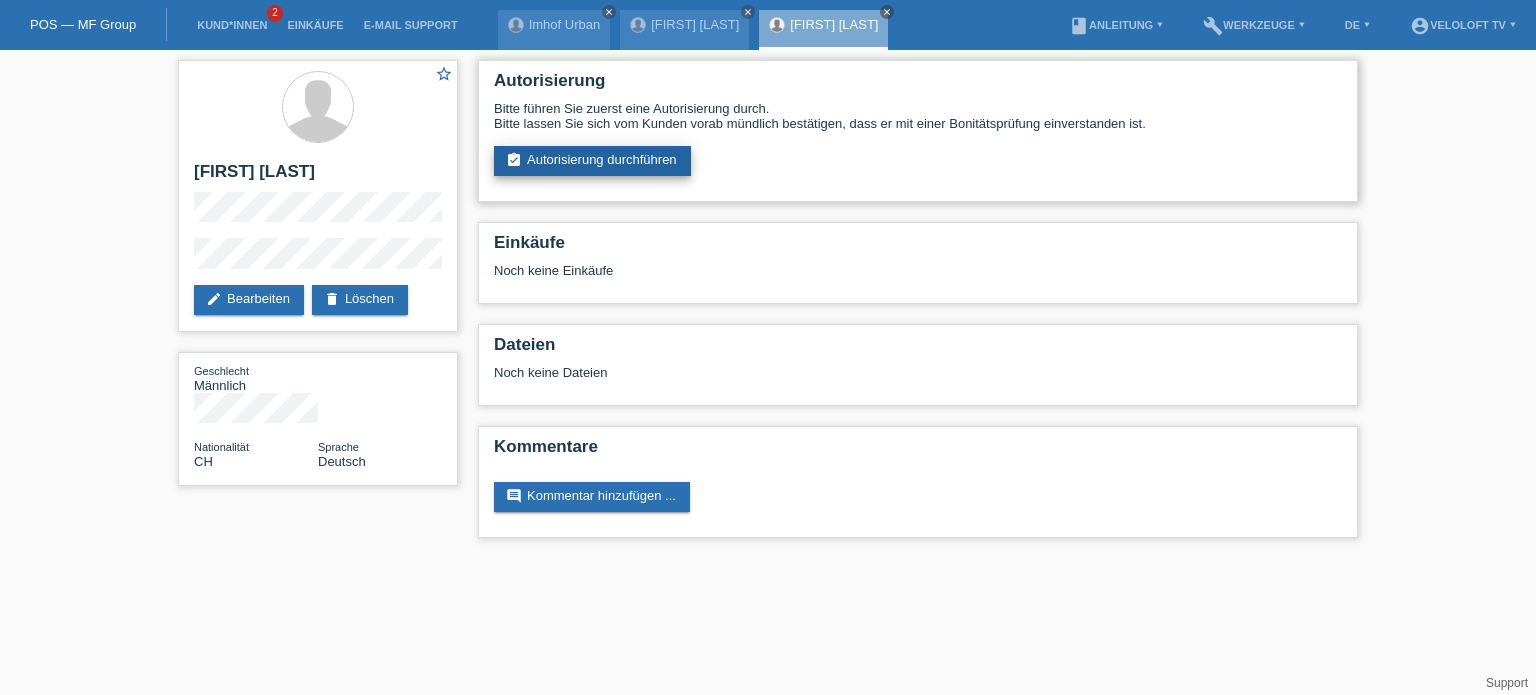 click on "assignment_turned_in  Autorisierung durchführen" at bounding box center [592, 161] 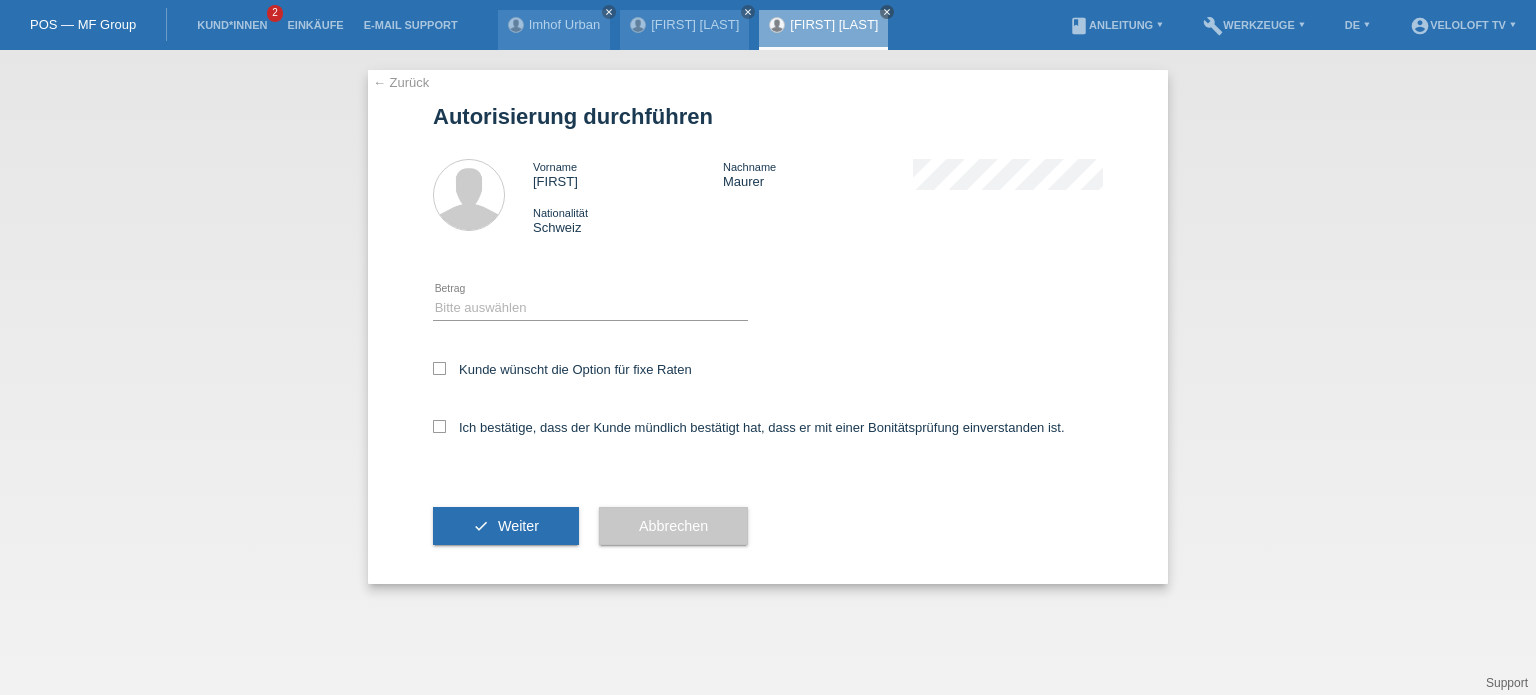 scroll, scrollTop: 0, scrollLeft: 0, axis: both 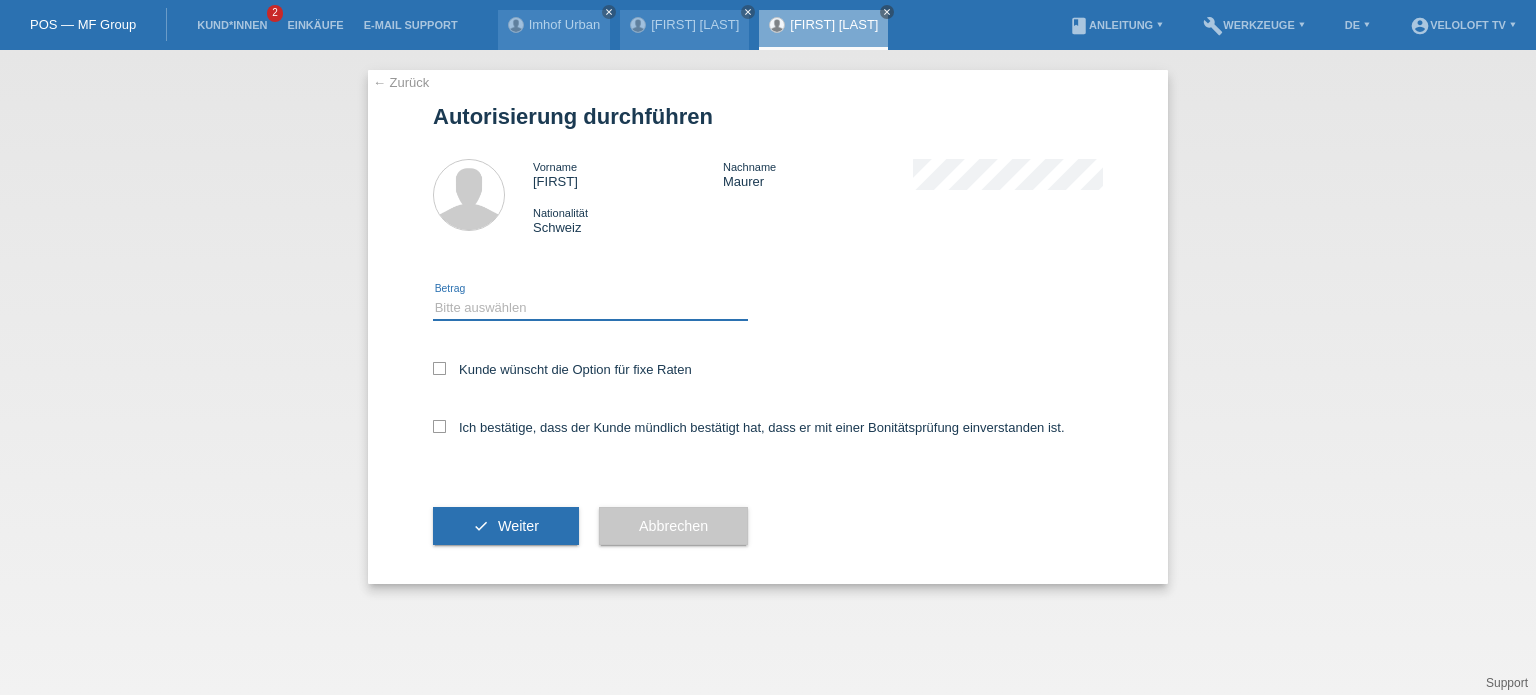 click on "Bitte auswählen
CHF 1.00 - CHF 499.00
CHF 500.00 - CHF 1'999.00
CHF 2'000.00 - CHF 15'000.00" at bounding box center (590, 308) 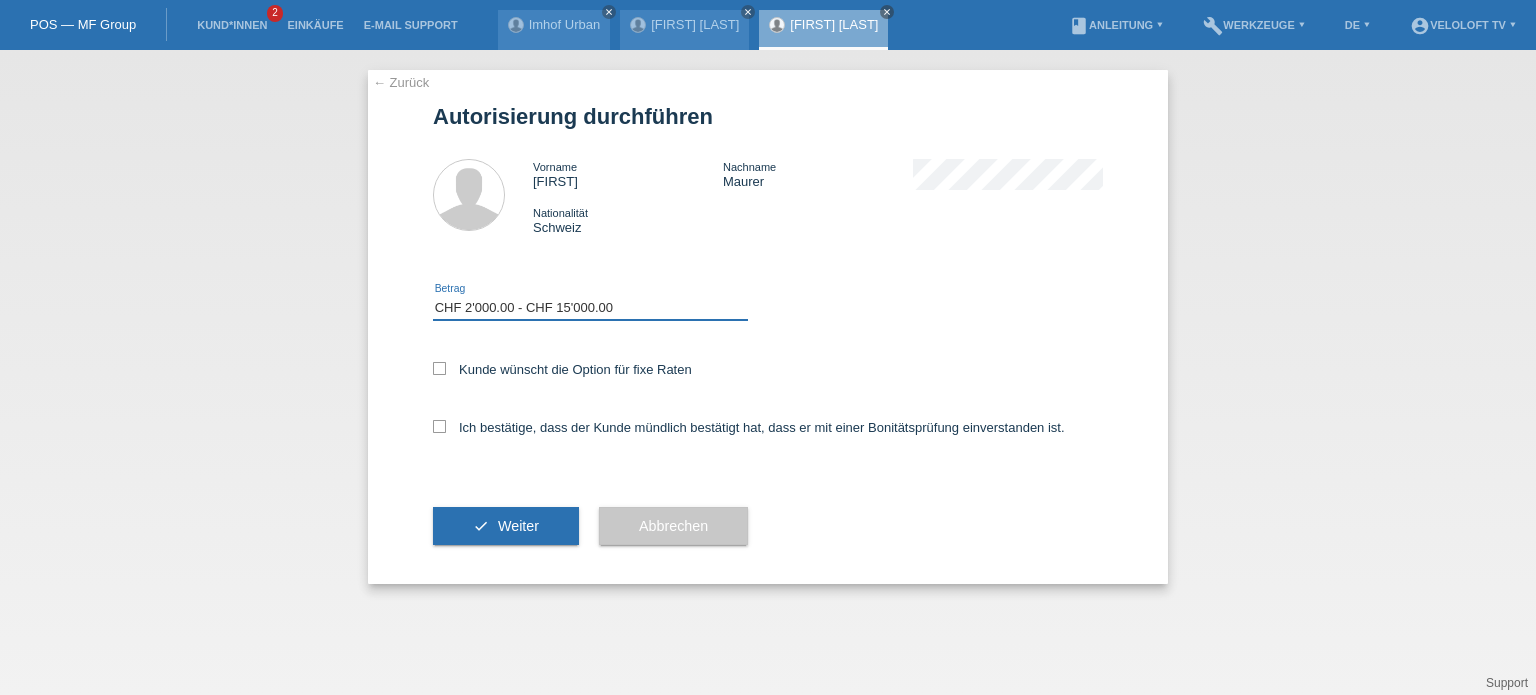 click on "Bitte auswählen
CHF 1.00 - CHF 499.00
CHF 500.00 - CHF 1'999.00
CHF 2'000.00 - CHF 15'000.00" at bounding box center [590, 308] 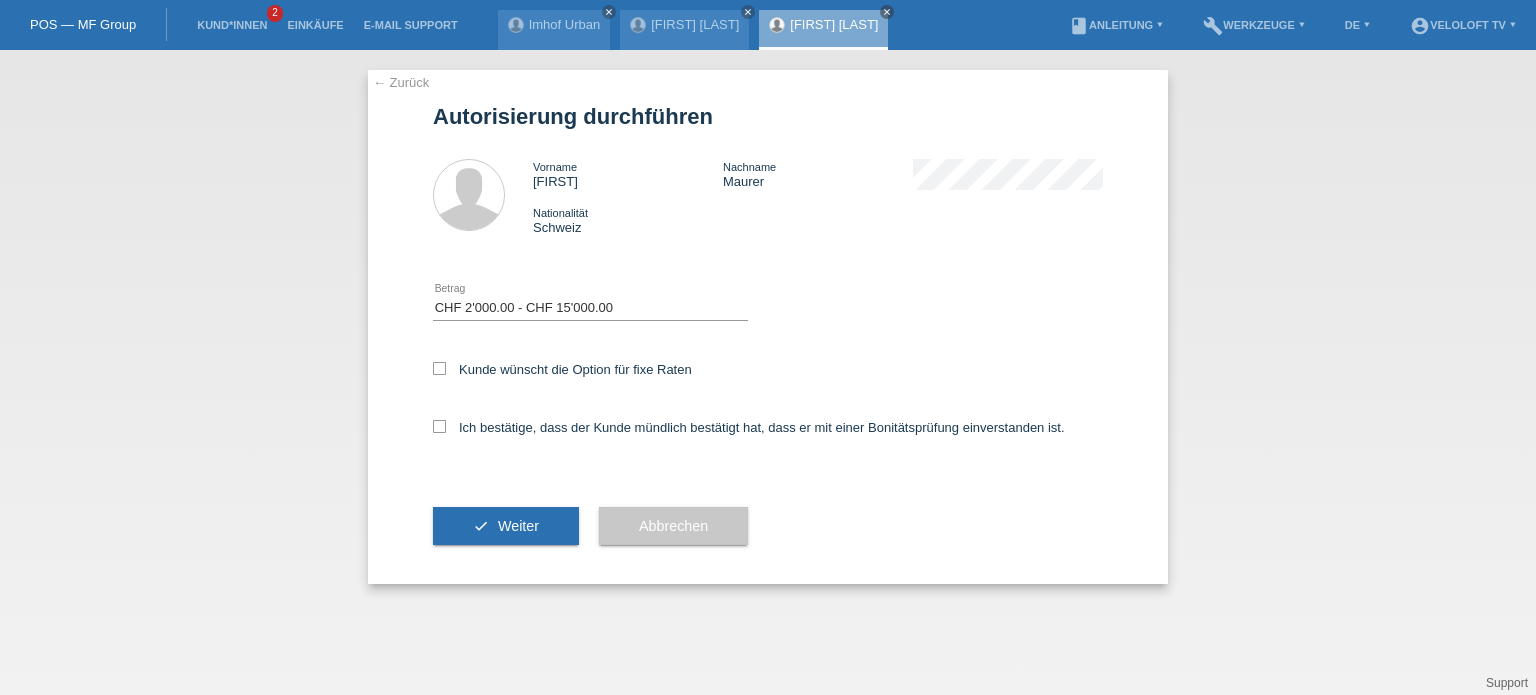 drag, startPoint x: 443, startPoint y: 362, endPoint x: 437, endPoint y: 394, distance: 32.55764 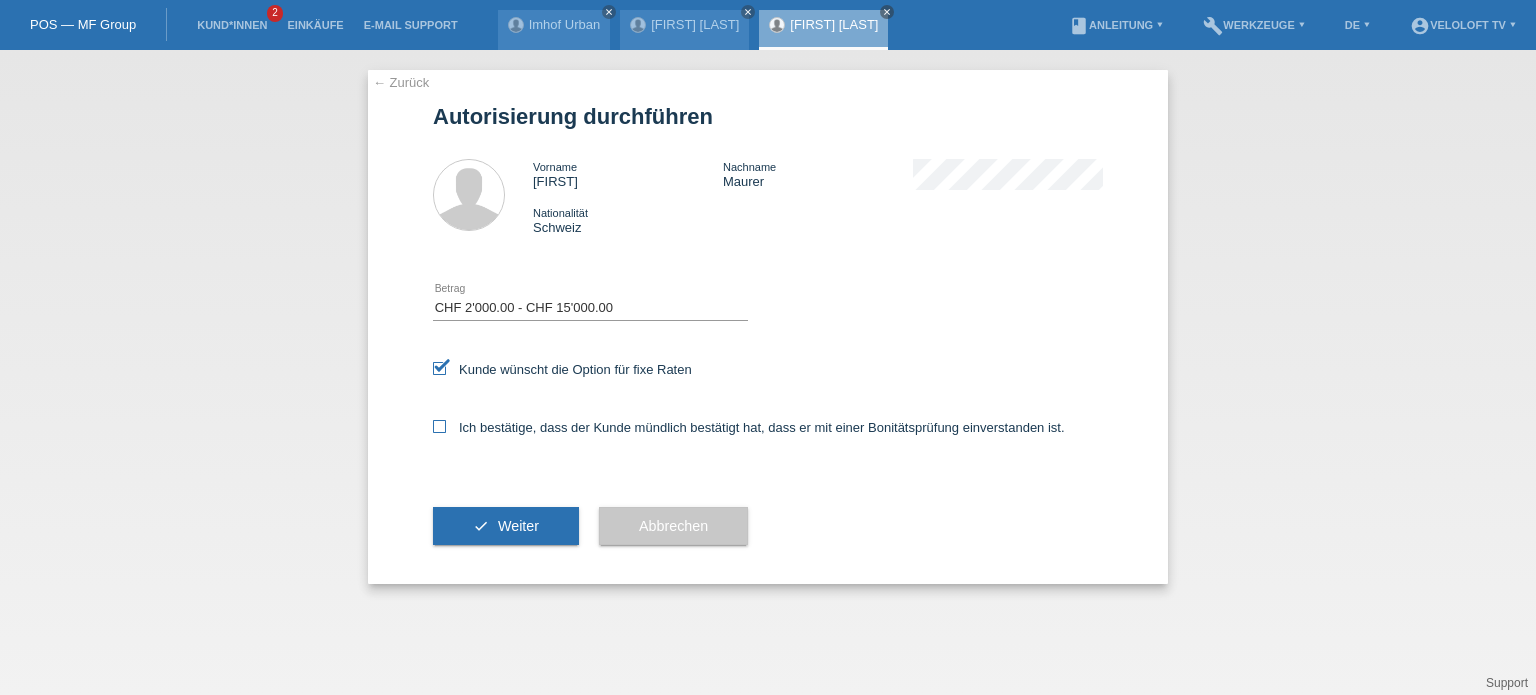 click at bounding box center [439, 426] 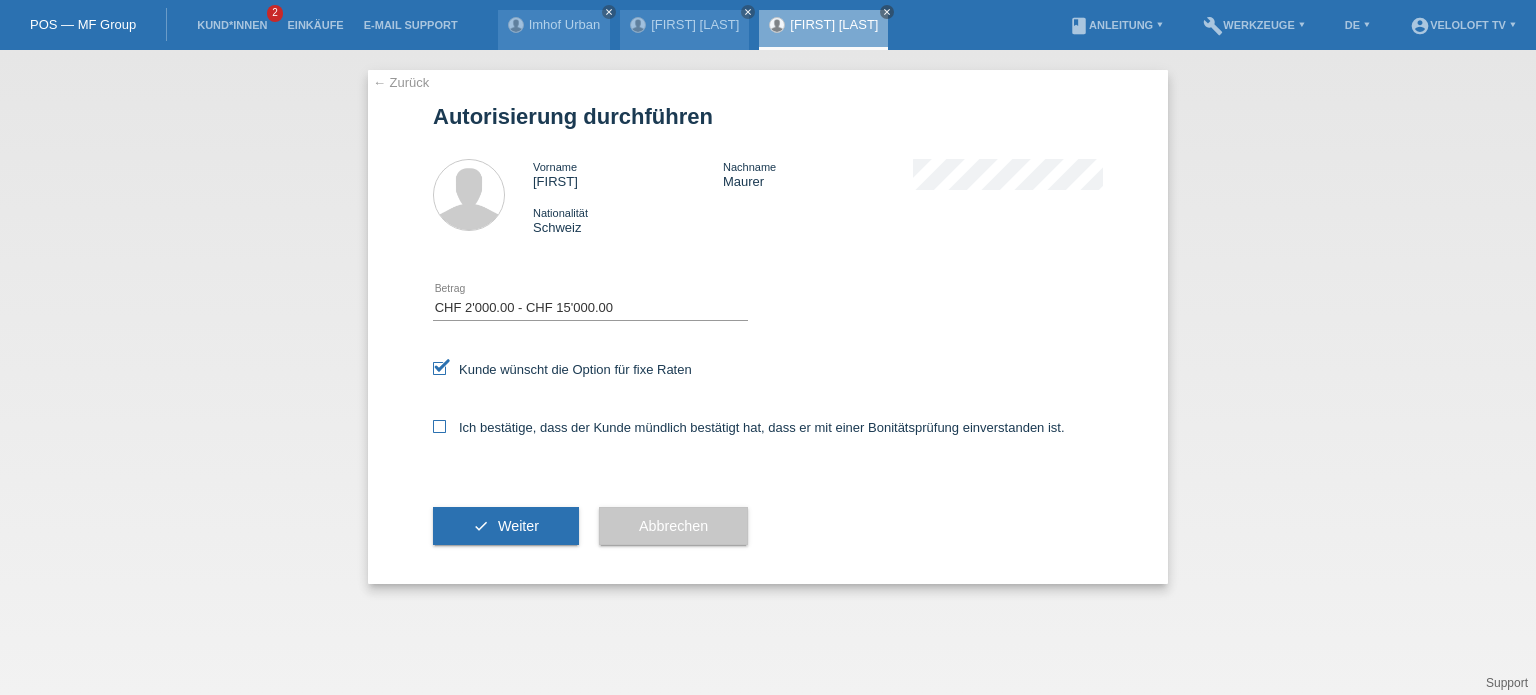 click on "Ich bestätige, dass der Kunde mündlich bestätigt hat, dass er mit einer Bonitätsprüfung einverstanden ist." at bounding box center [439, 426] 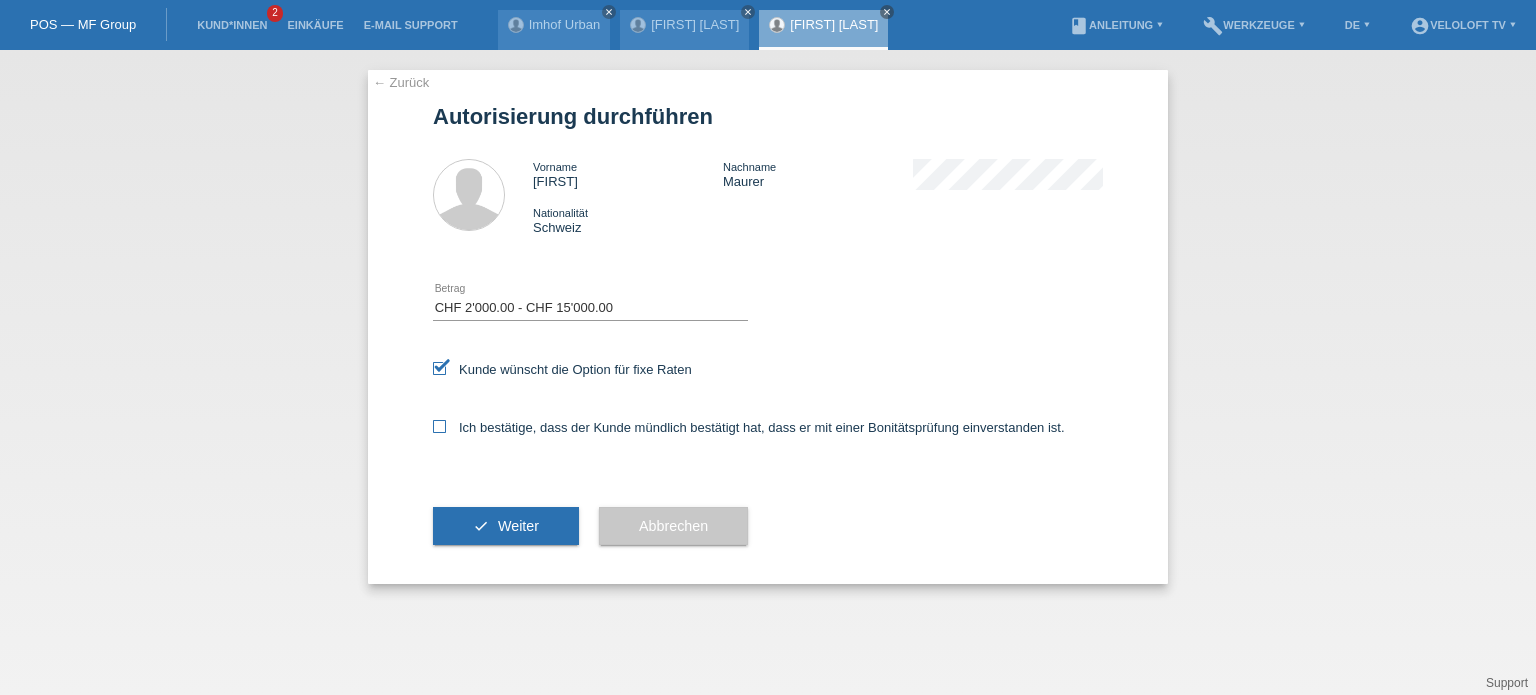 checkbox on "true" 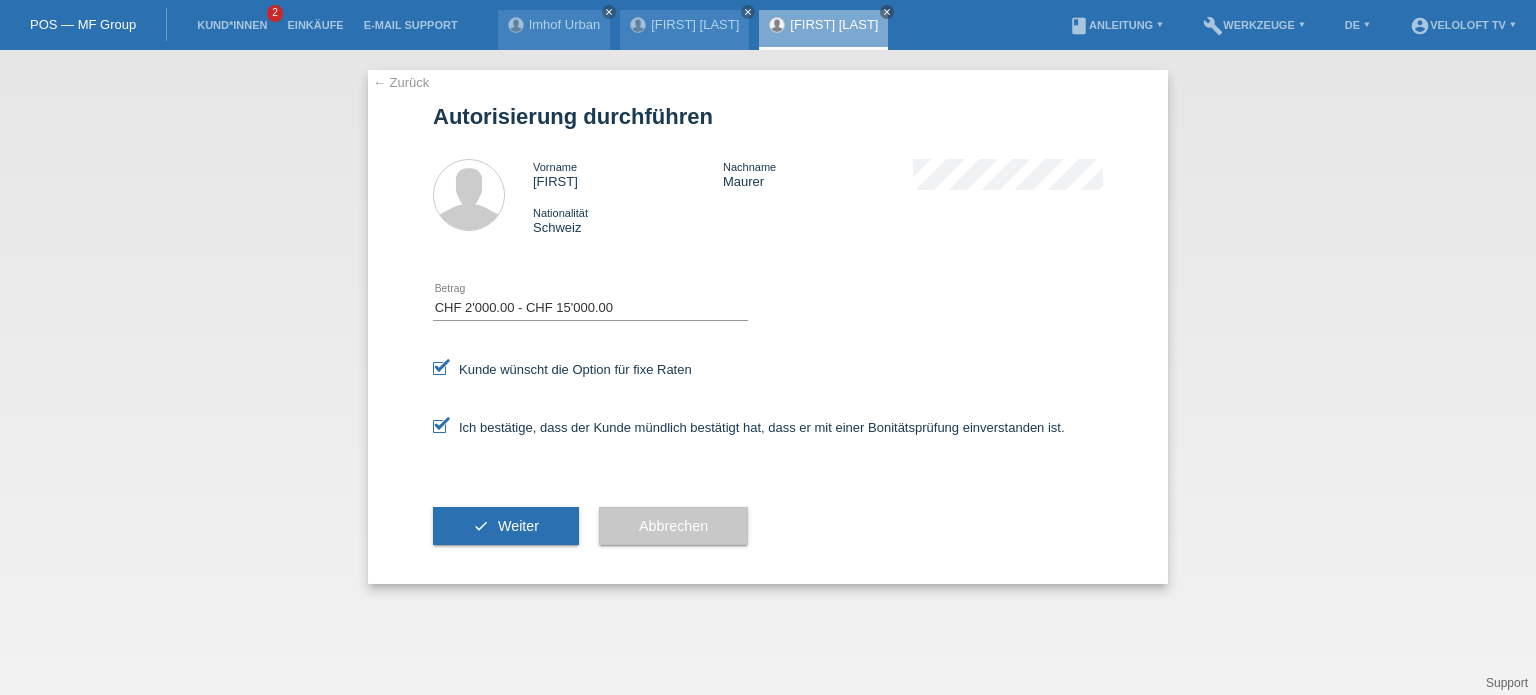 click on "Weiter" at bounding box center [518, 526] 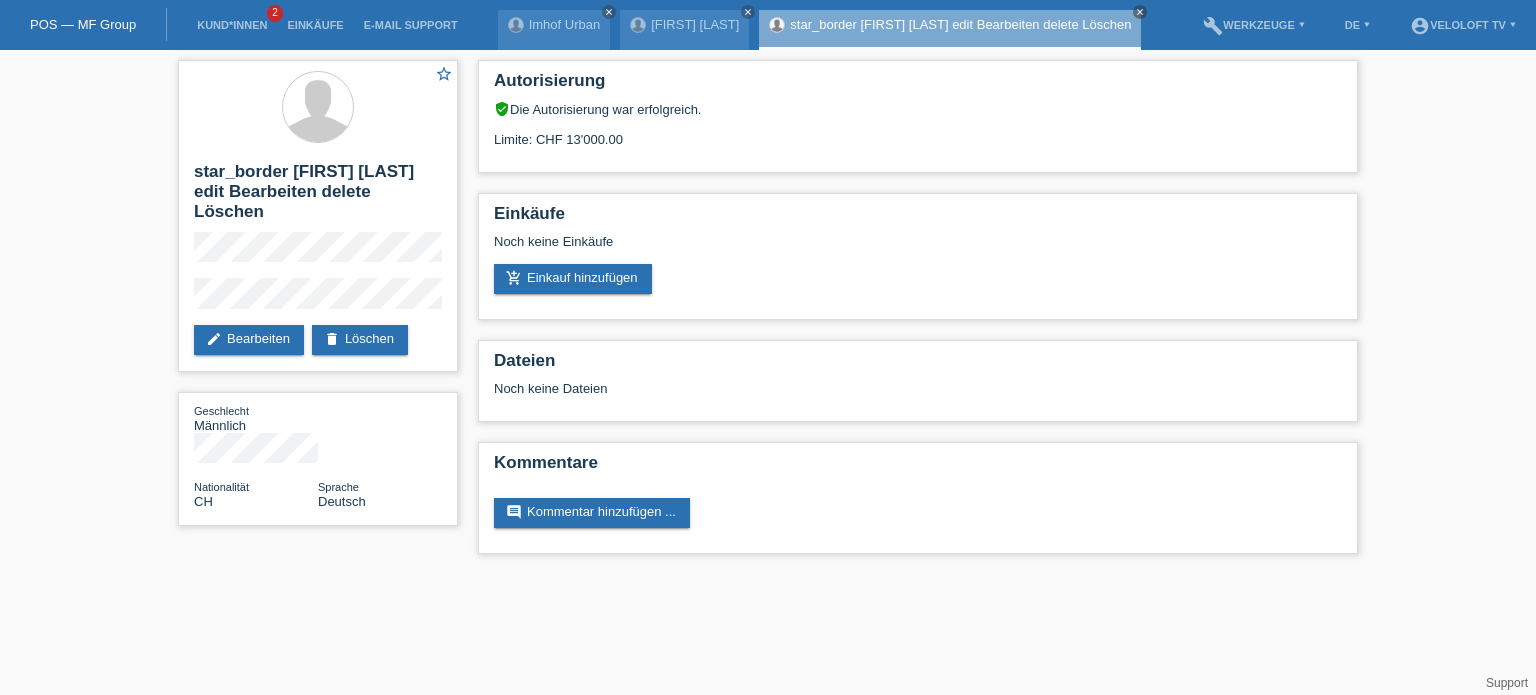 scroll, scrollTop: 0, scrollLeft: 0, axis: both 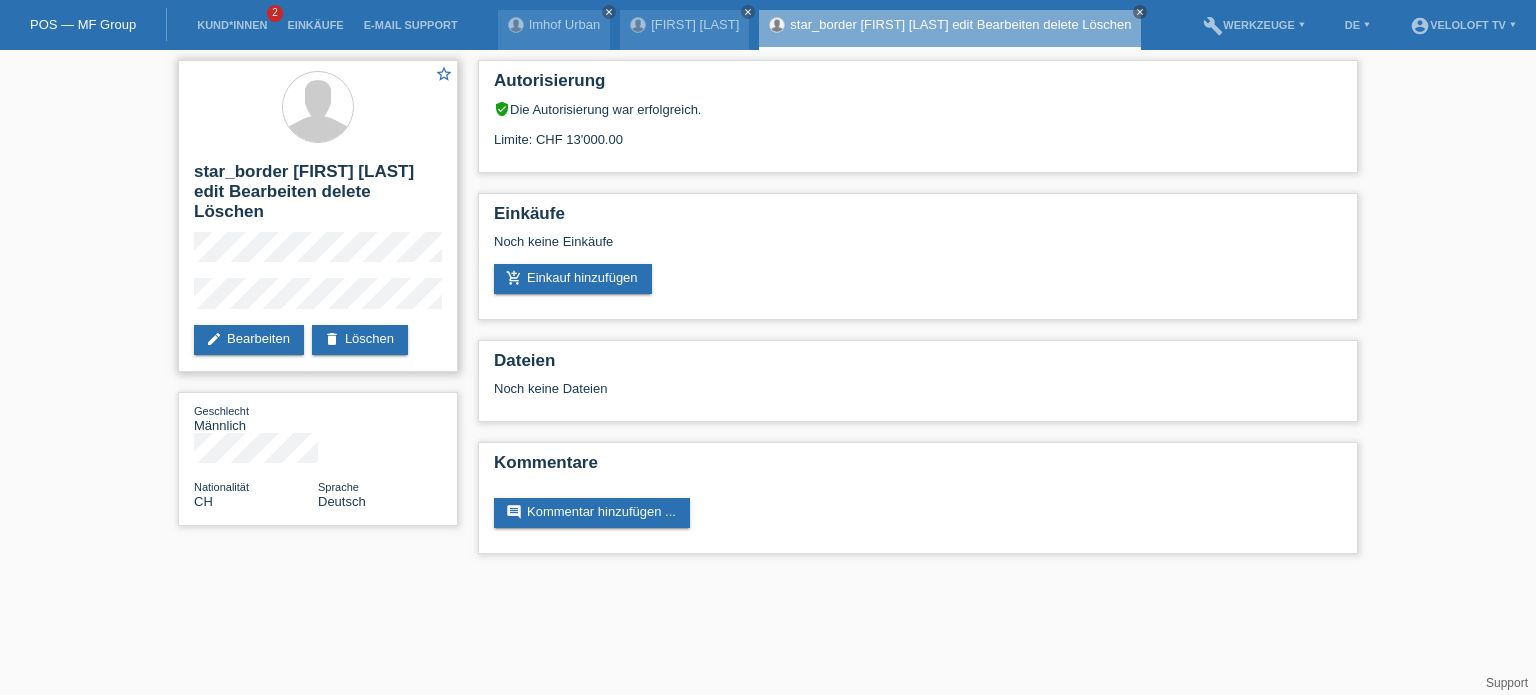click on "star_border
[FIRST] [LAST]
edit  Bearbeiten
delete  Löschen
Geschlecht
Männlich
Nationalität
CH
Sprache
Deutsch
Autorisierung
verified_user  Die Autorisierung war erfolgreich." at bounding box center [318, 216] 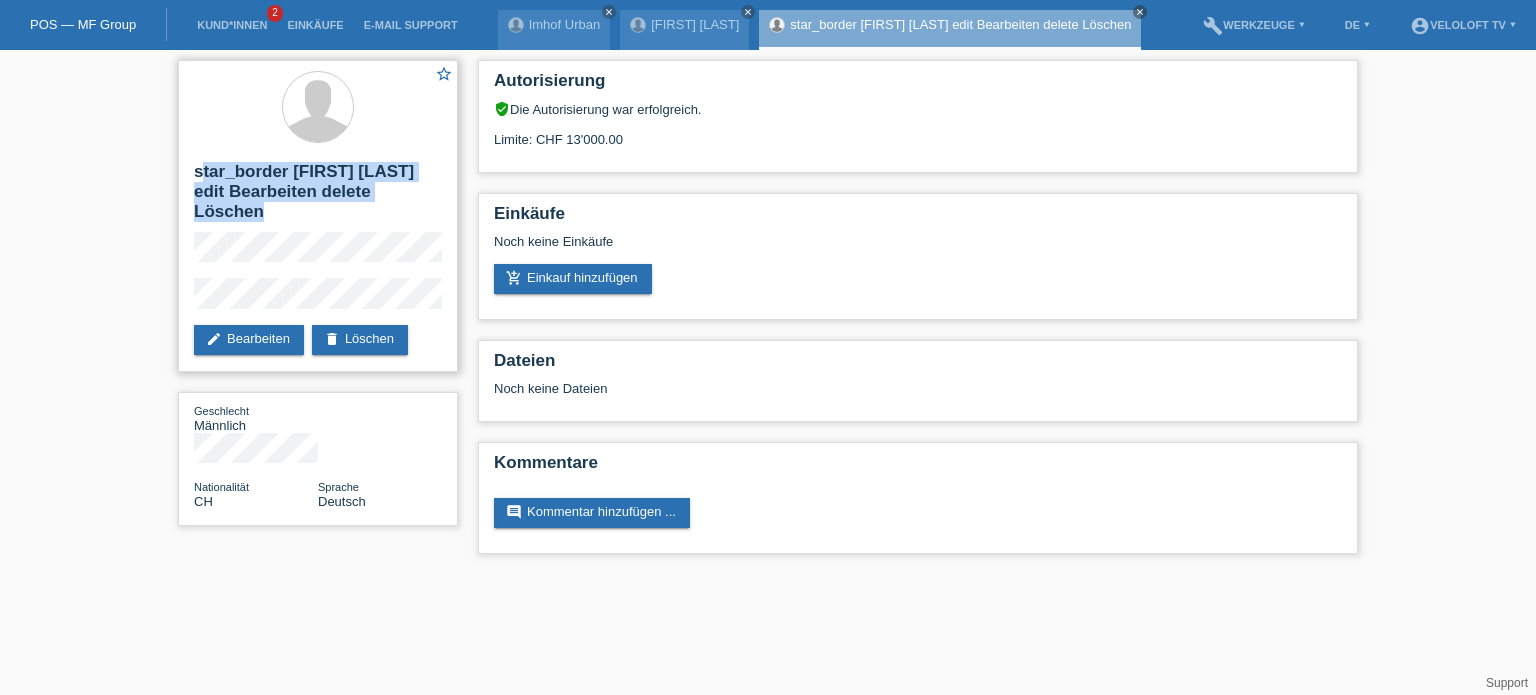 drag, startPoint x: 199, startPoint y: 148, endPoint x: 261, endPoint y: 167, distance: 64.84597 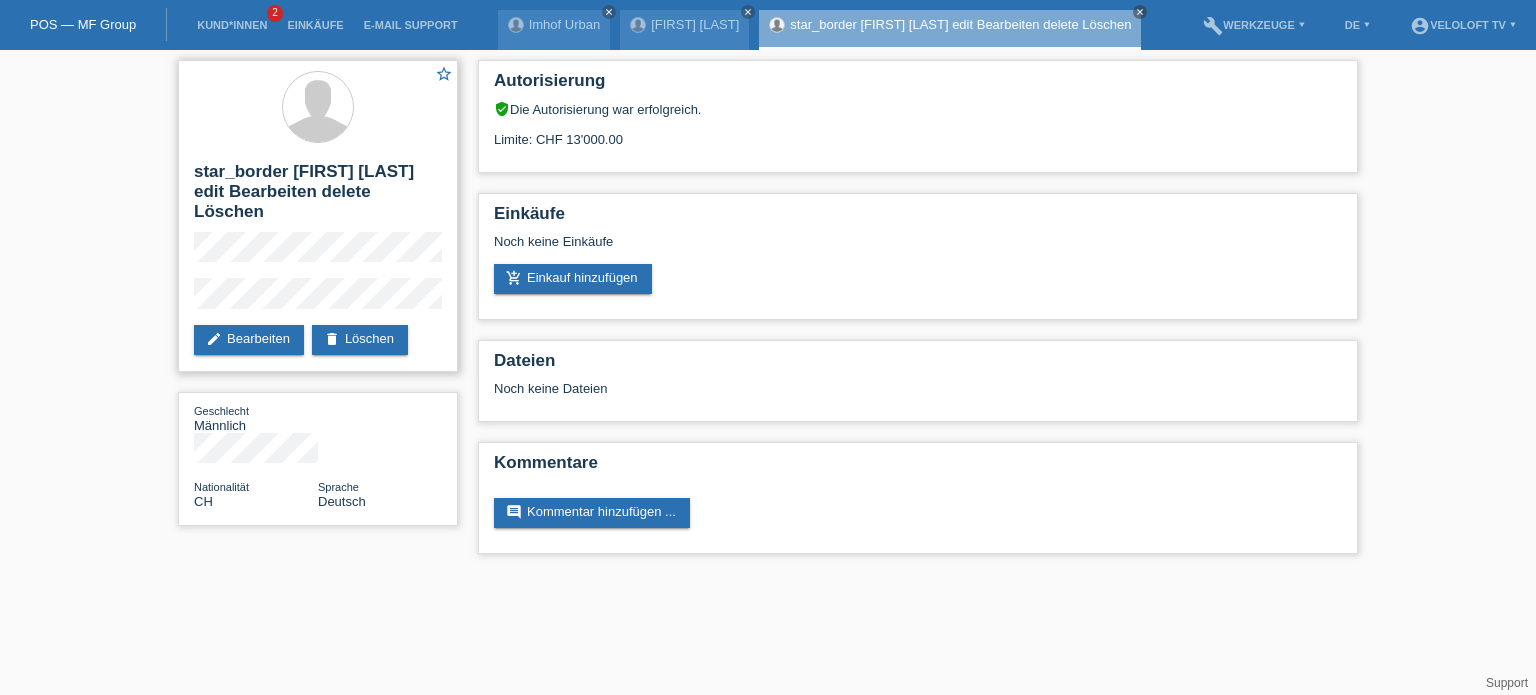 click on "star_border
Thomas Maurer
edit  Bearbeiten
delete  Löschen" at bounding box center (318, 216) 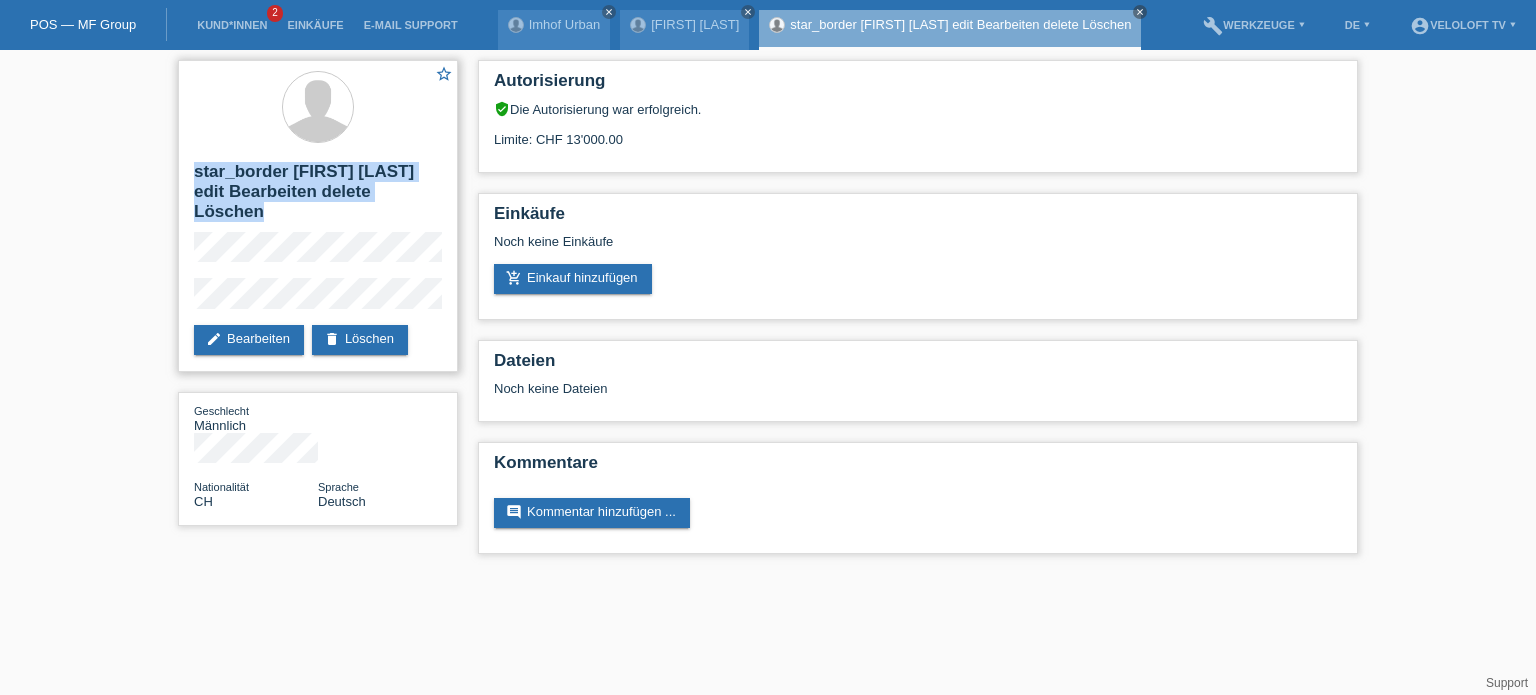 click on "star_border
Thomas Maurer
edit  Bearbeiten
delete  Löschen" at bounding box center [318, 216] 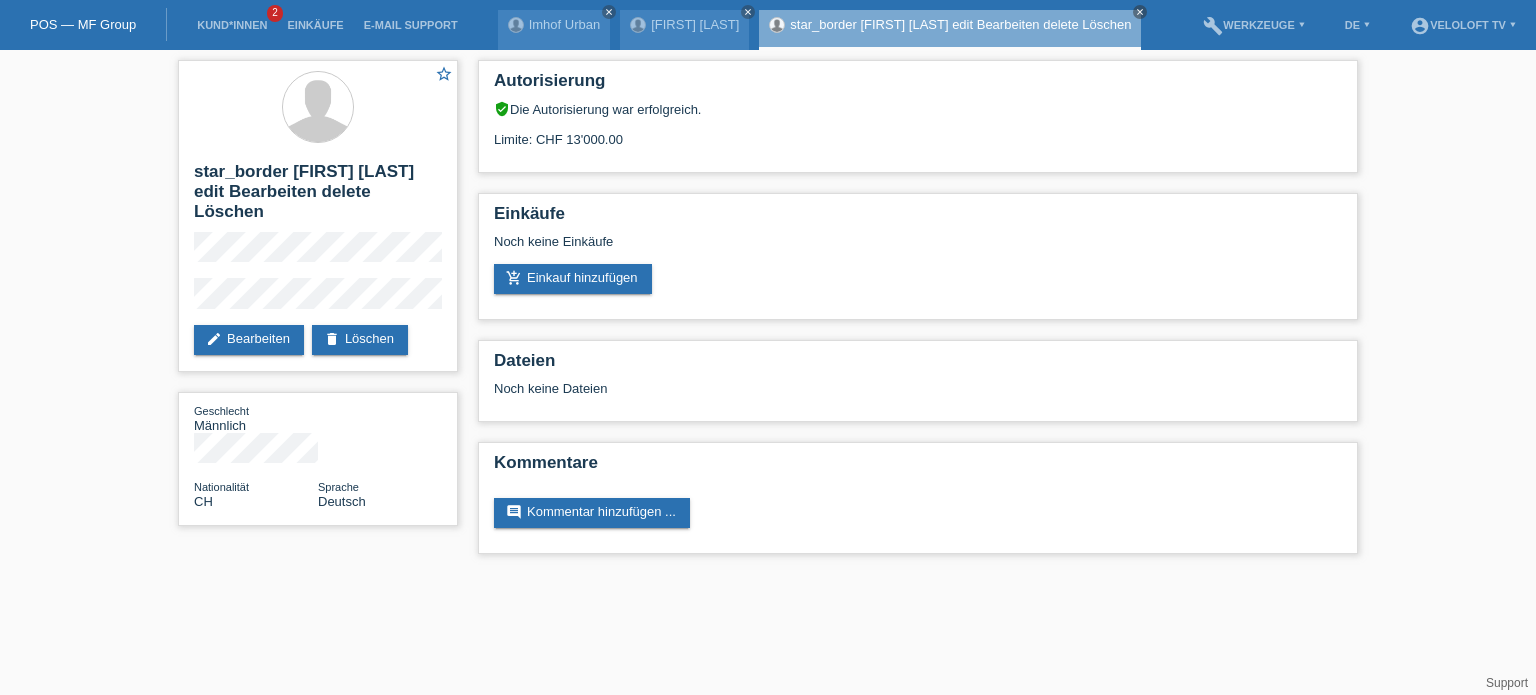 click on "star_border
Thomas Maurer
edit  Bearbeiten
delete  Löschen
Geschlecht
Männlich
Nationalität
CH
Sprache
Deutsch
Autorisierung
verified_user  Die Autorisierung war erfolgreich." at bounding box center (768, 312) 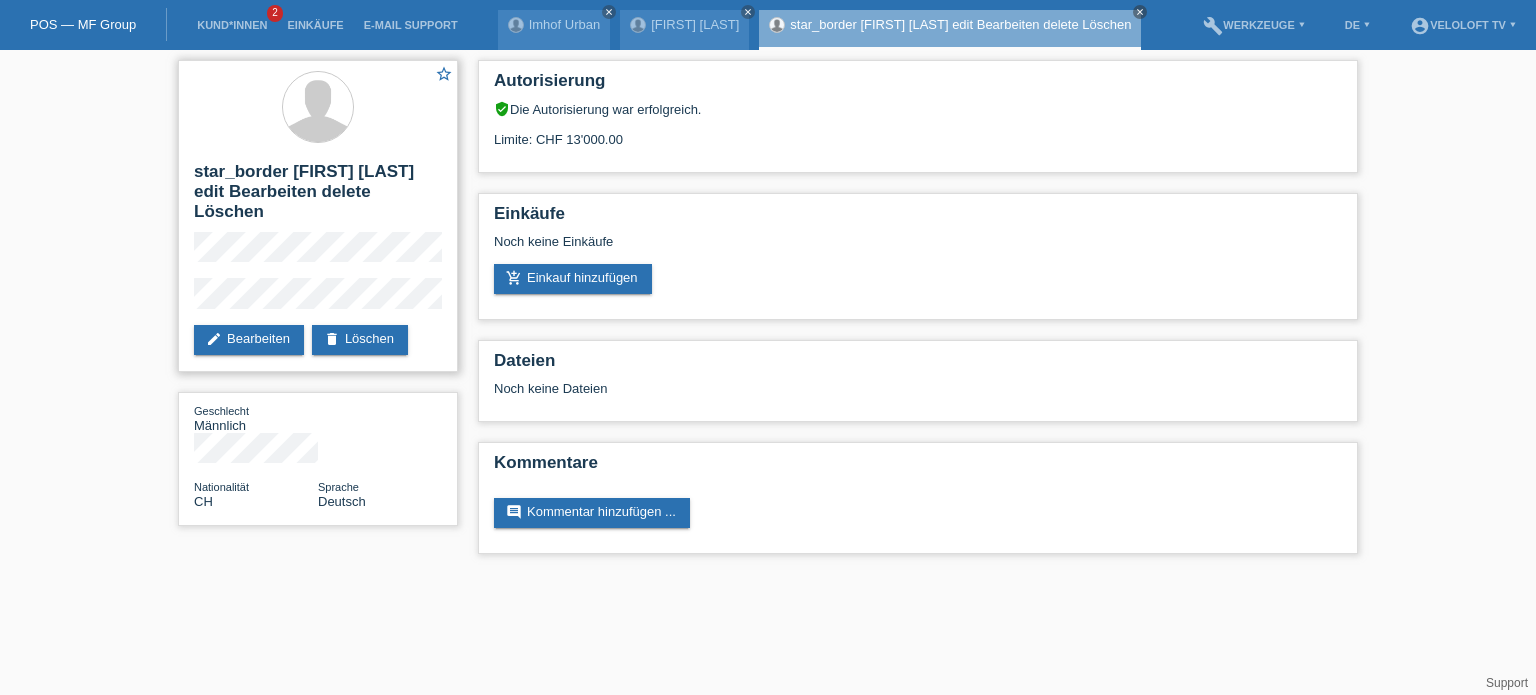 click on "star_border
Thomas Maurer
edit  Bearbeiten
delete  Löschen" at bounding box center (318, 216) 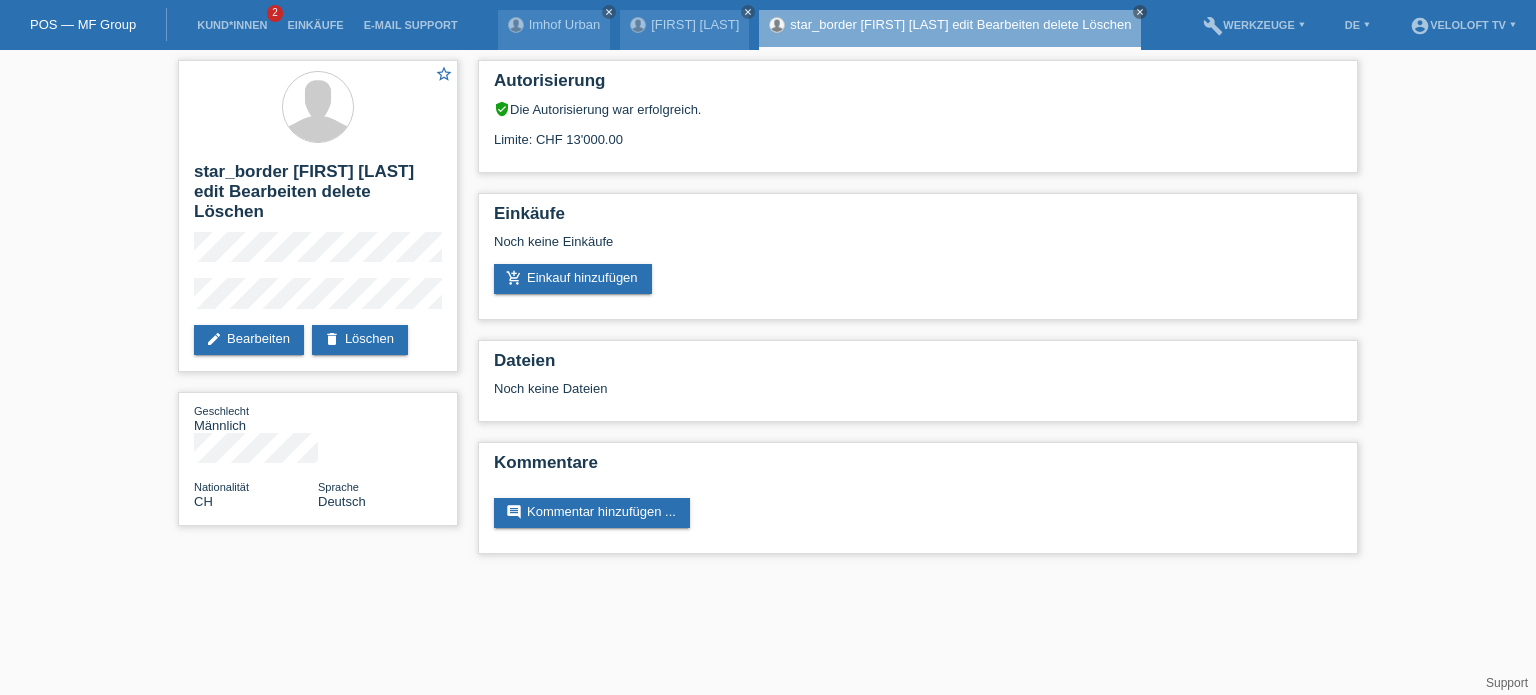 click on "POS — MF Group
Kund*innen
2
Einkäufe
E-Mail Support
Imhof Urban
close
close close" at bounding box center (768, 287) 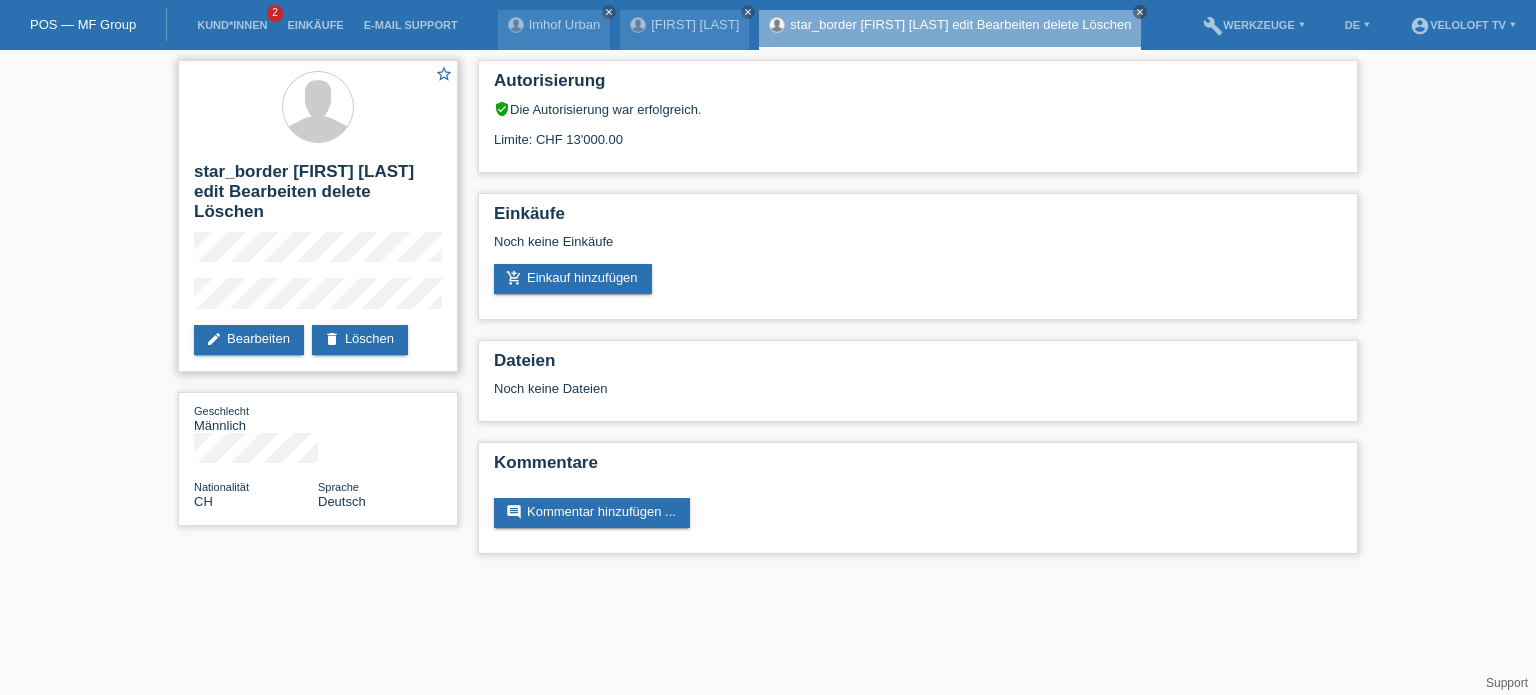 click on "star_border
Thomas Maurer
edit  Bearbeiten
delete  Löschen" at bounding box center [318, 216] 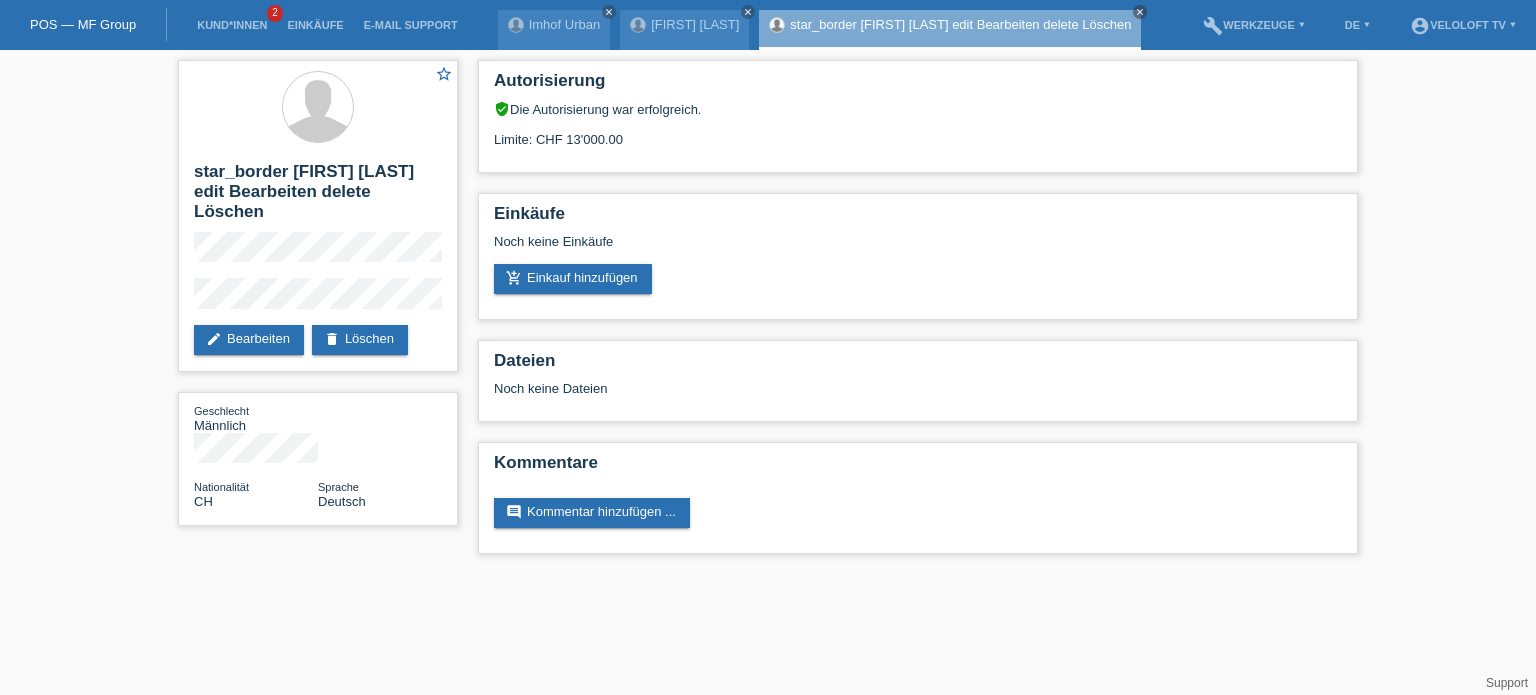 click on "POS — MF Group
Kund*innen
2
Einkäufe
E-Mail Support
Imhof Urban
close
close close" at bounding box center (768, 287) 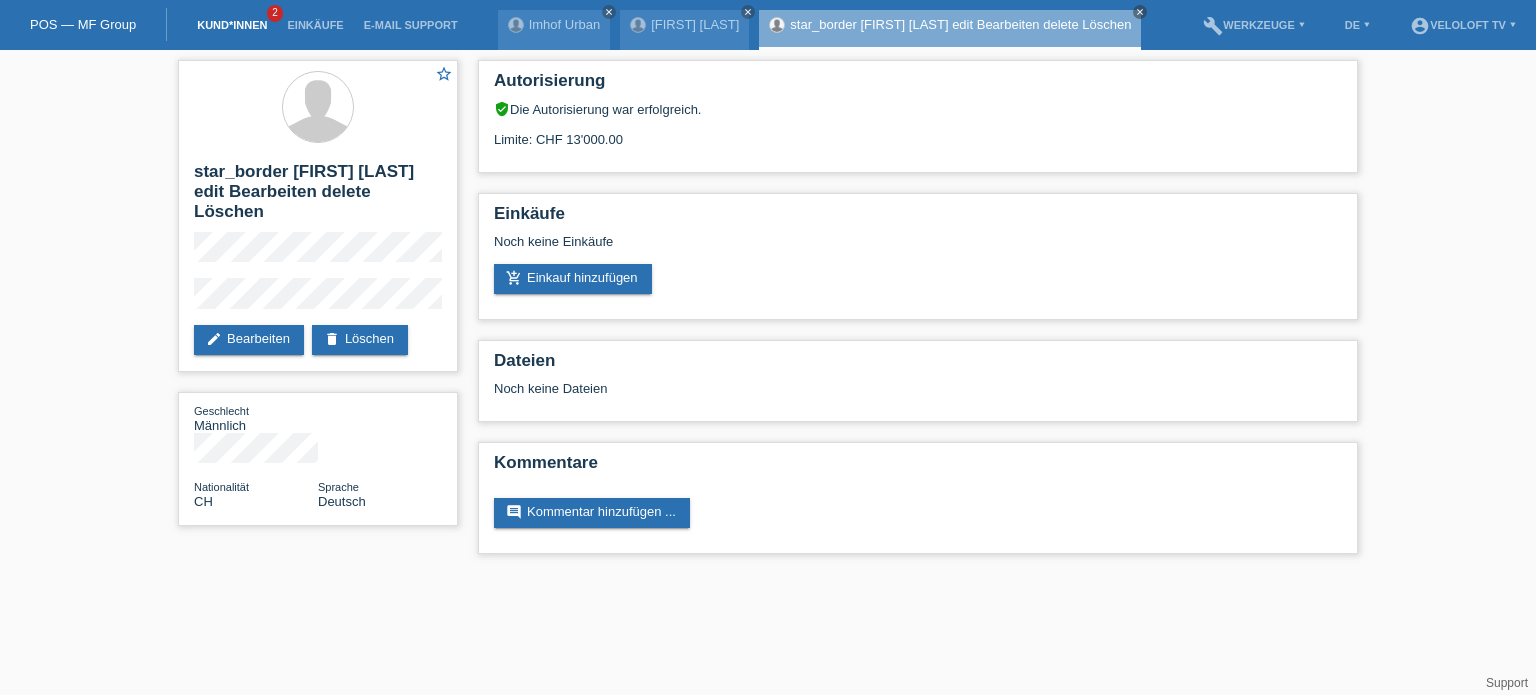 click on "Kund*innen" at bounding box center (232, 25) 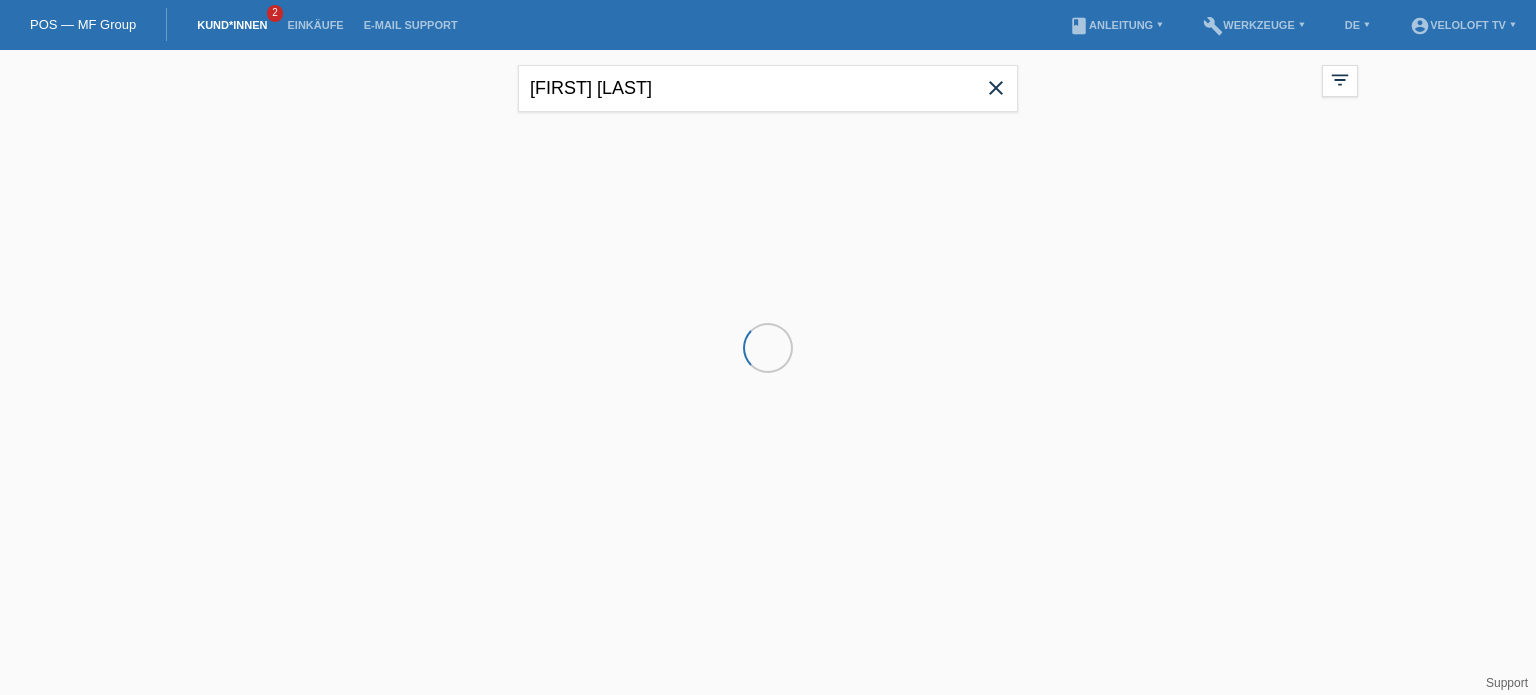scroll, scrollTop: 0, scrollLeft: 0, axis: both 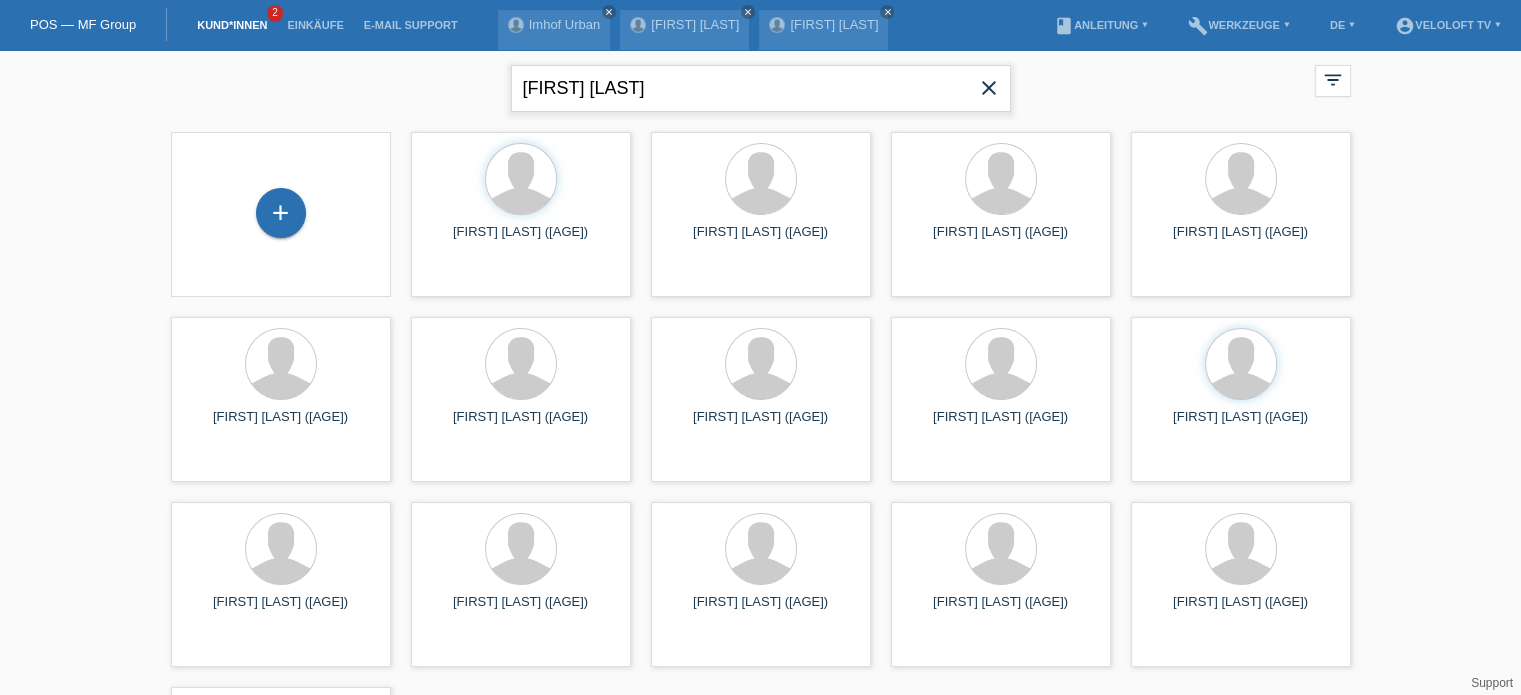 drag, startPoint x: 678, startPoint y: 99, endPoint x: 498, endPoint y: 100, distance: 180.00278 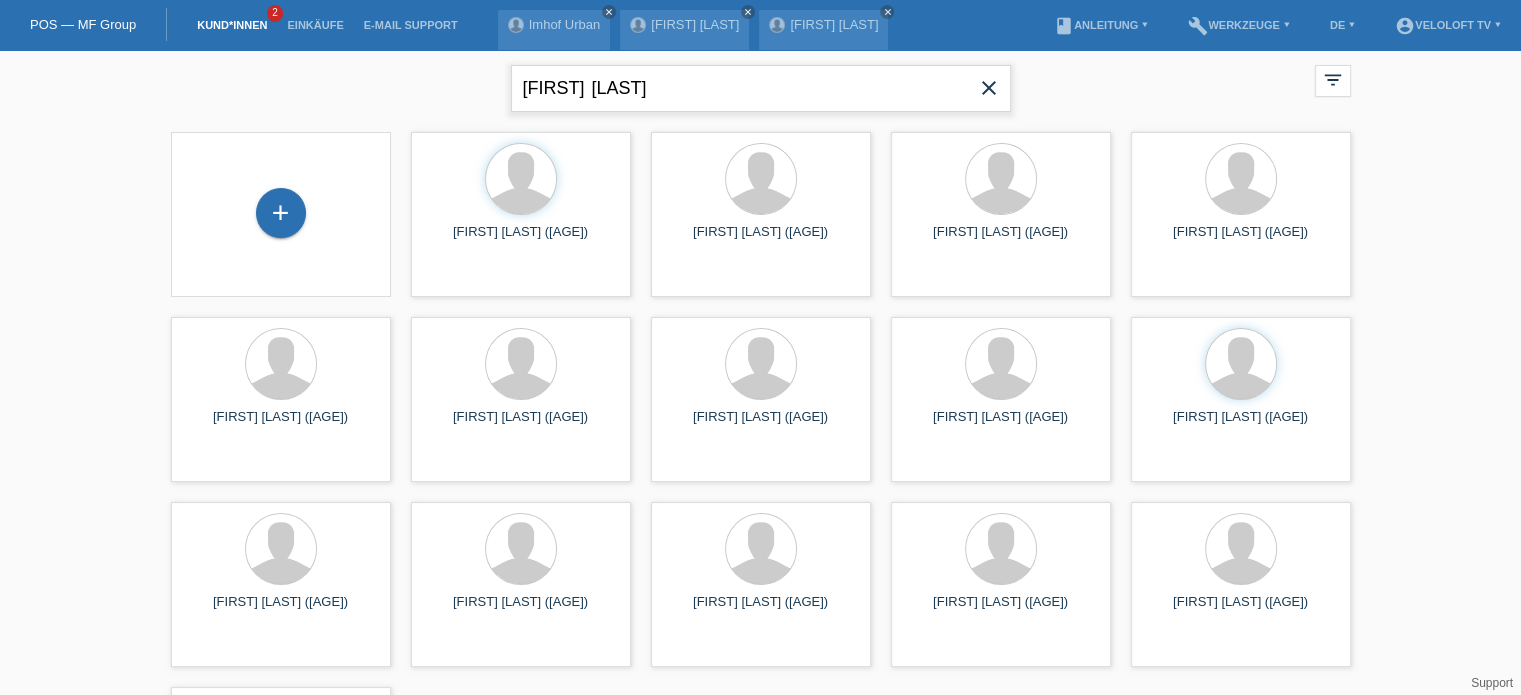 click on "René	Beuchat" at bounding box center [761, 88] 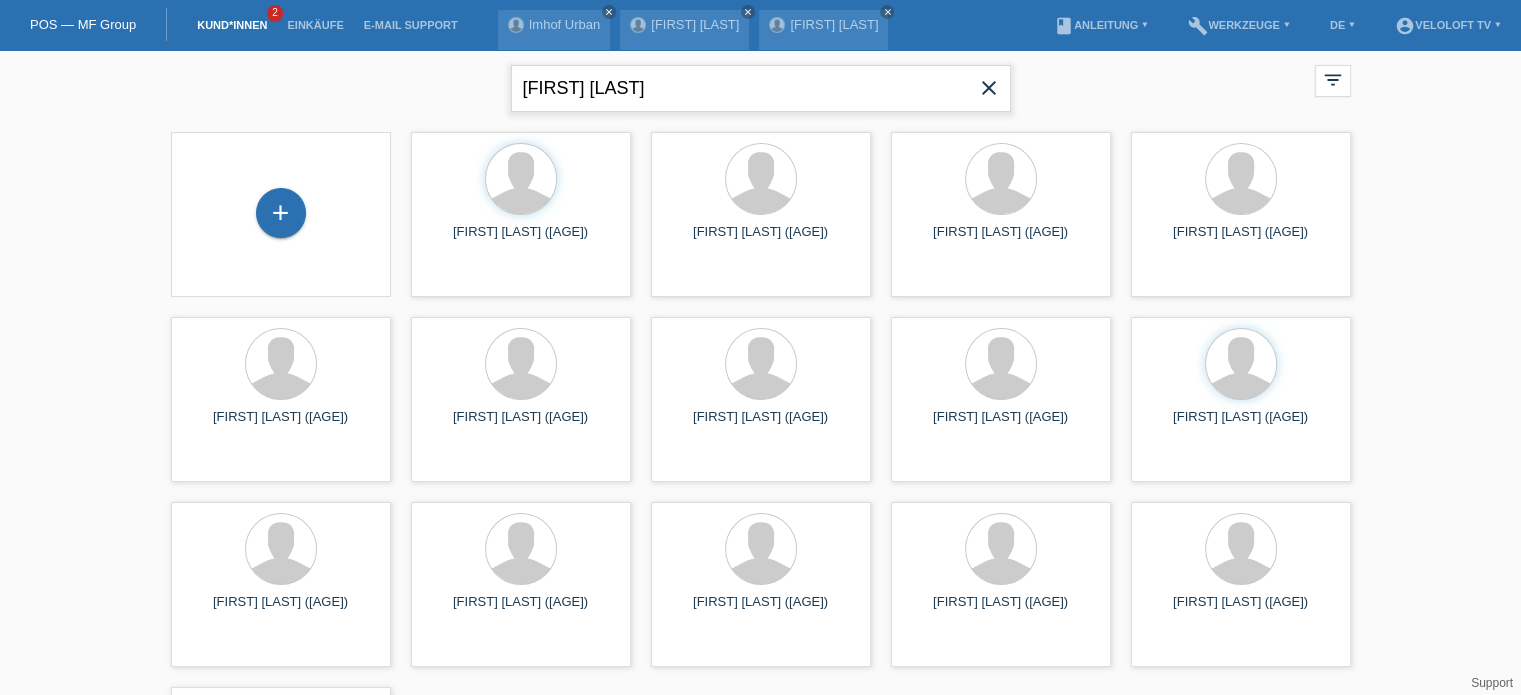 type on "René Beuchat" 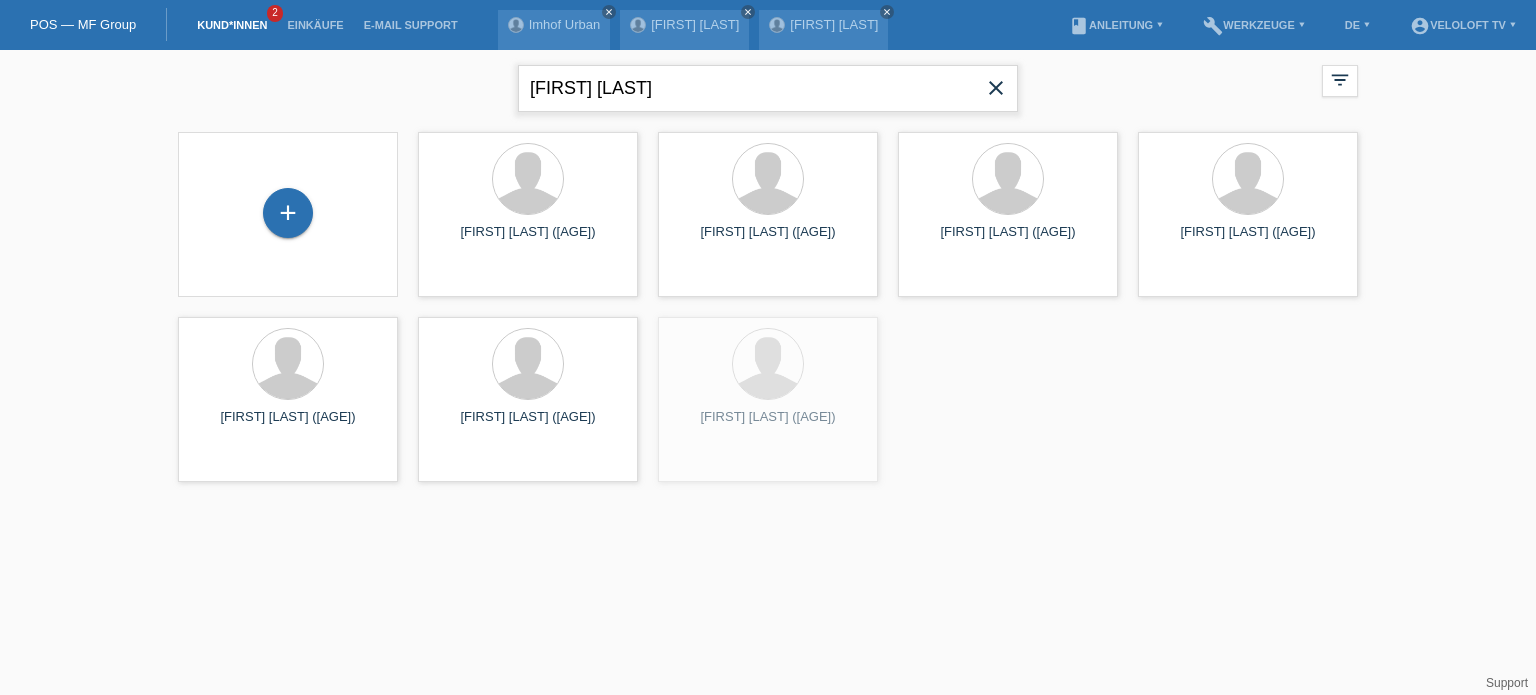 click on "René Beuchat" at bounding box center [768, 88] 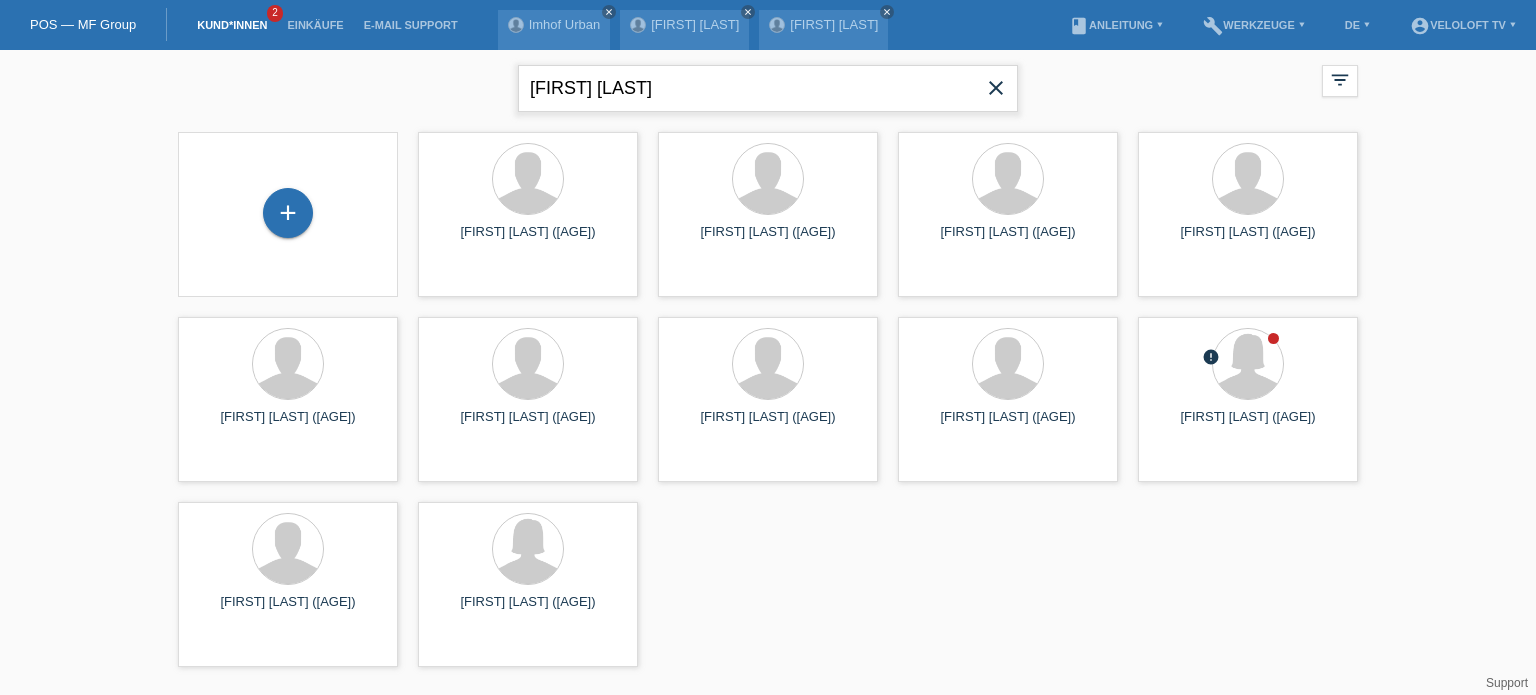 drag, startPoint x: 768, startPoint y: 77, endPoint x: 526, endPoint y: 76, distance: 242.00206 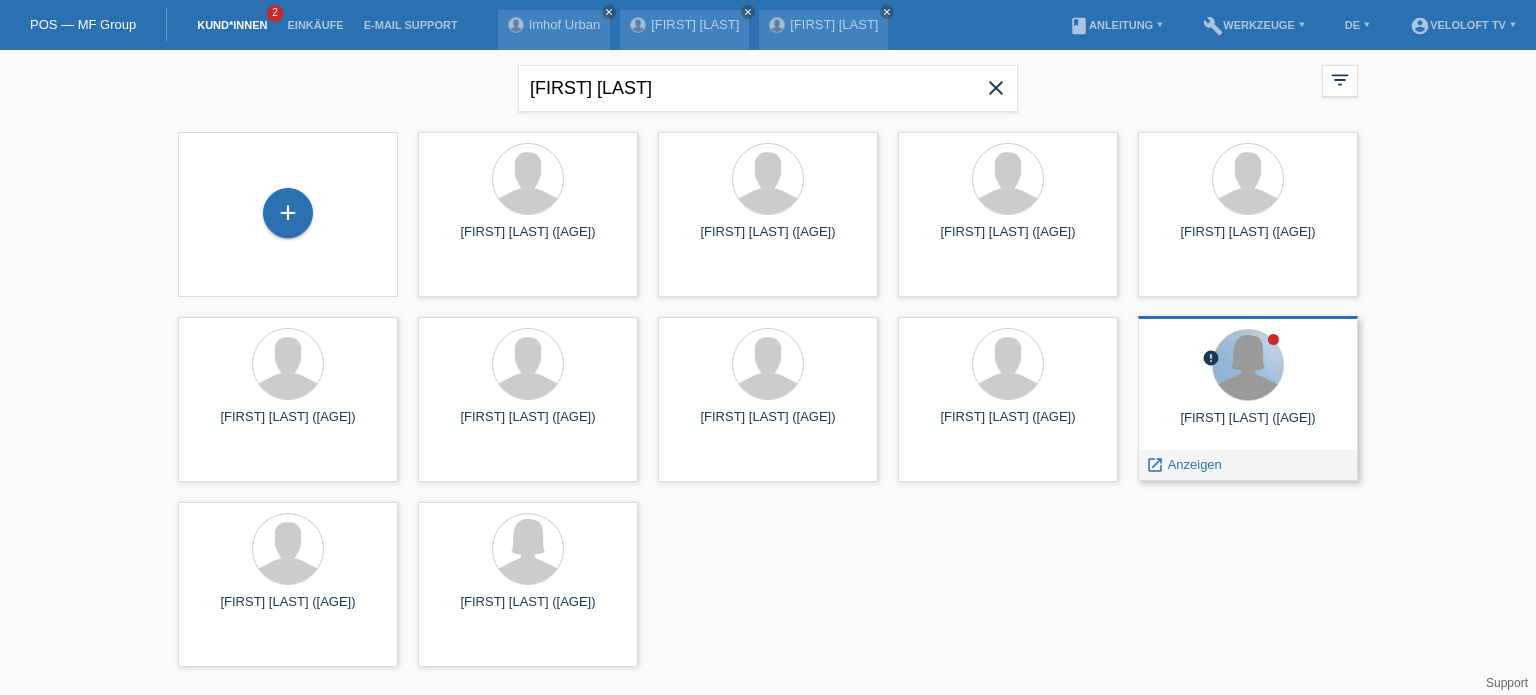 click at bounding box center [1248, 365] 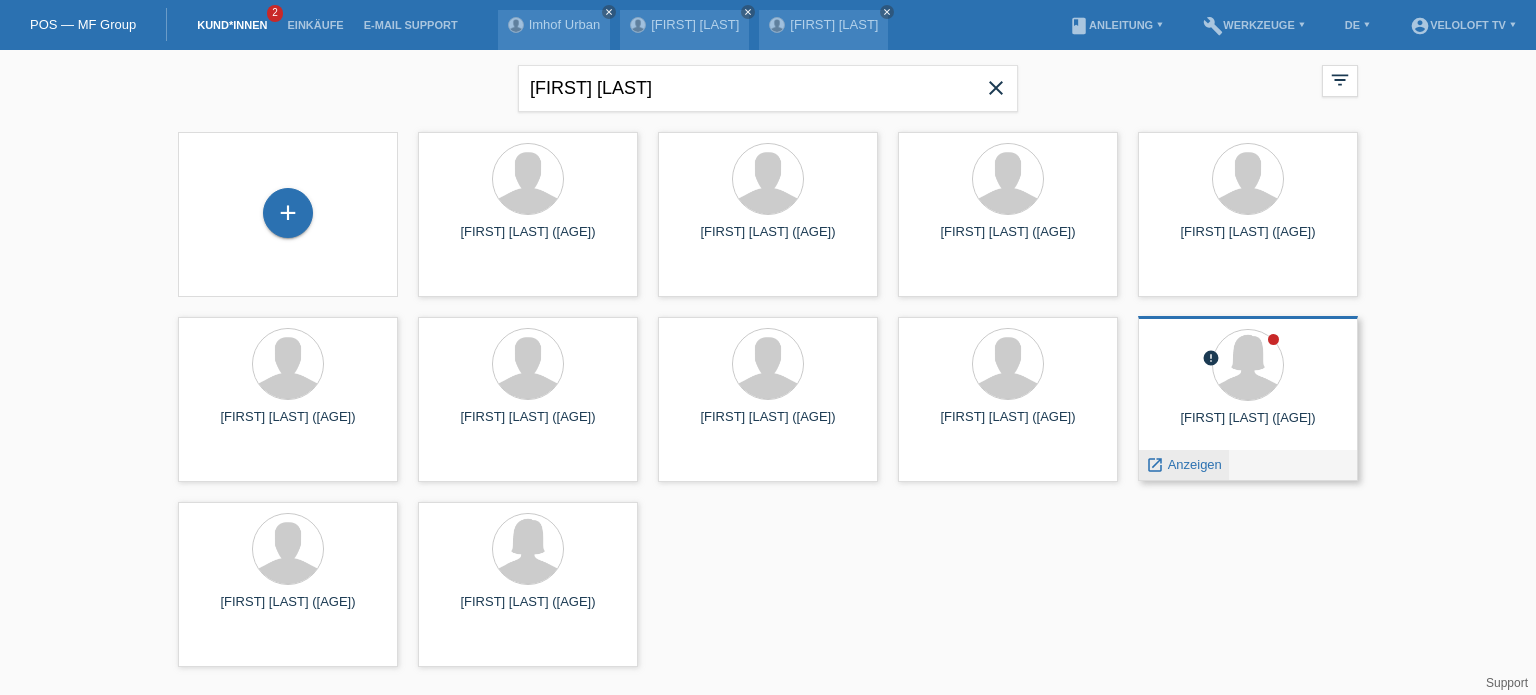 click on "Anzeigen" at bounding box center [1195, 464] 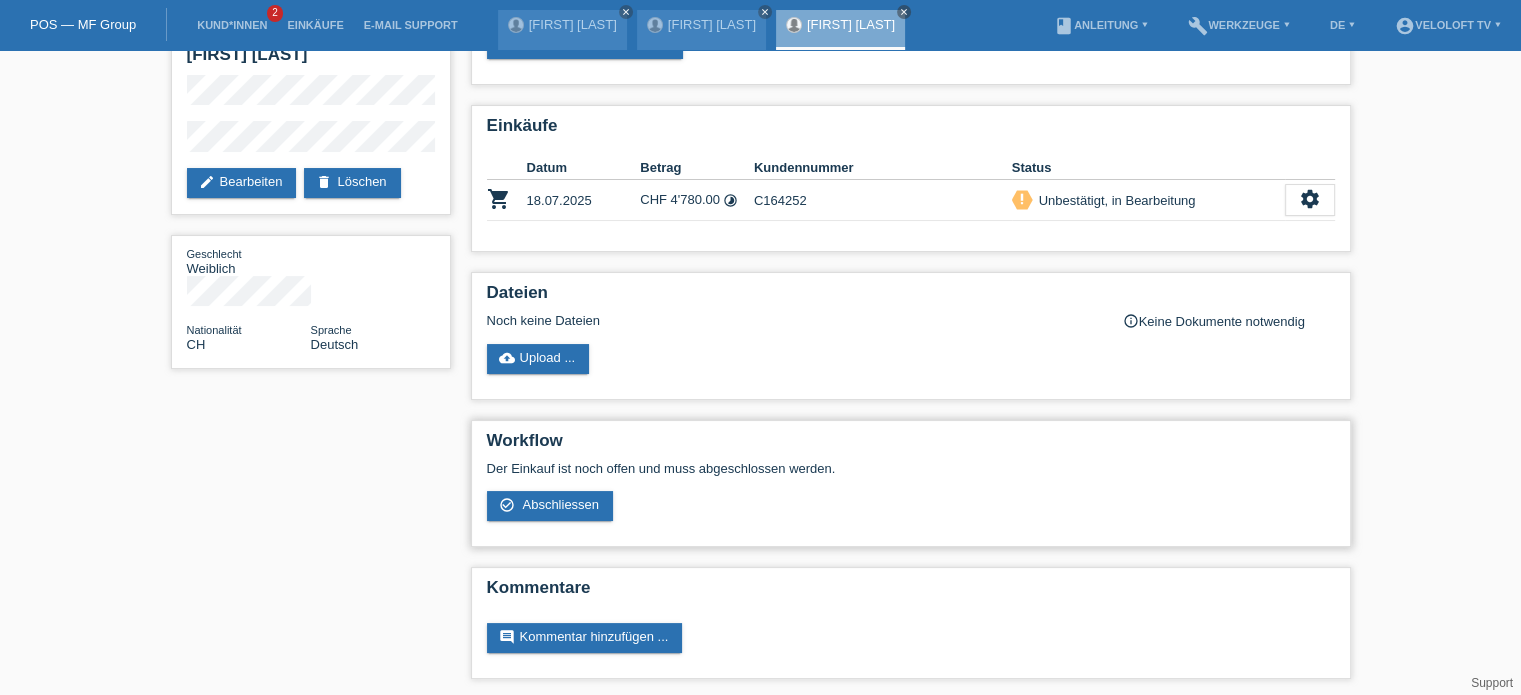 scroll, scrollTop: 120, scrollLeft: 0, axis: vertical 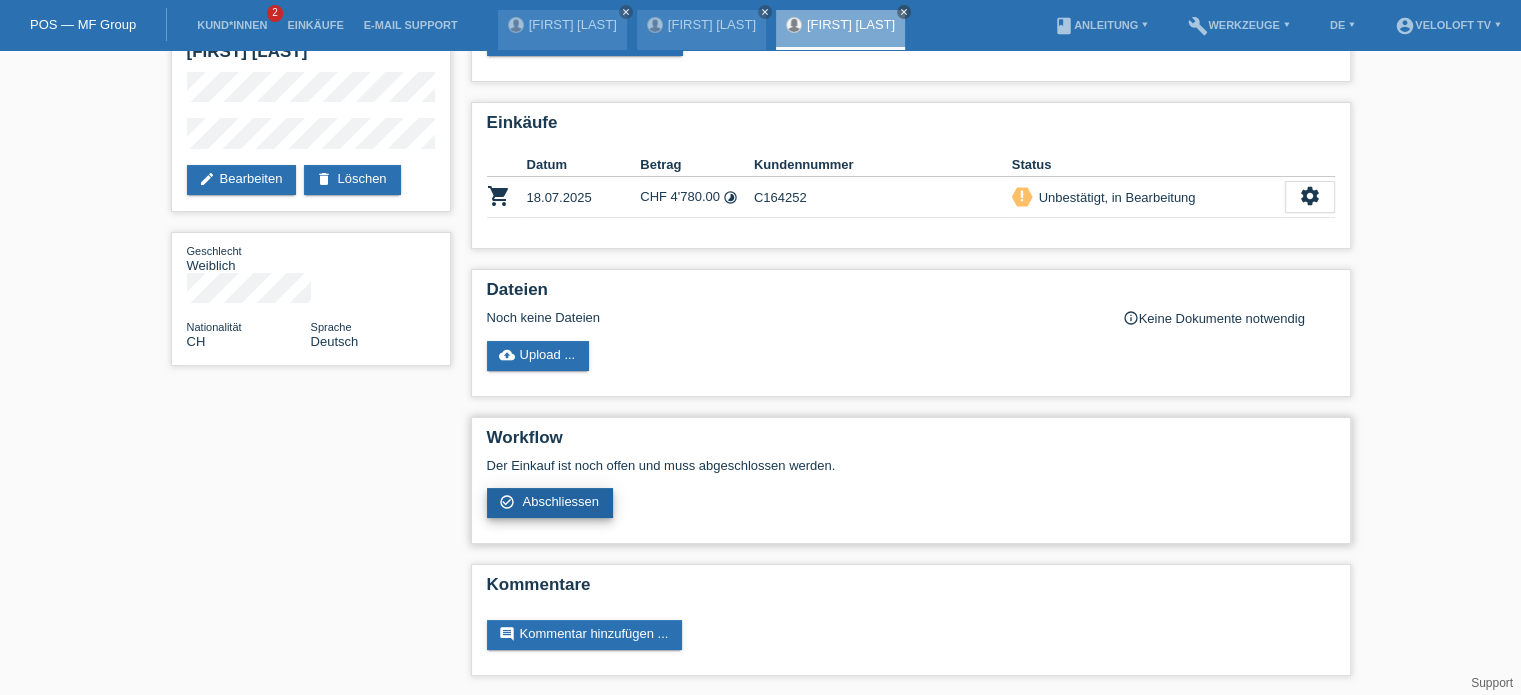 click on "Abschliessen" at bounding box center (560, 501) 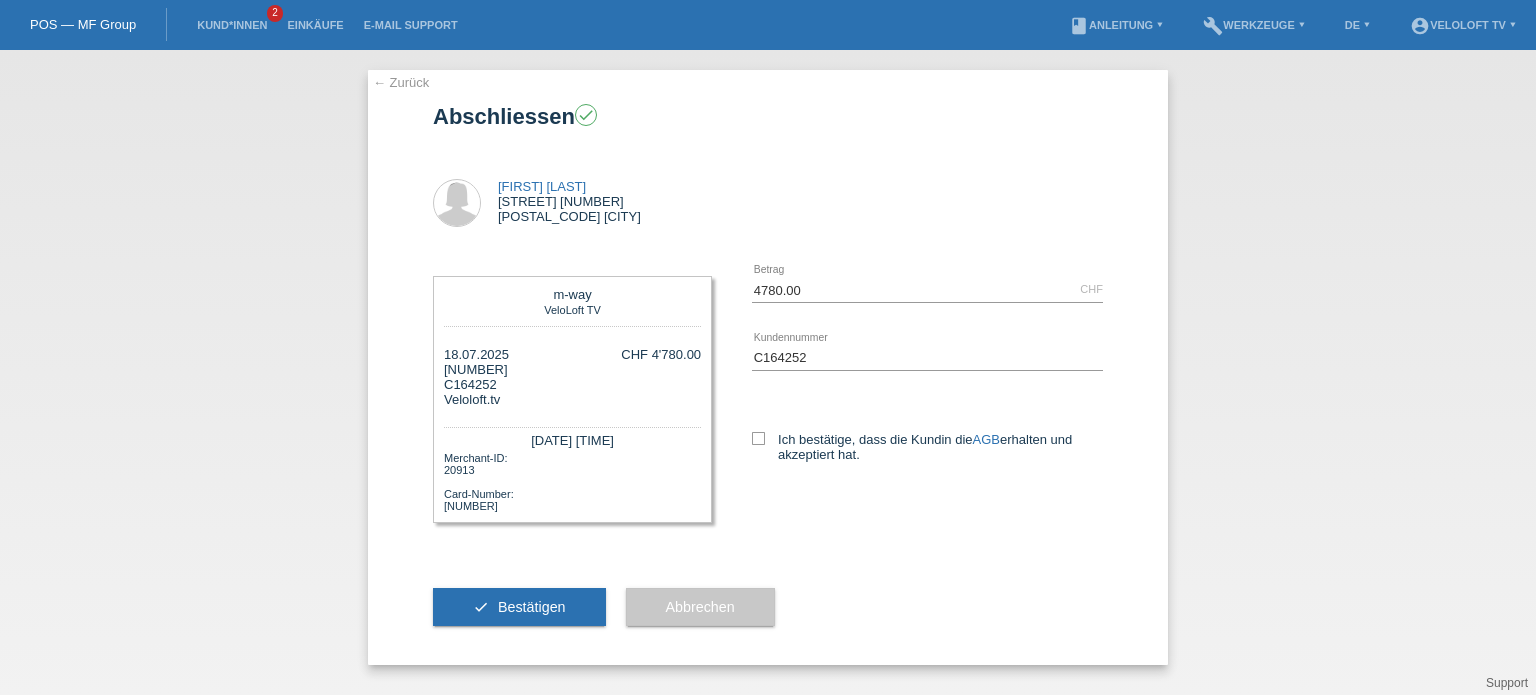 scroll, scrollTop: 0, scrollLeft: 0, axis: both 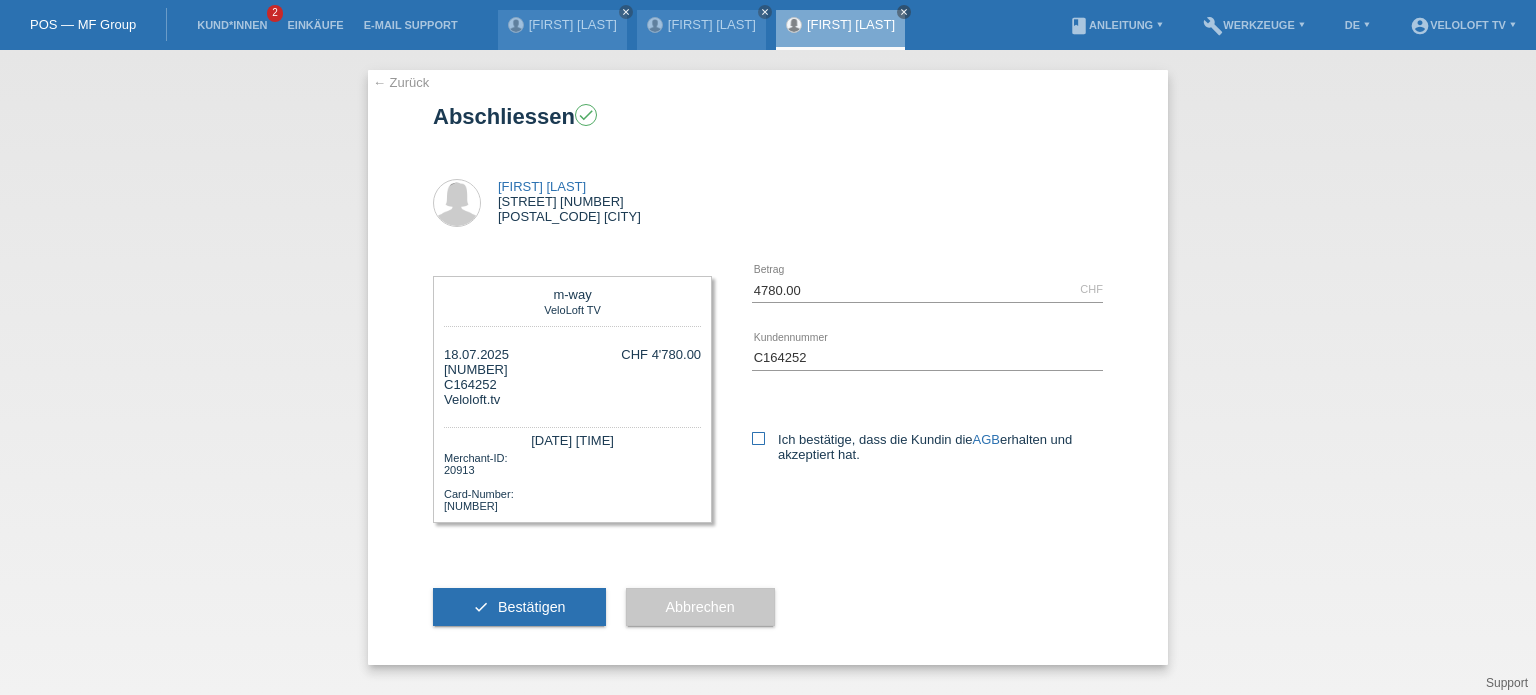 click at bounding box center [758, 438] 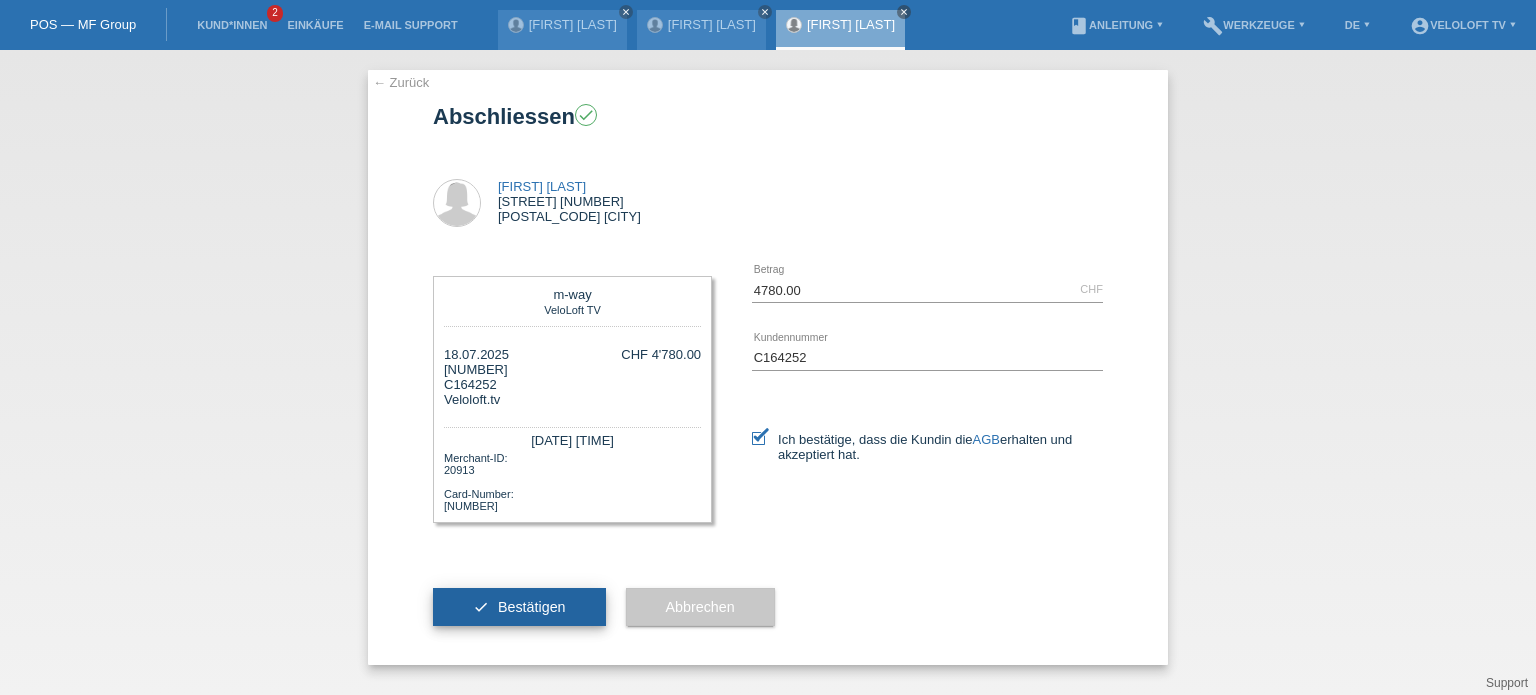 click on "Bestätigen" at bounding box center [532, 607] 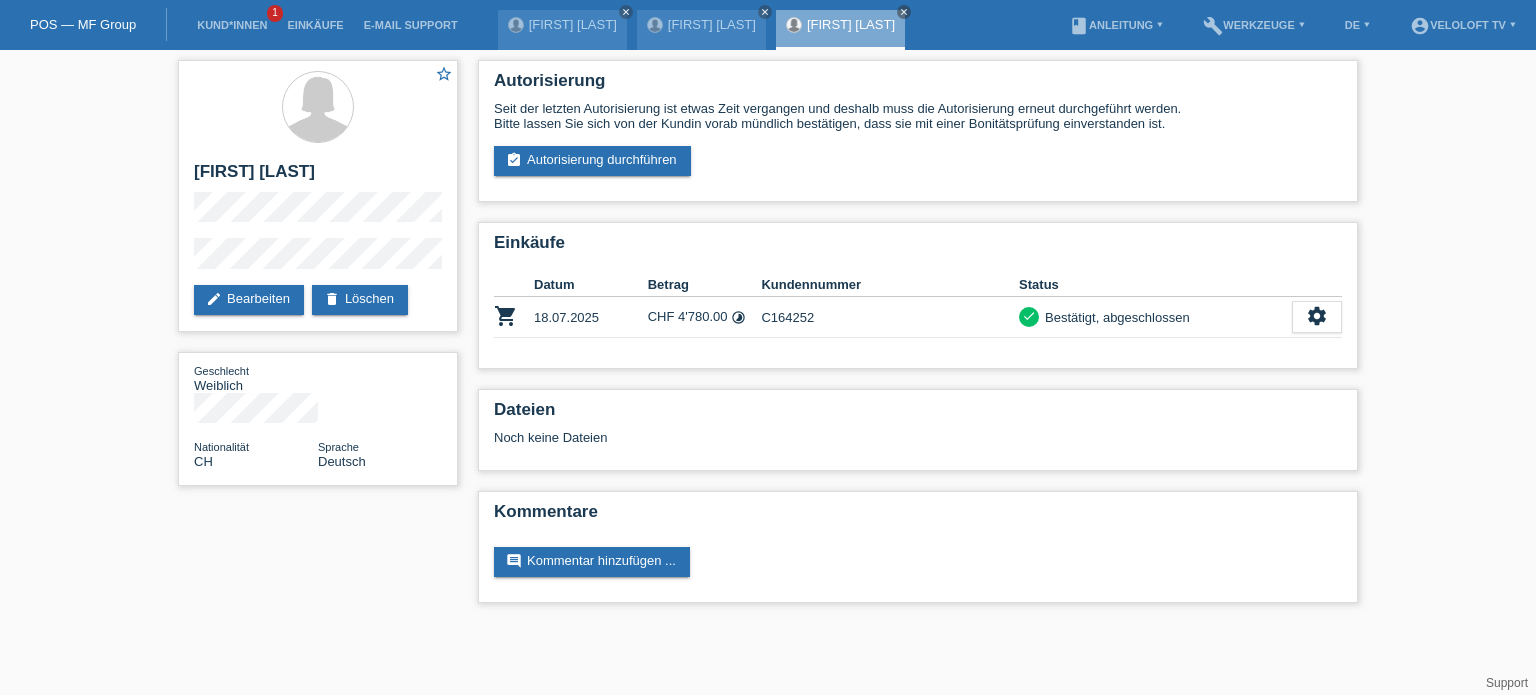 scroll, scrollTop: 0, scrollLeft: 0, axis: both 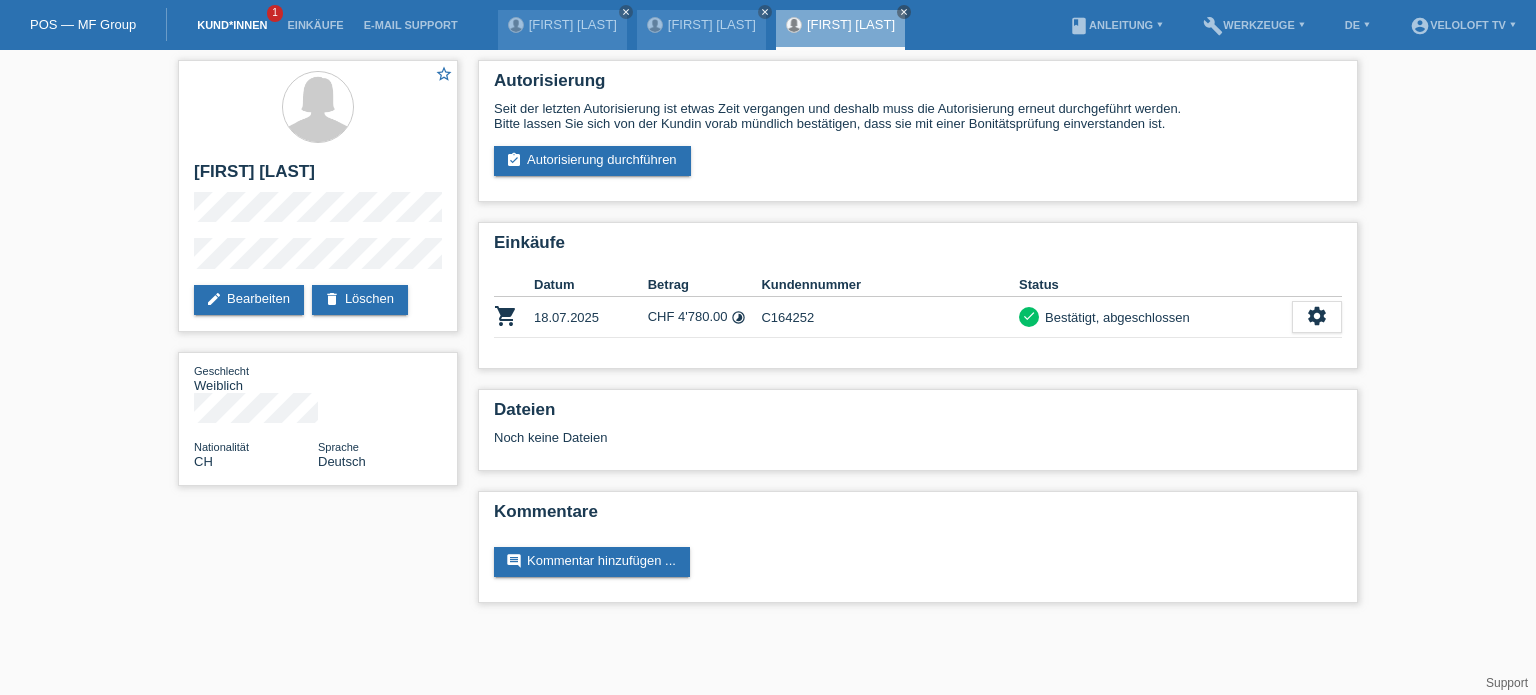 click on "Kund*innen" at bounding box center (232, 25) 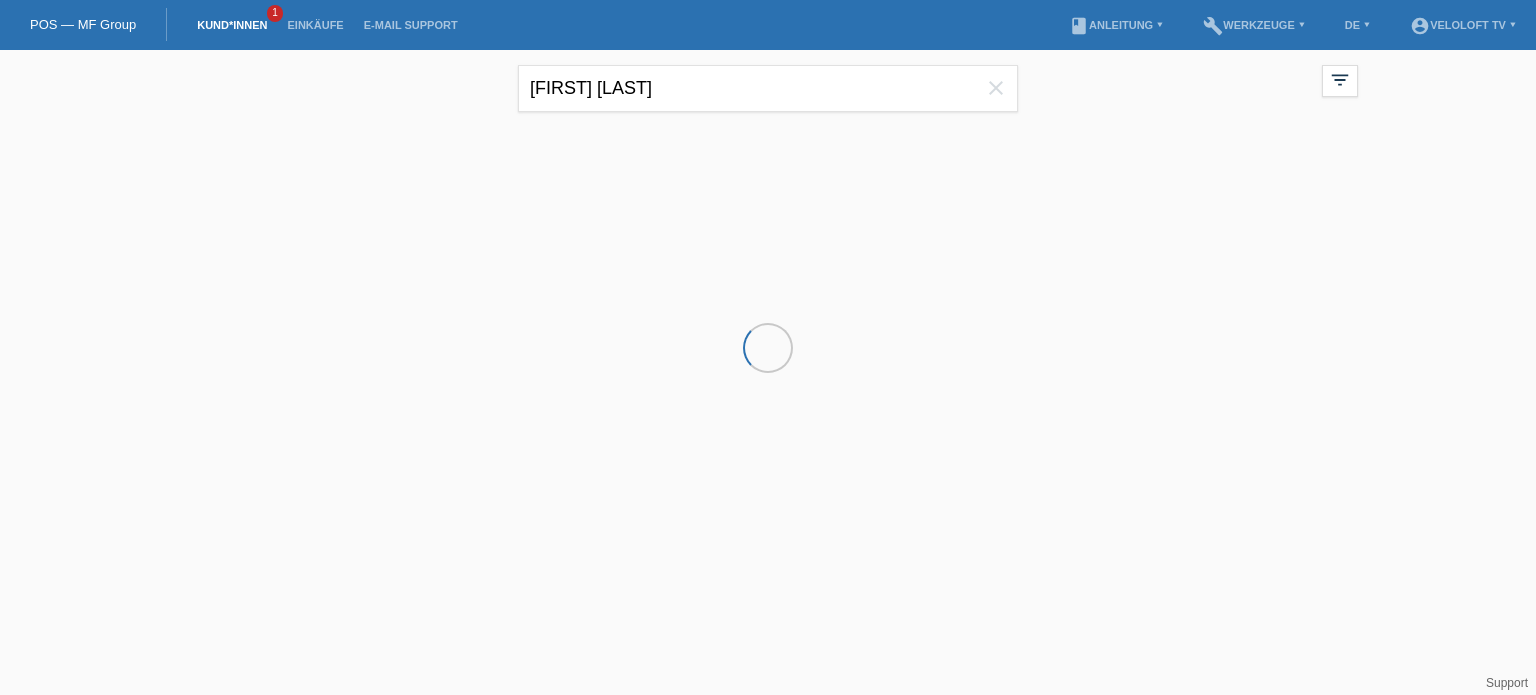 scroll, scrollTop: 0, scrollLeft: 0, axis: both 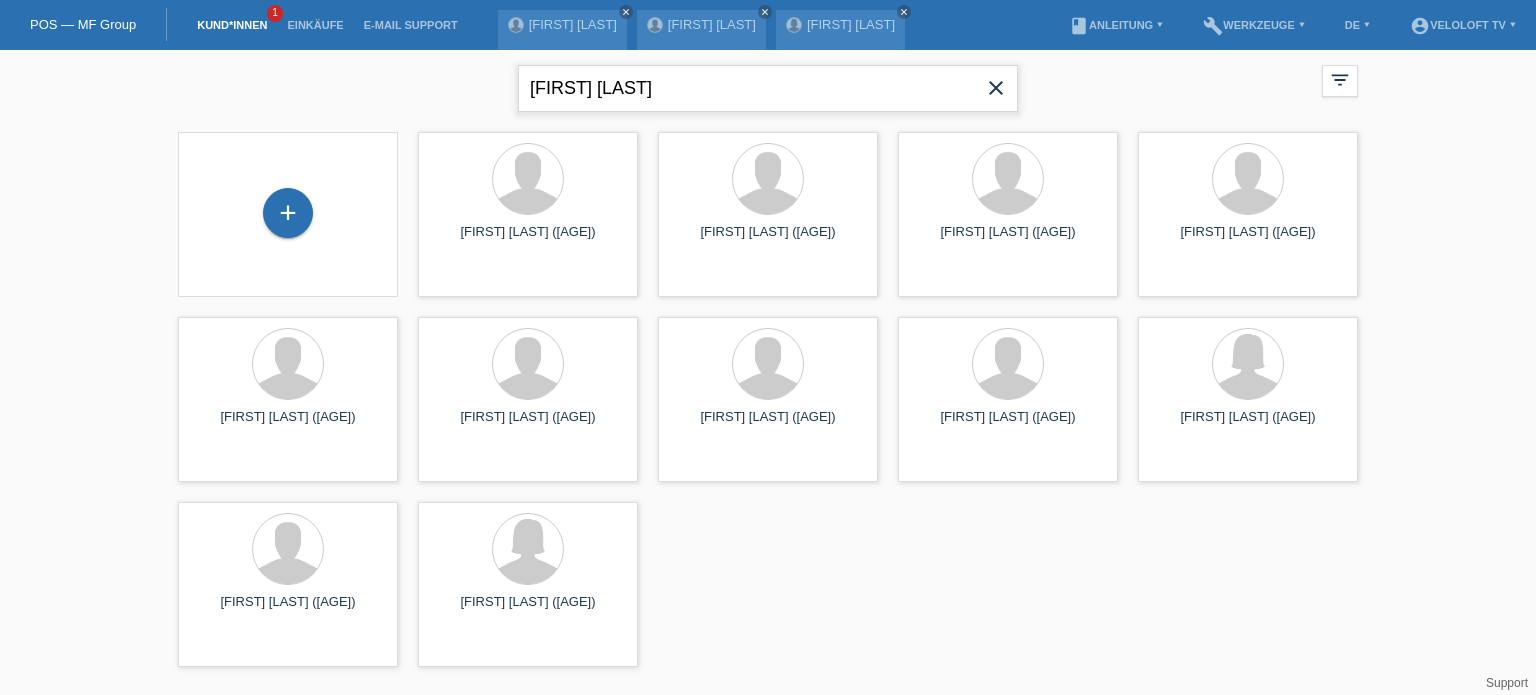 drag, startPoint x: 672, startPoint y: 103, endPoint x: 523, endPoint y: 107, distance: 149.05368 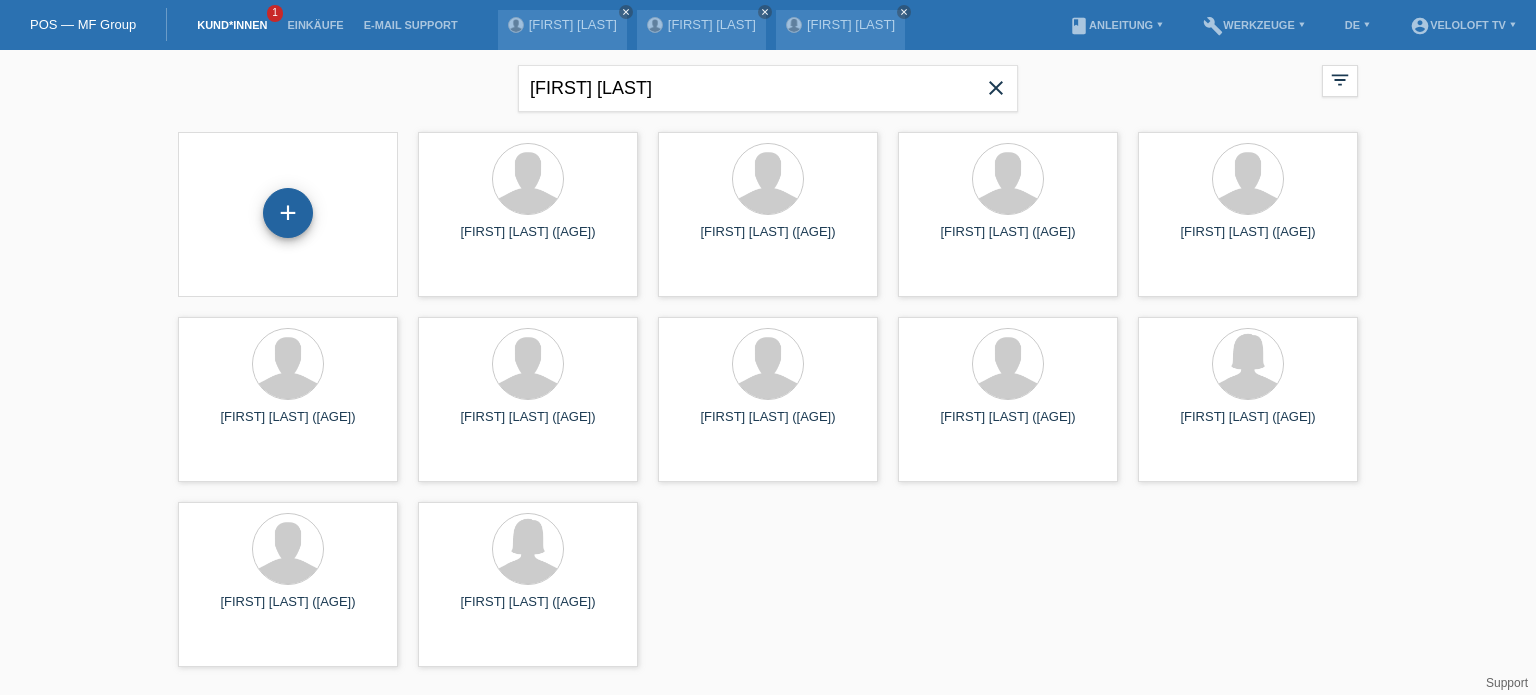 click on "+" at bounding box center [288, 213] 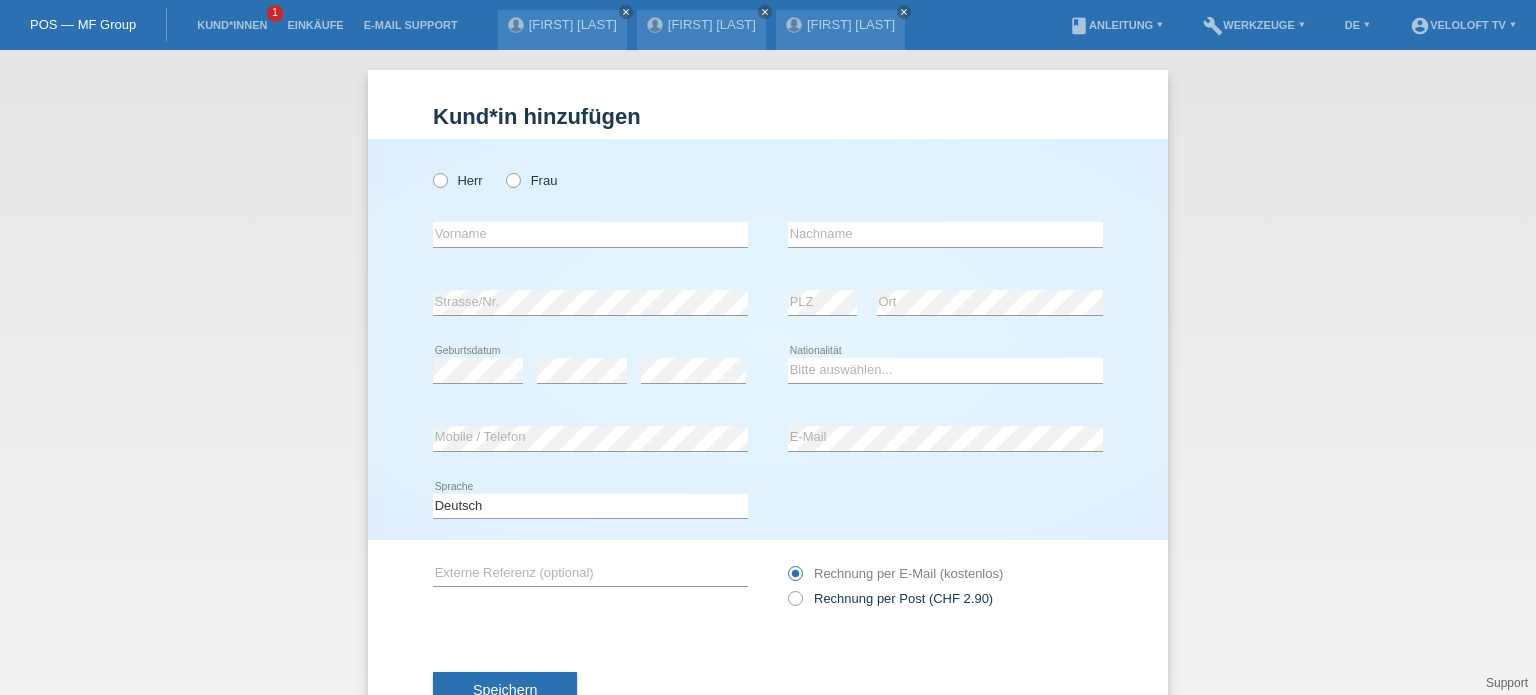 scroll, scrollTop: 0, scrollLeft: 0, axis: both 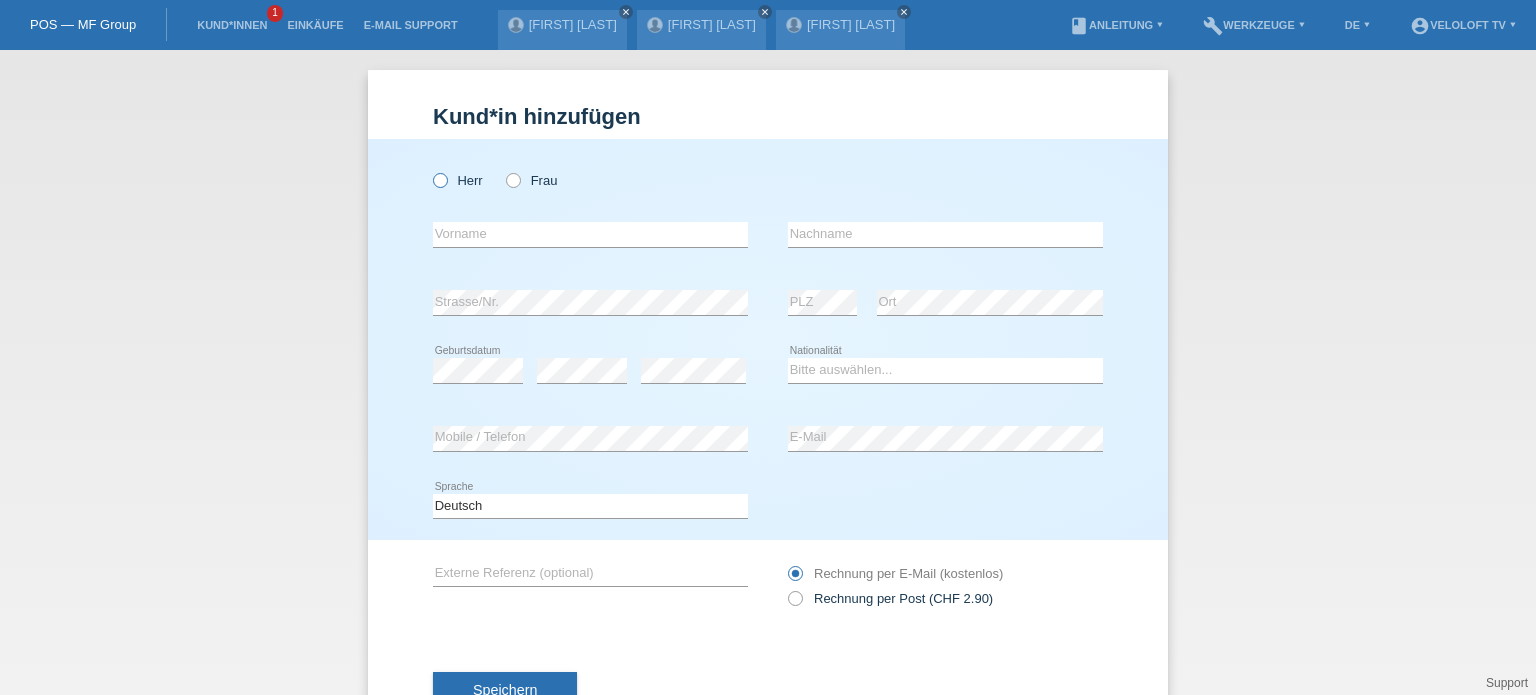 click at bounding box center [430, 170] 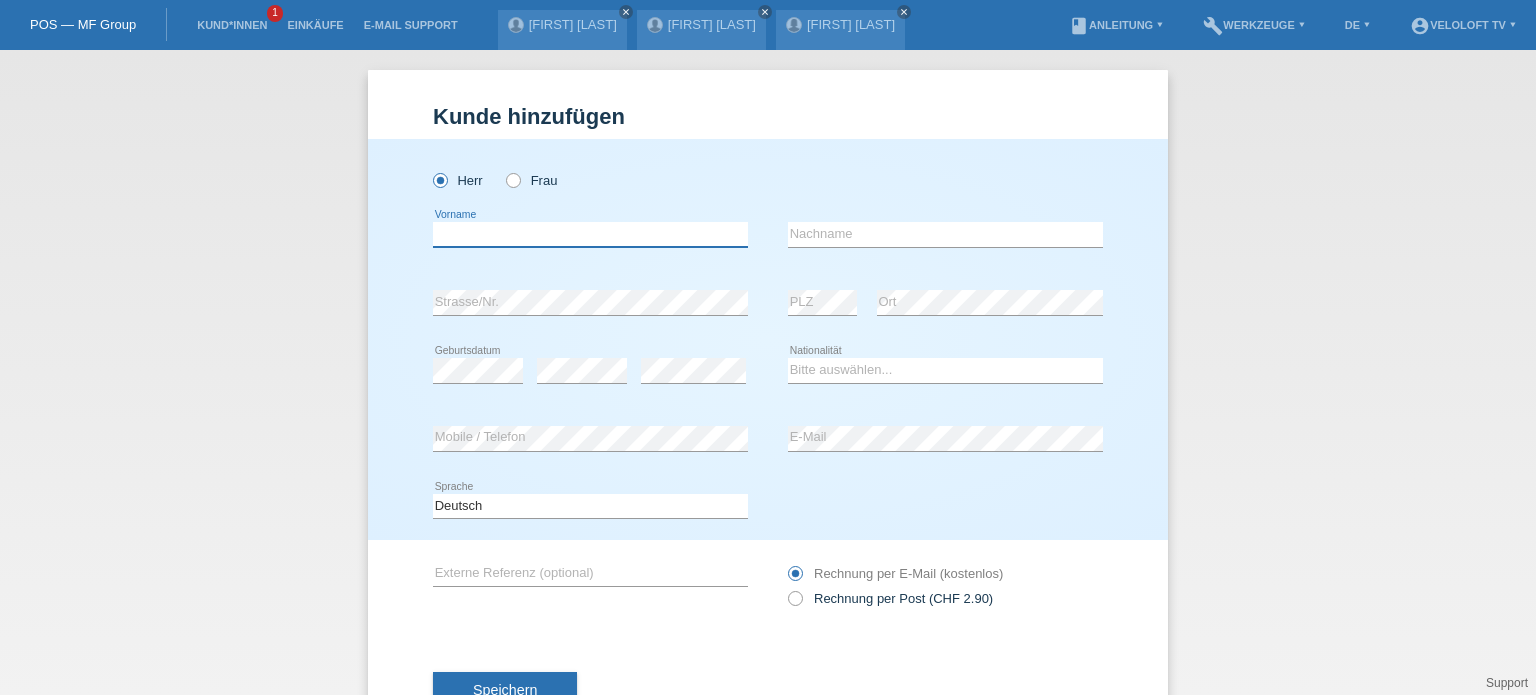 click at bounding box center (590, 234) 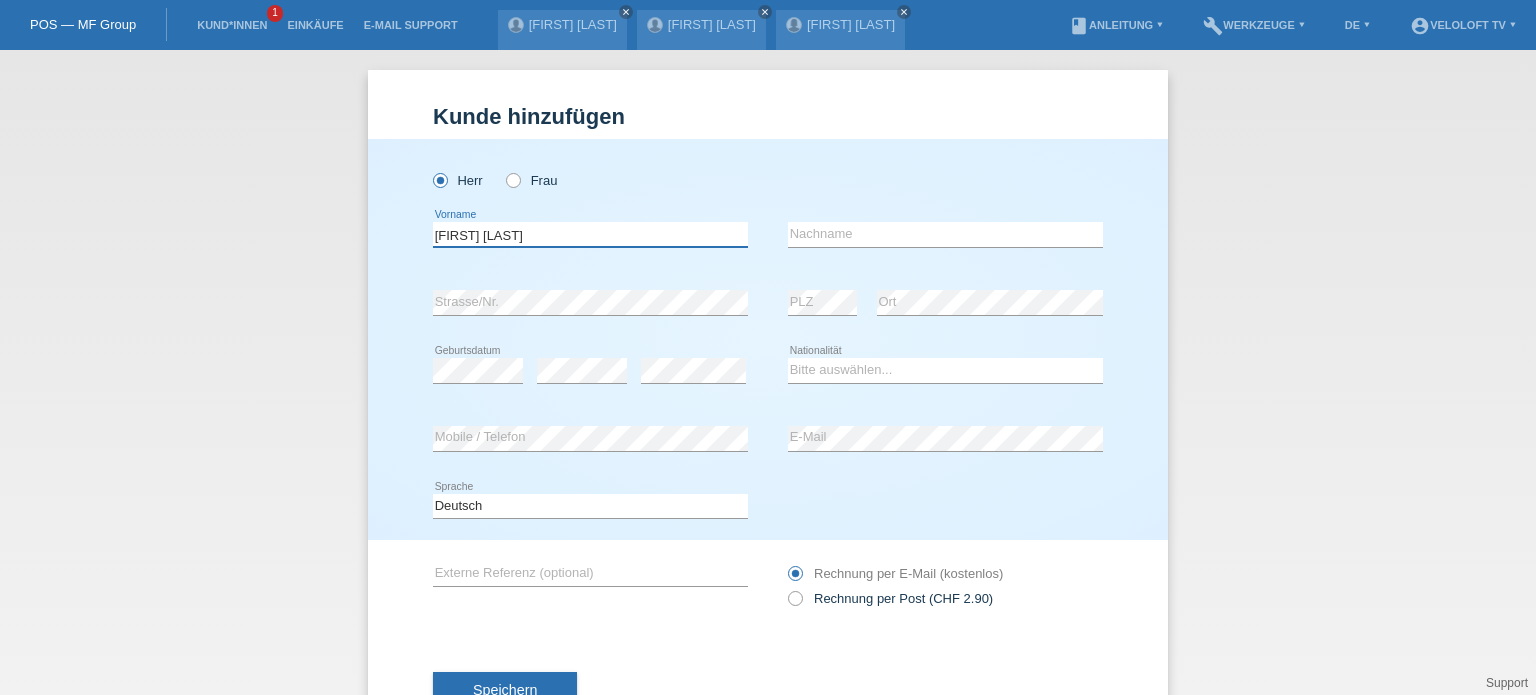 click on "[FIRST] [LAST]" at bounding box center [590, 234] 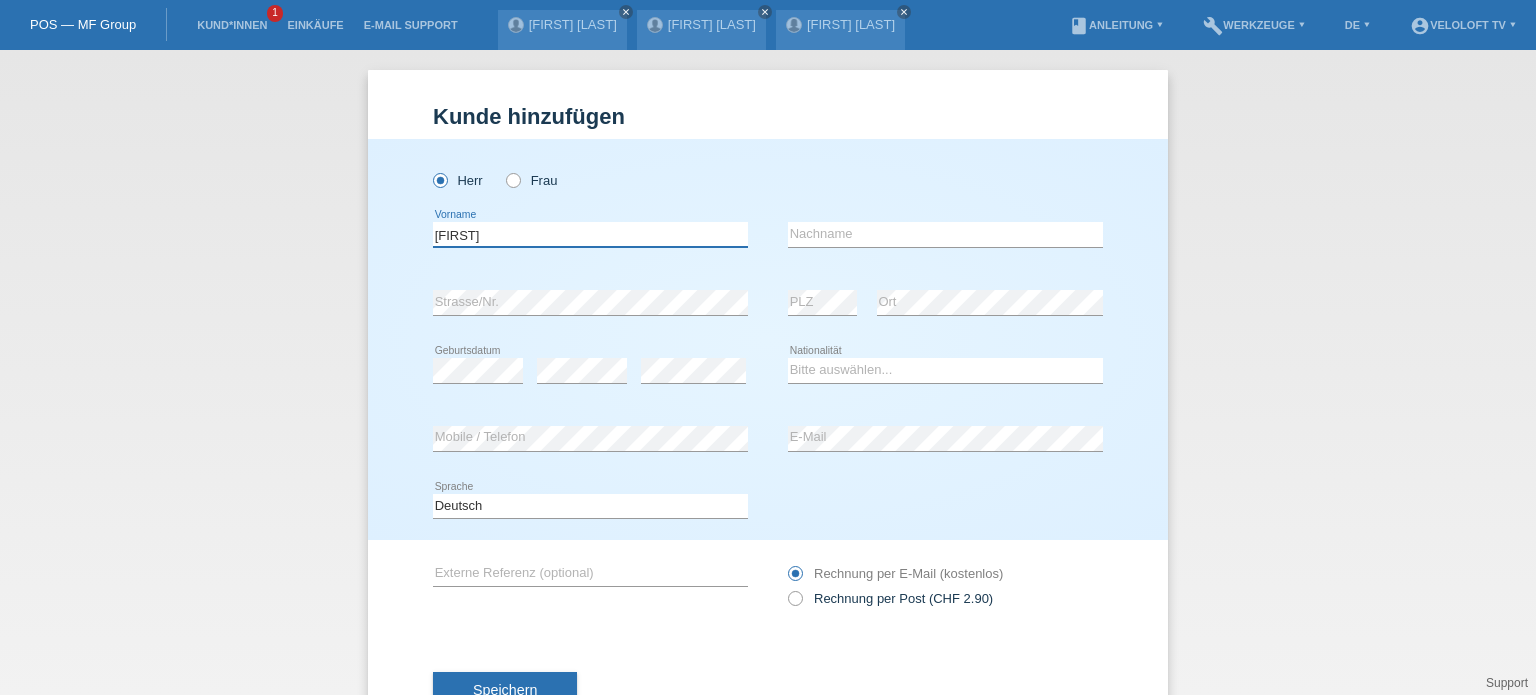 type on "René" 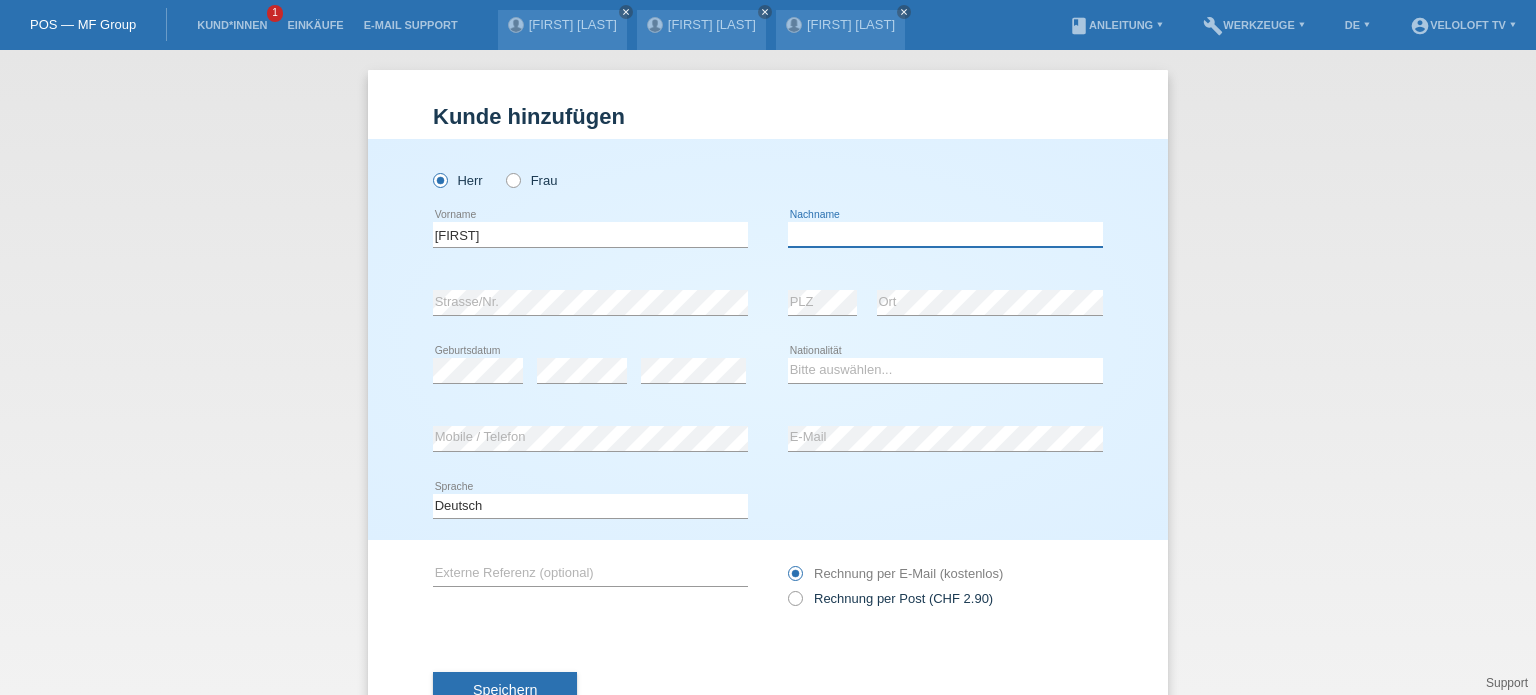 click at bounding box center (945, 234) 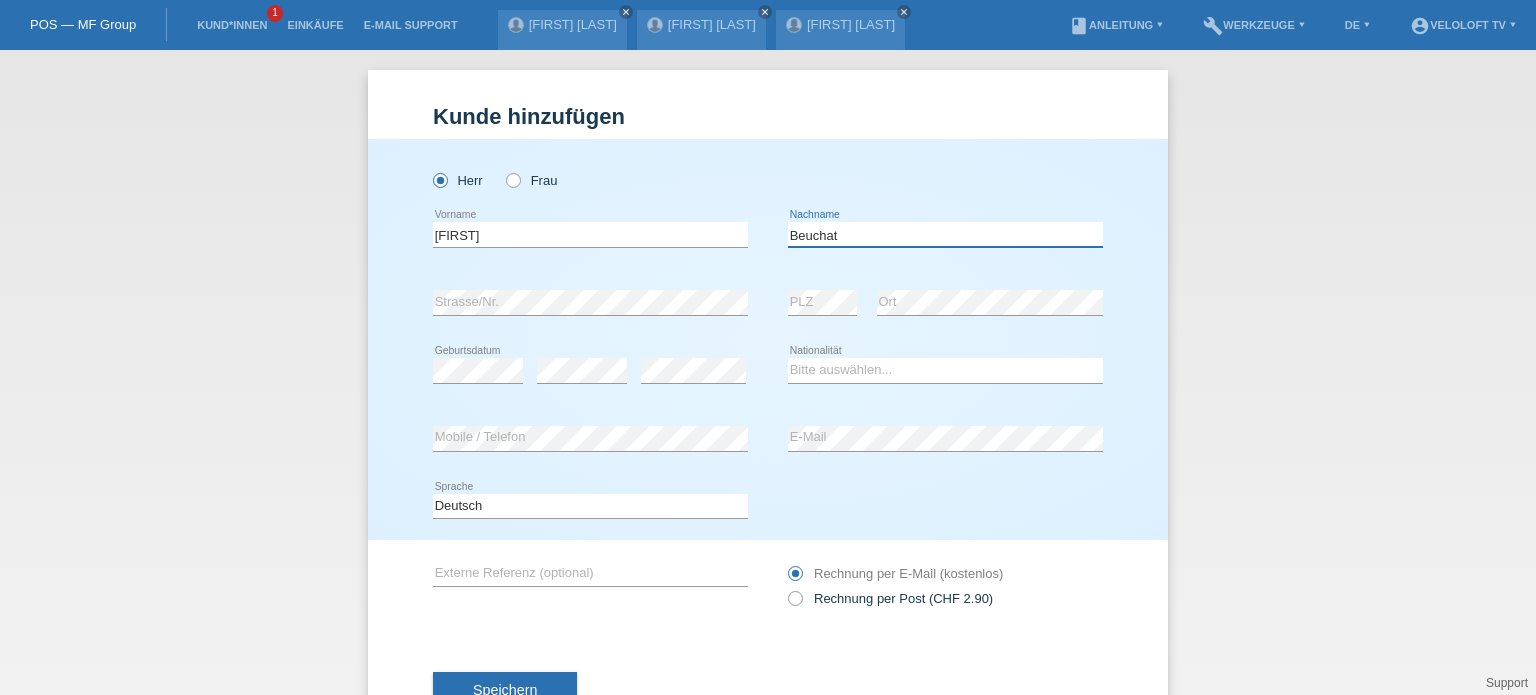 type on "Beuchat" 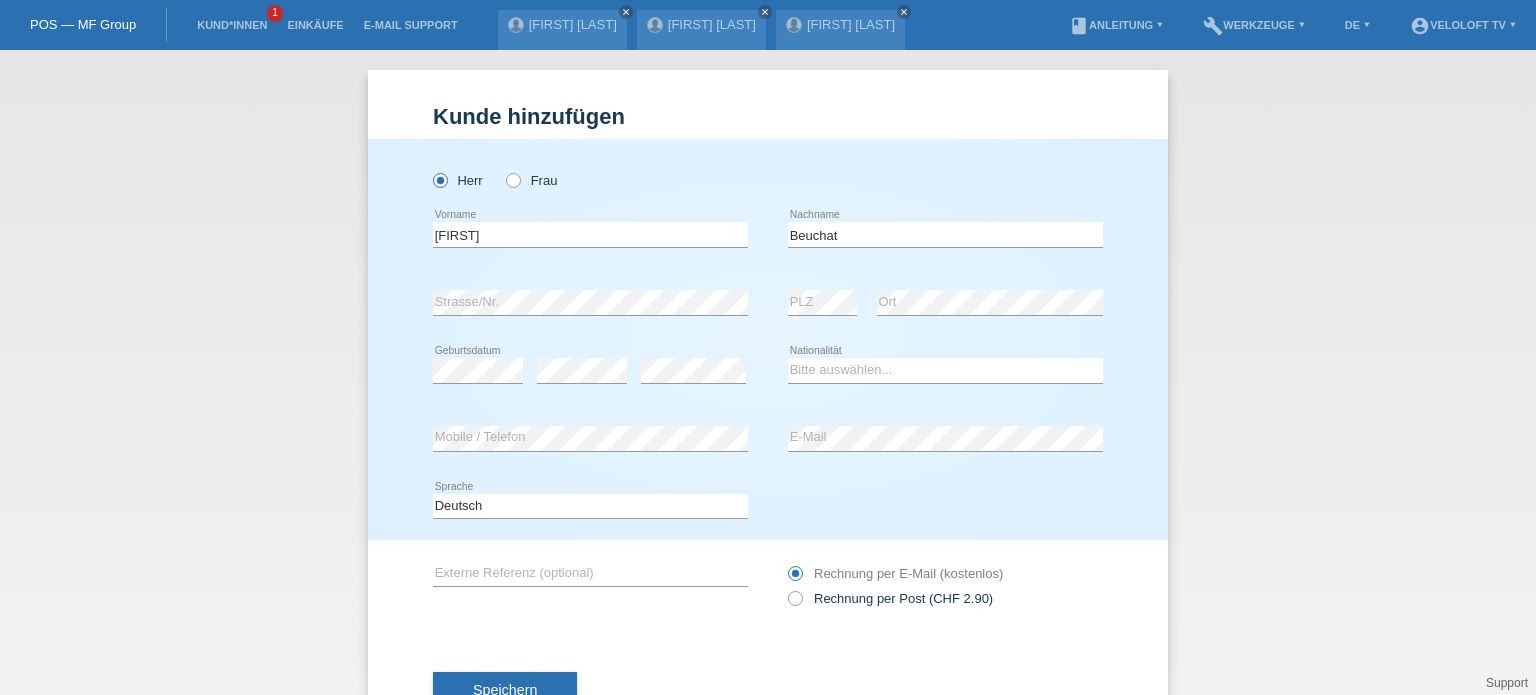 click on "Speichern" at bounding box center [768, 691] 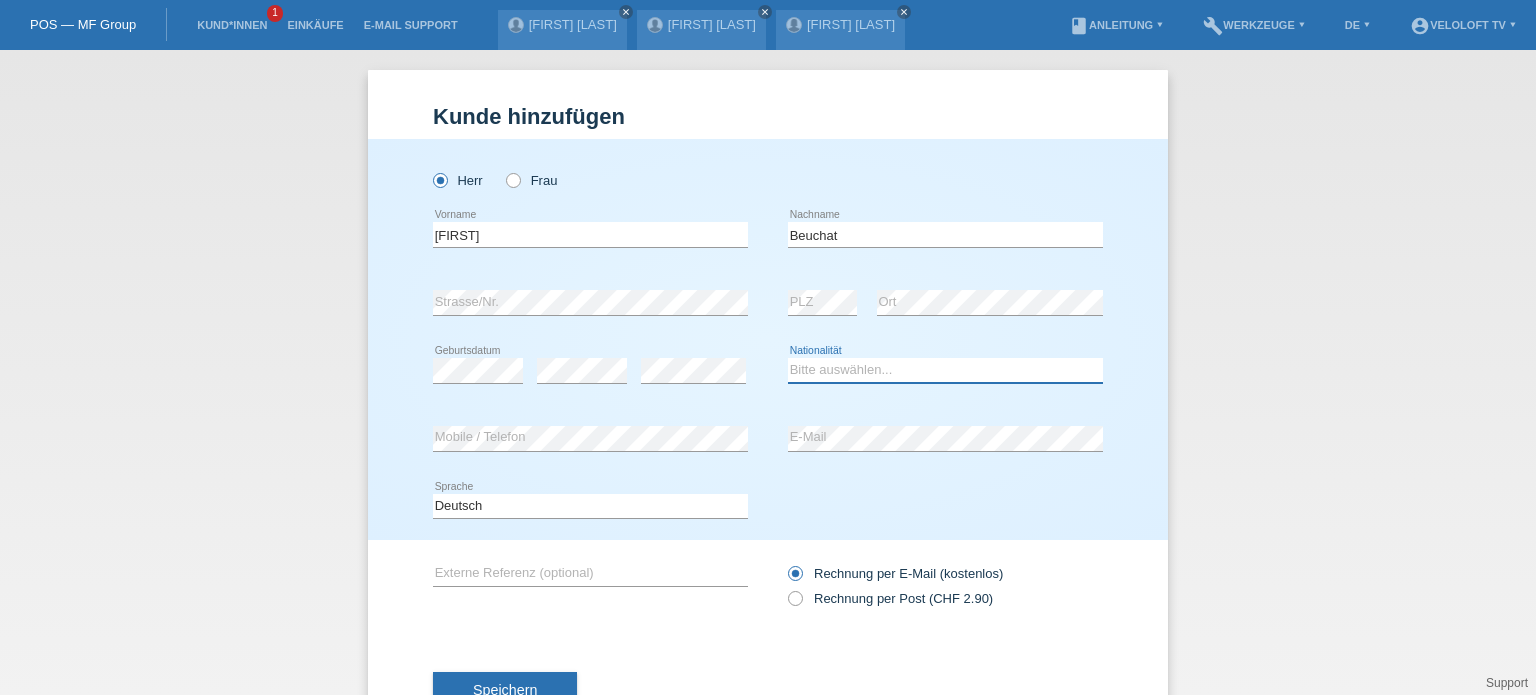 click on "Bitte auswählen...
Schweiz
Deutschland
Liechtenstein
Österreich
------------
Afghanistan
Ägypten
Åland
Albanien
Algerien" at bounding box center [945, 370] 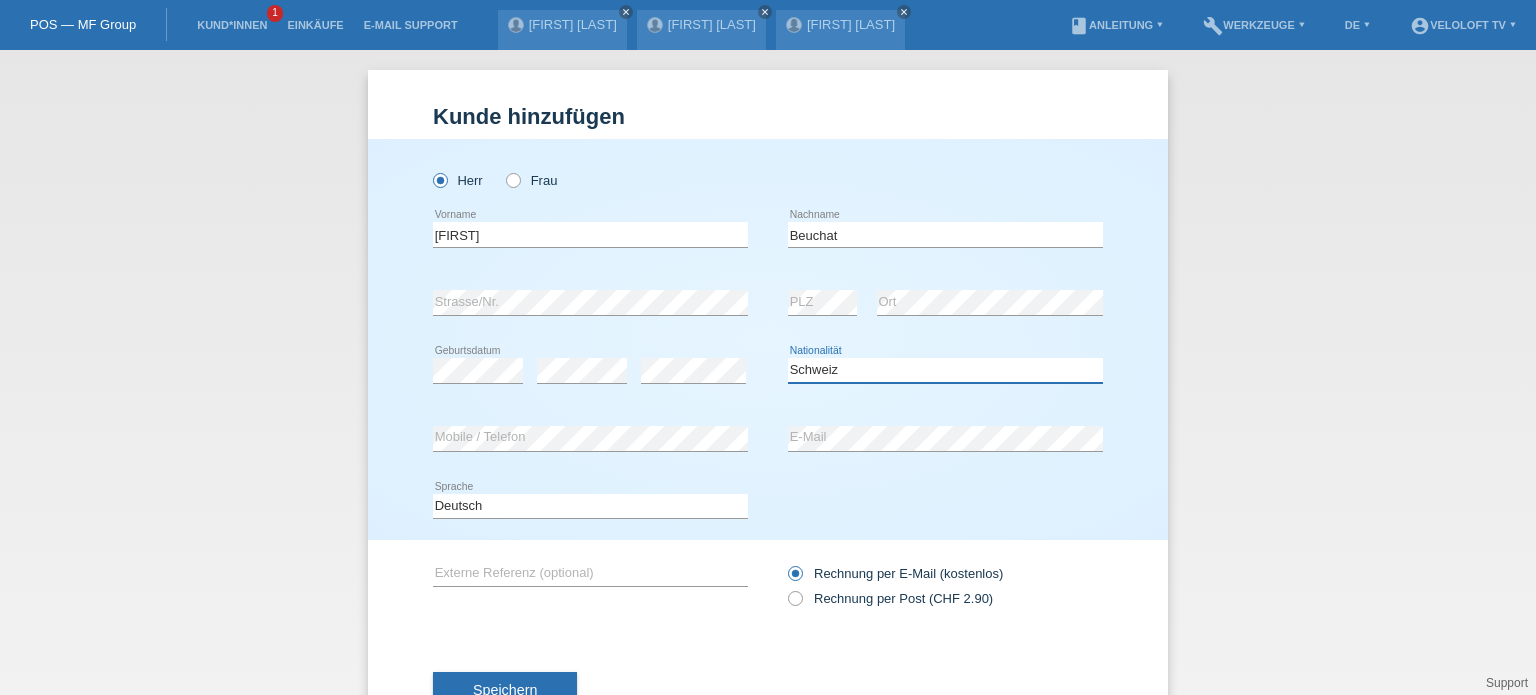 click on "Bitte auswählen...
Schweiz
Deutschland
Liechtenstein
Österreich
------------
Afghanistan
Ägypten
Åland
Albanien
Algerien" at bounding box center (945, 370) 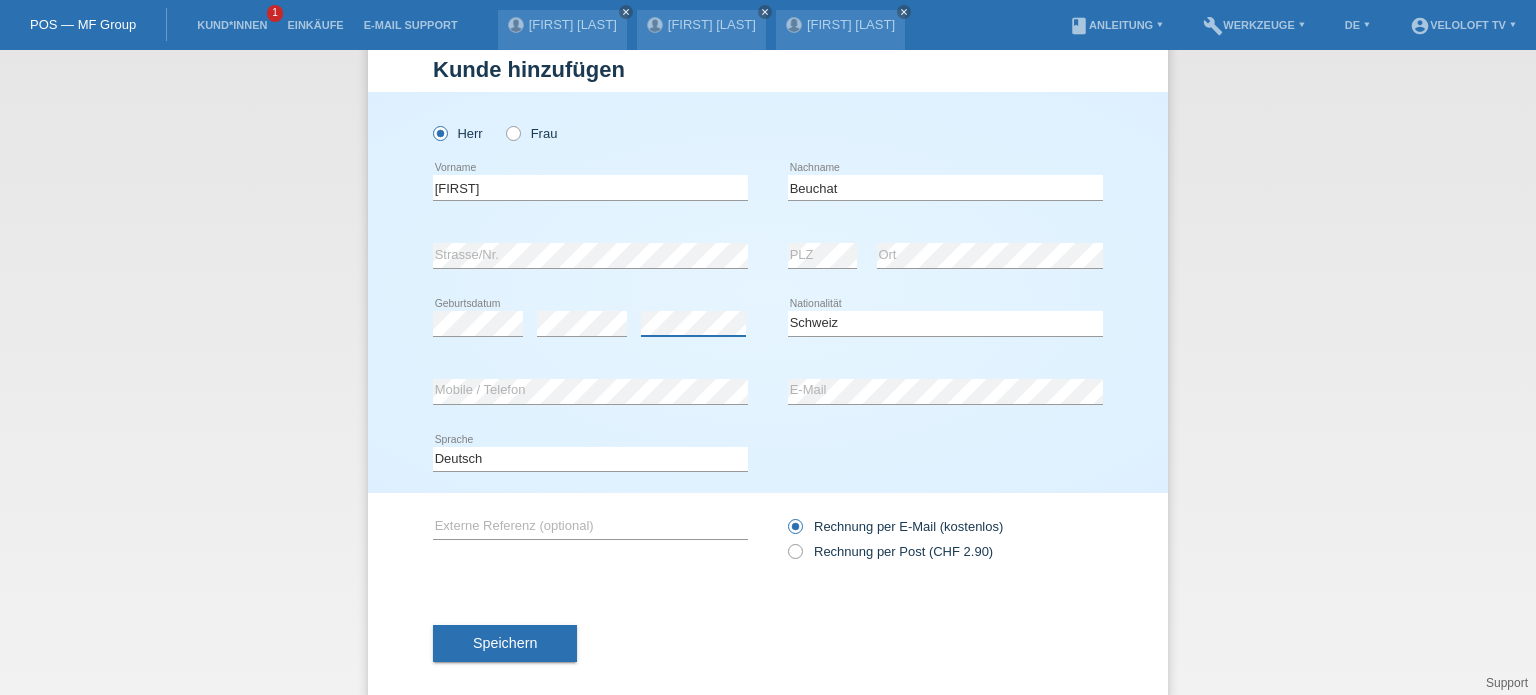 scroll, scrollTop: 72, scrollLeft: 0, axis: vertical 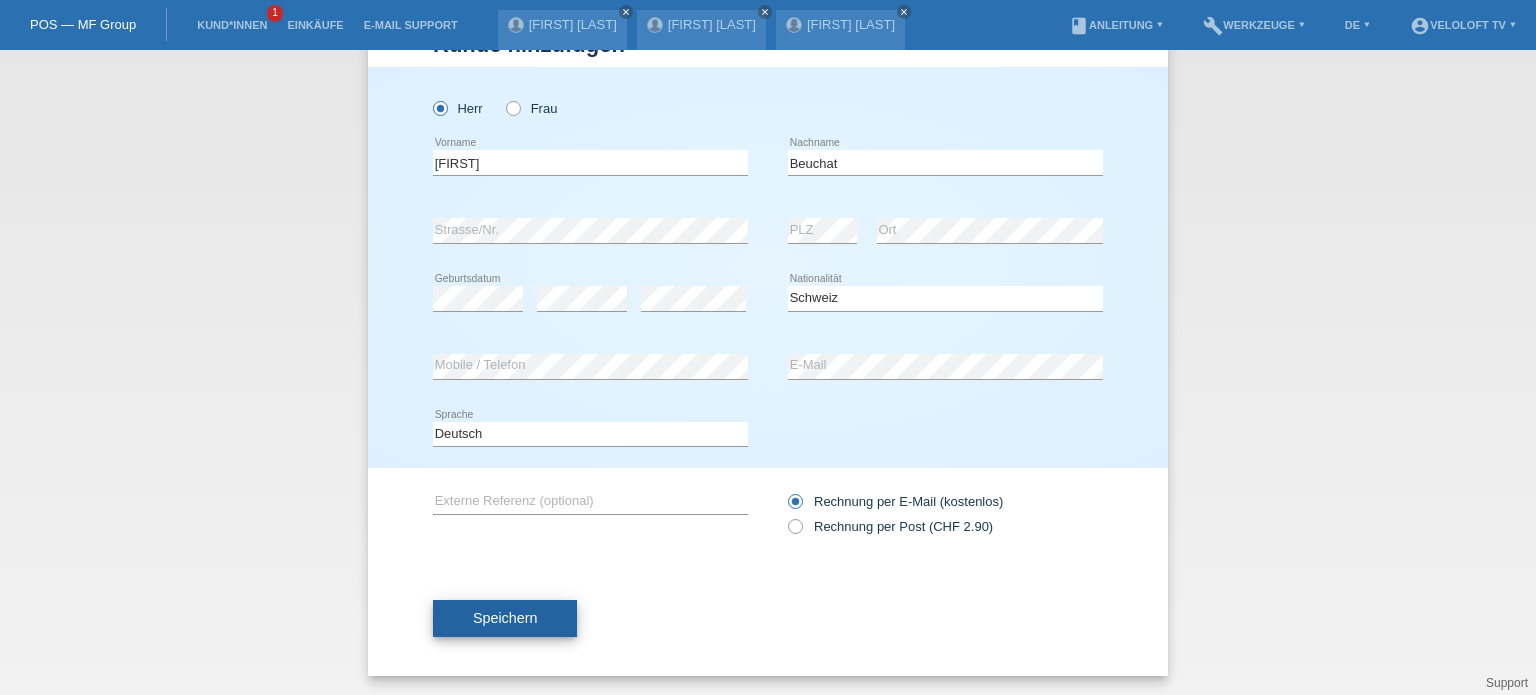 click on "Speichern" at bounding box center (505, 618) 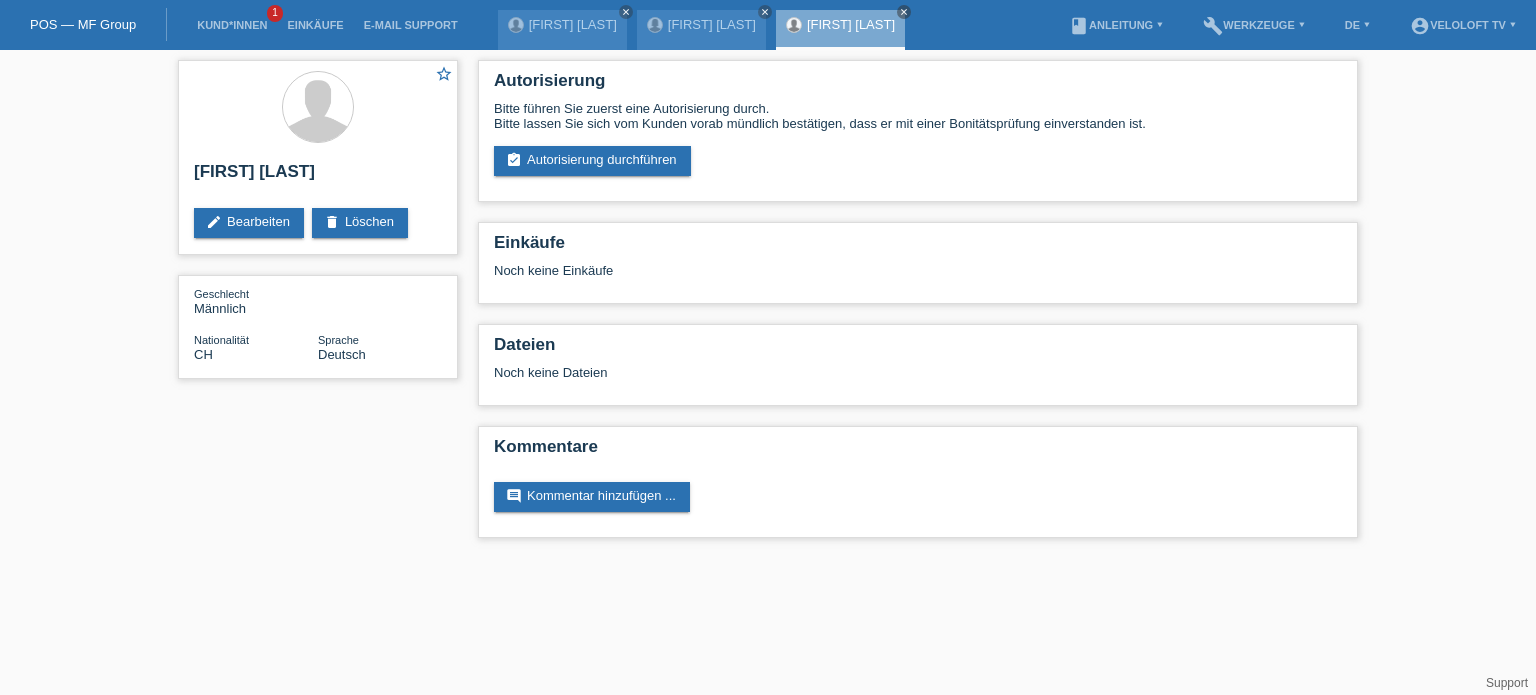 scroll, scrollTop: 0, scrollLeft: 0, axis: both 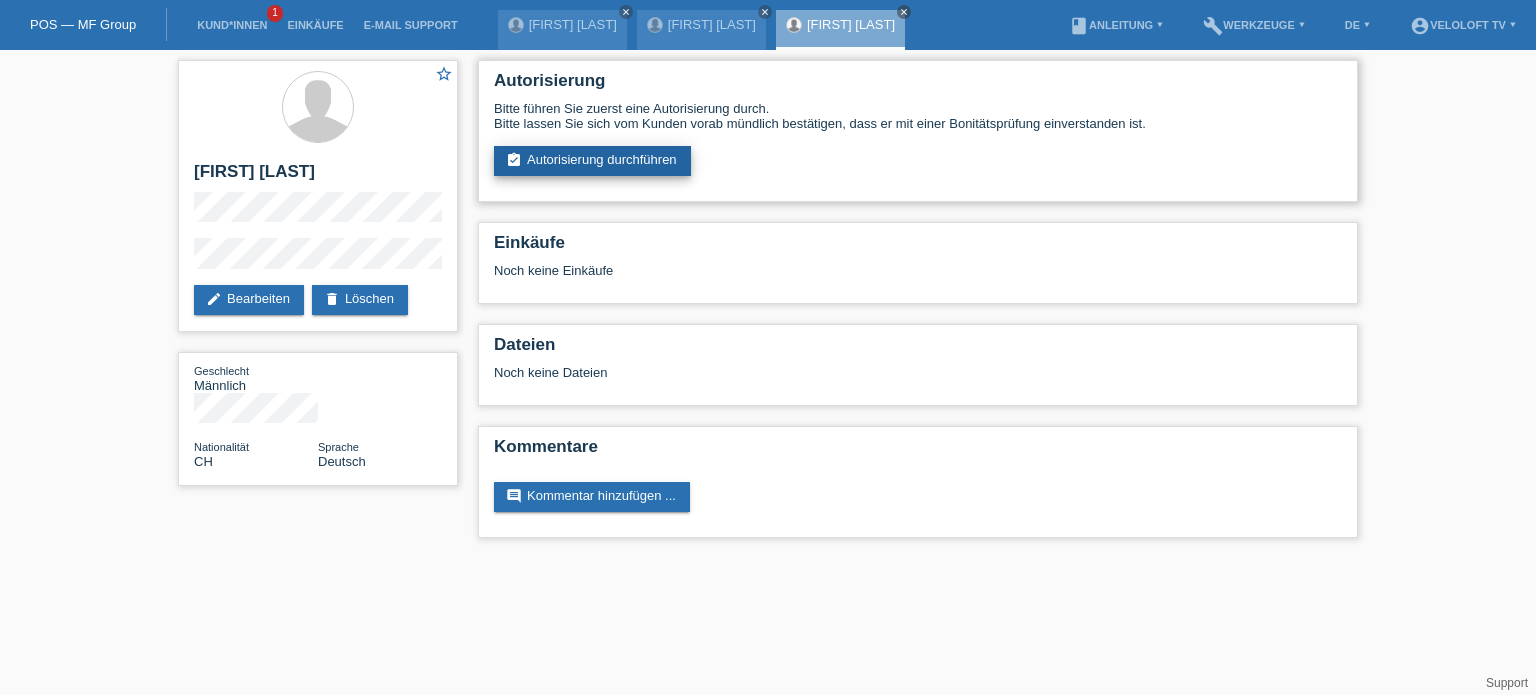 click on "assignment_turned_in  Autorisierung durchführen" at bounding box center (592, 161) 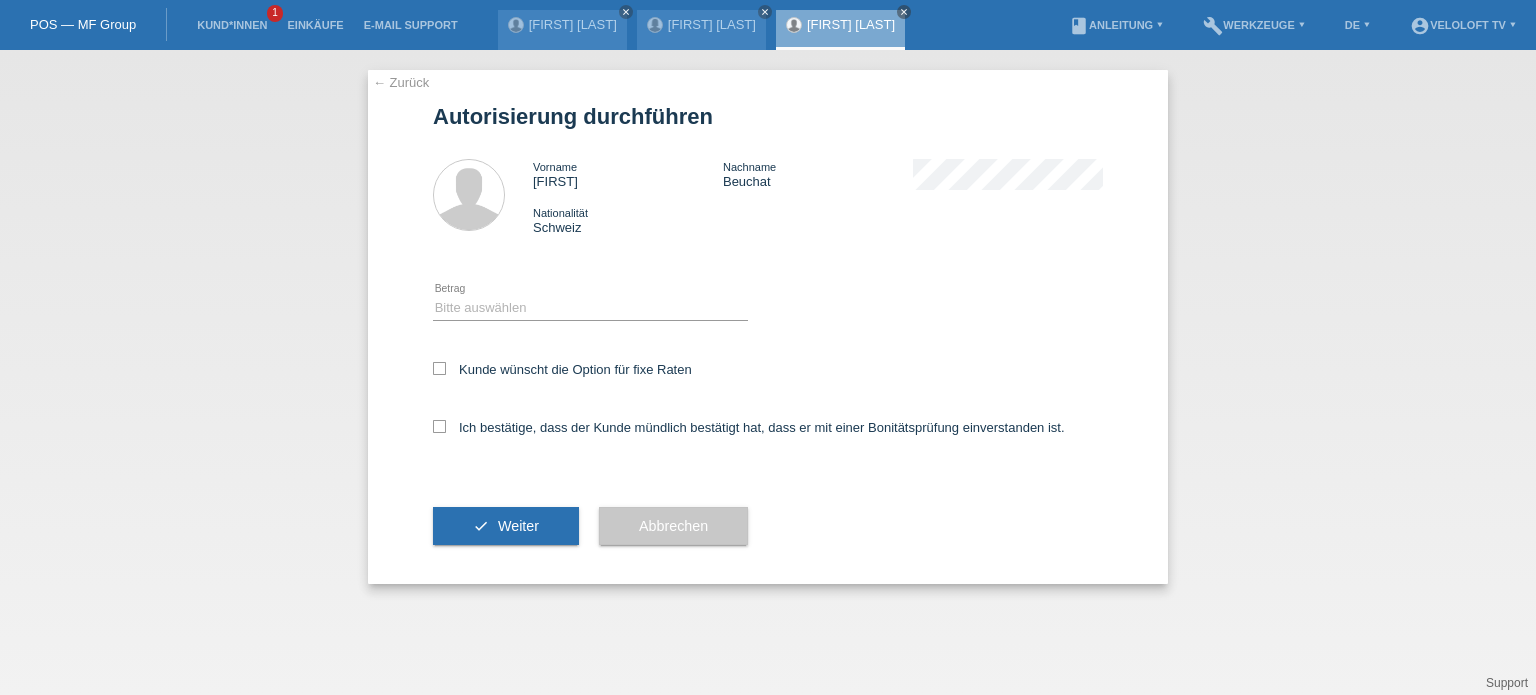 scroll, scrollTop: 0, scrollLeft: 0, axis: both 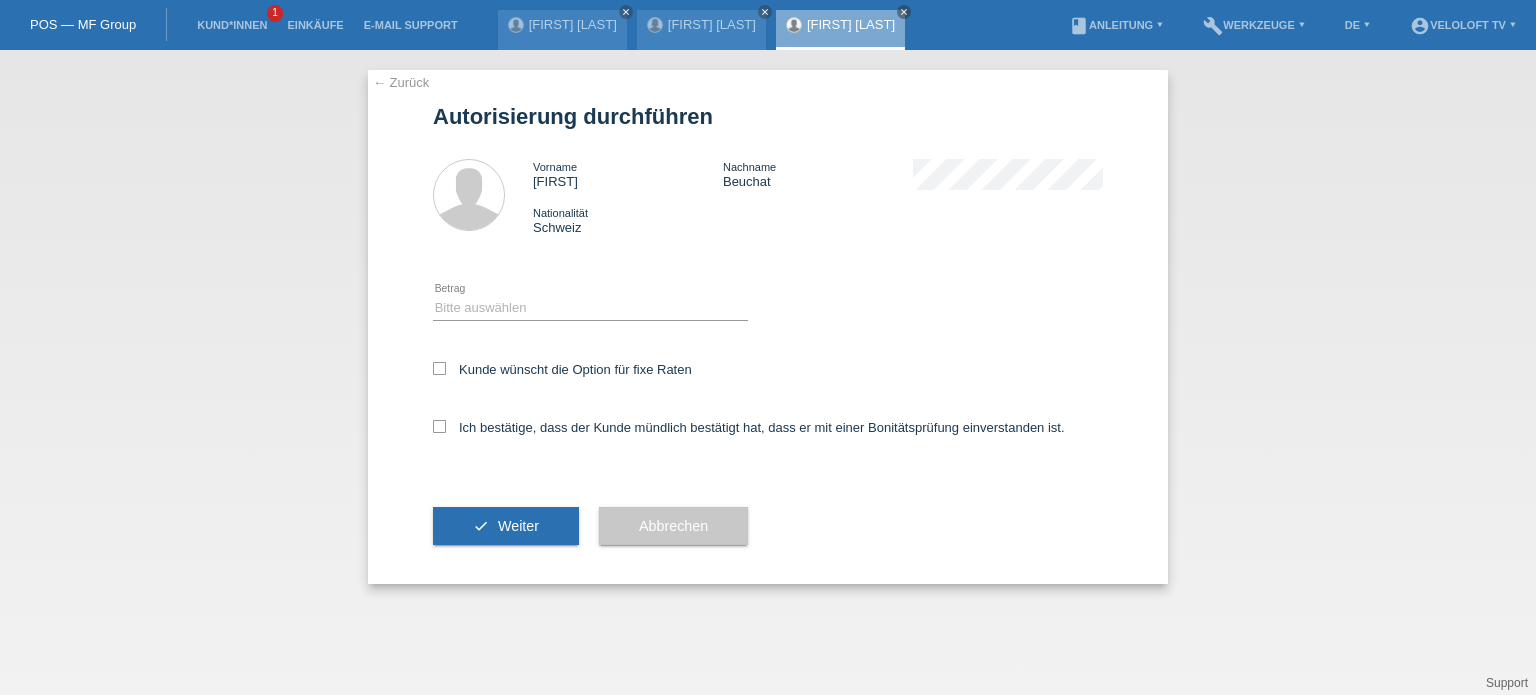 click on "← Zurück
Autorisierung durchführen
Vorname
[FIRST]
Nachname
[LAST]
Nationalität
[COUNTRY]
error Betrag" at bounding box center (768, 372) 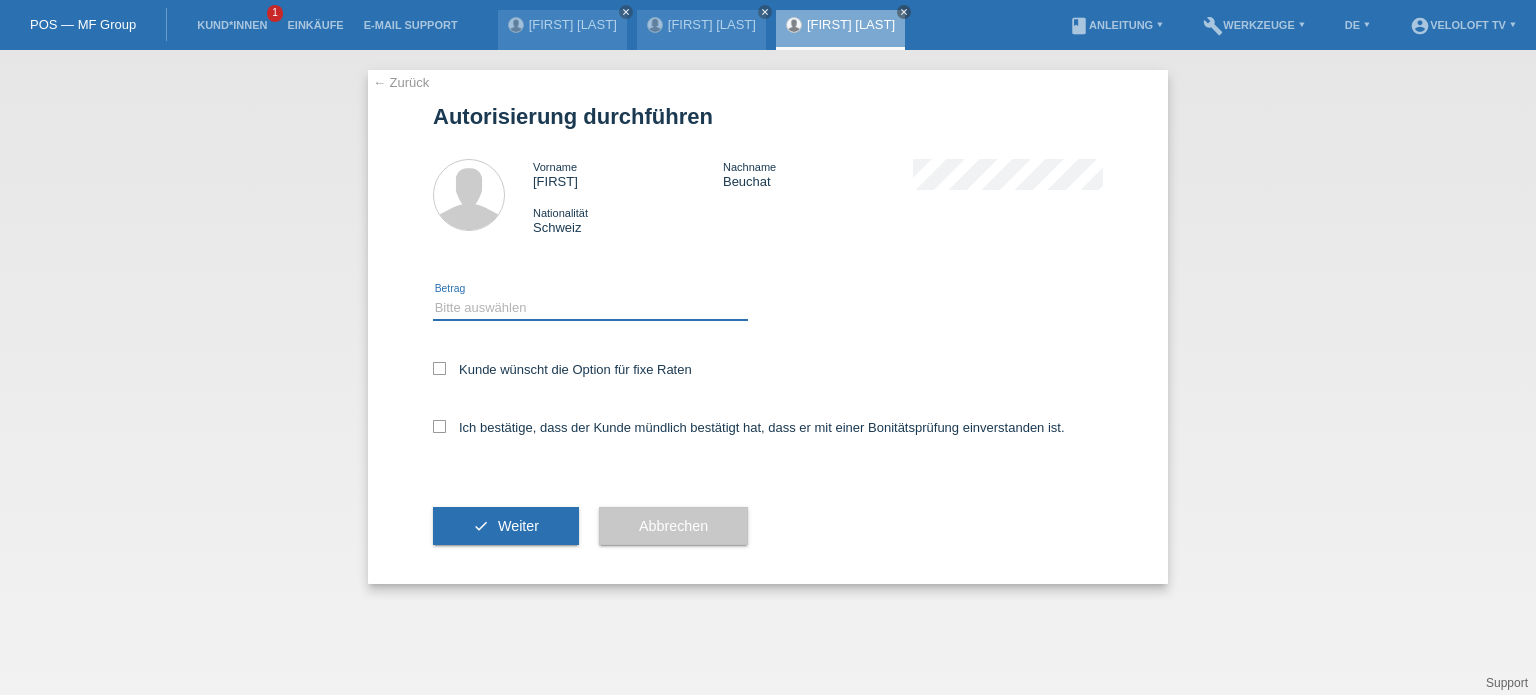 click on "Bitte auswählen
CHF 1.00 - CHF 499.00
CHF 500.00 - CHF 1'999.00
CHF 2'000.00 - CHF 15'000.00" at bounding box center [590, 308] 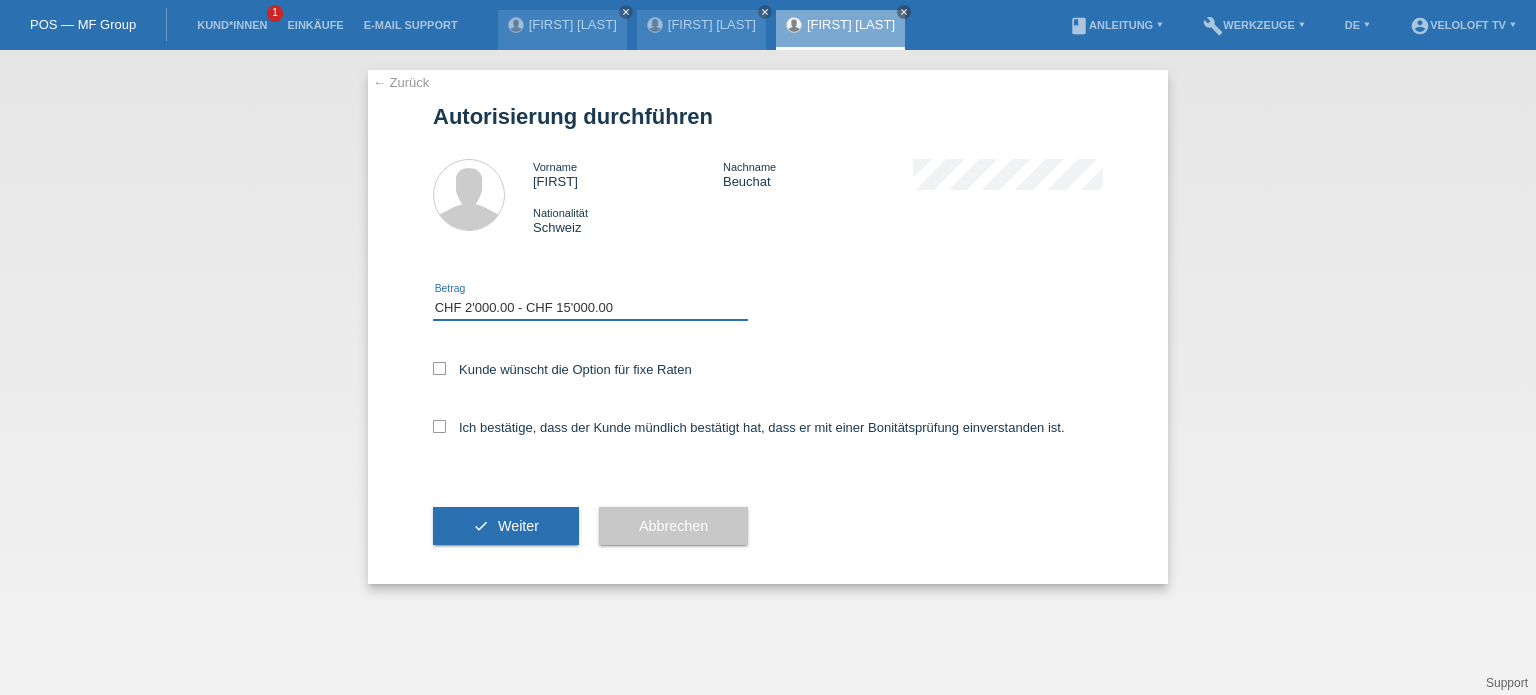 click on "Bitte auswählen
CHF 1.00 - CHF 499.00
CHF 500.00 - CHF 1'999.00
CHF 2'000.00 - CHF 15'000.00" at bounding box center [590, 308] 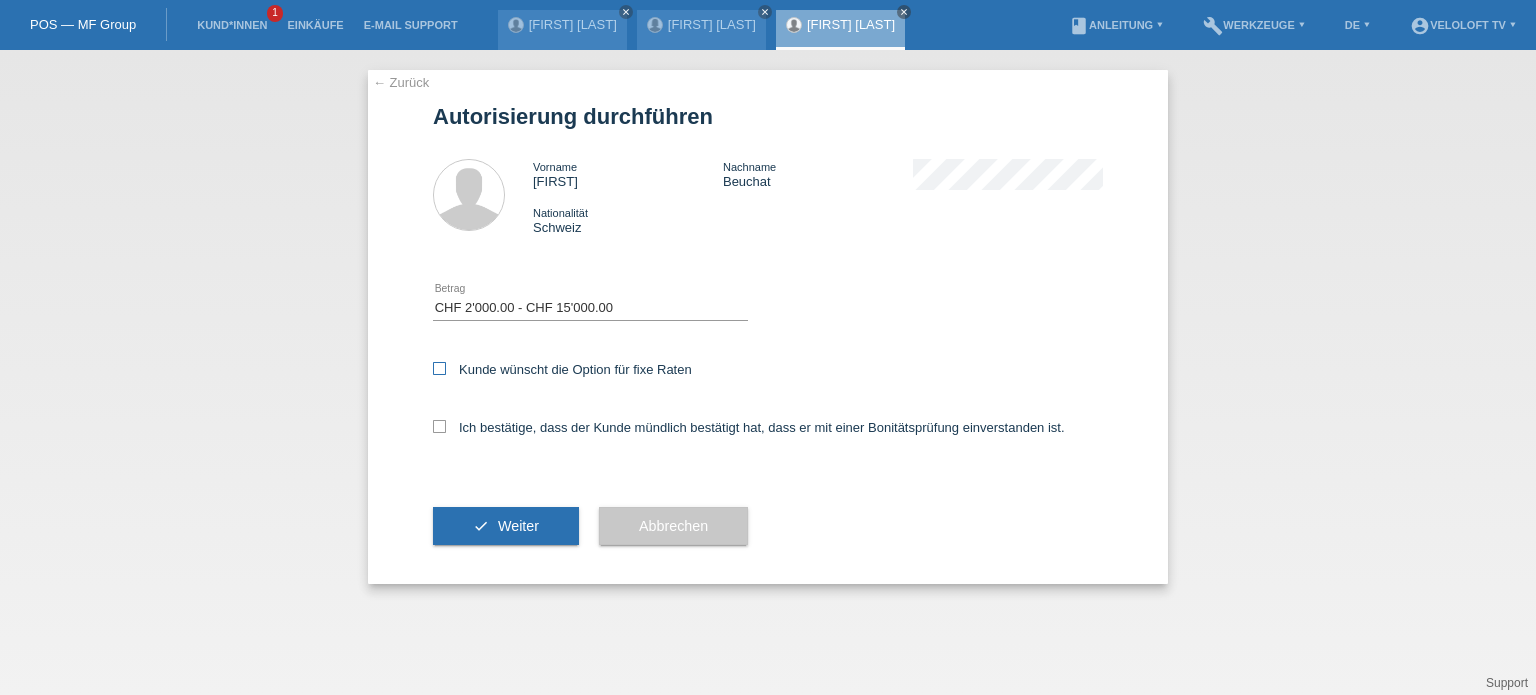 click on "Kunde wünscht die Option für fixe Raten" at bounding box center (562, 369) 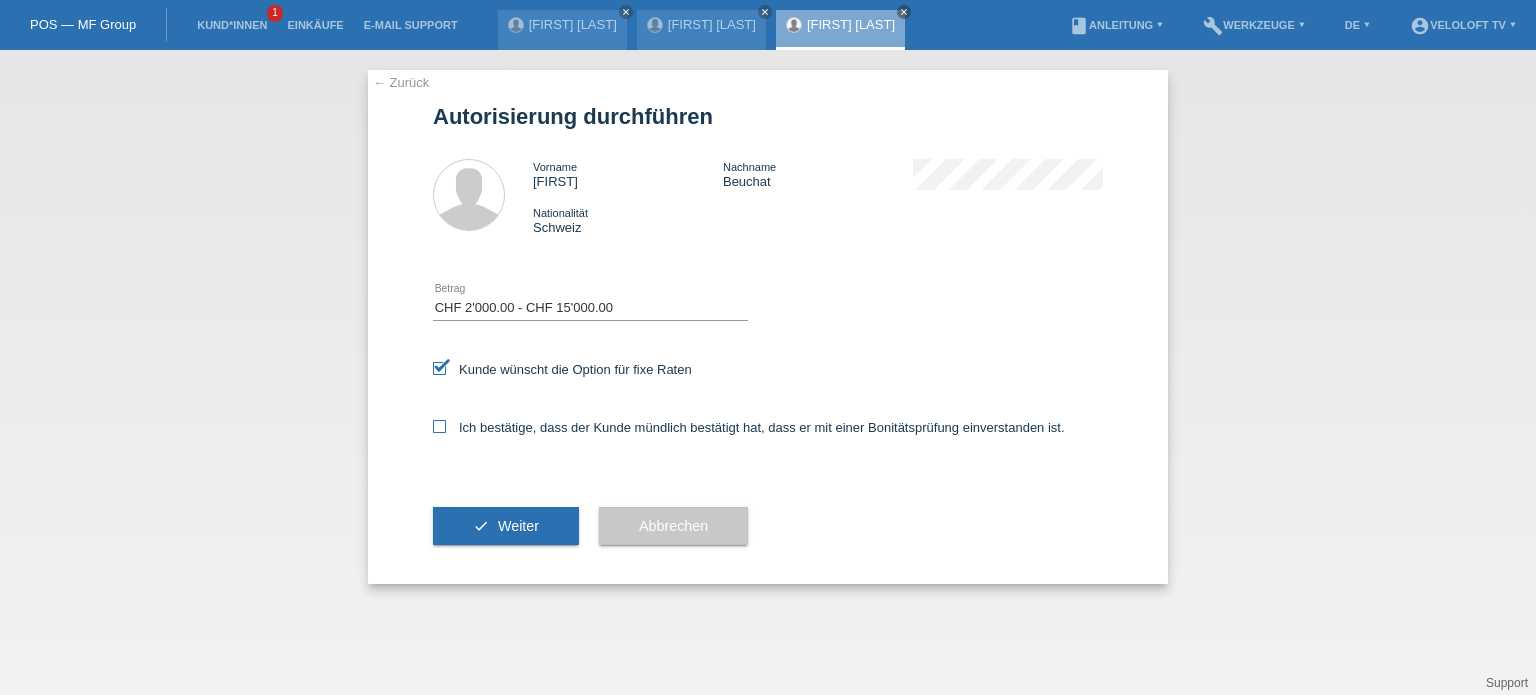 click at bounding box center [439, 426] 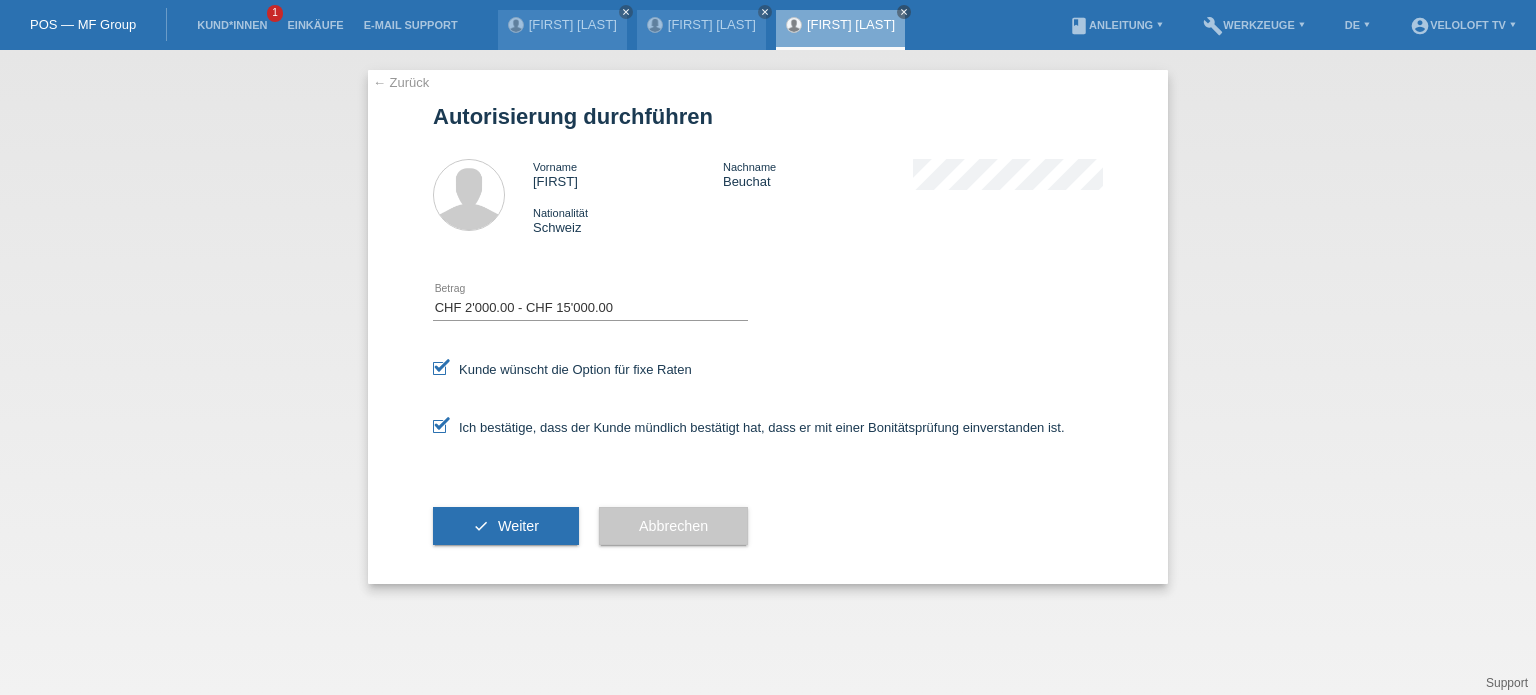 click on "Weiter" at bounding box center [518, 526] 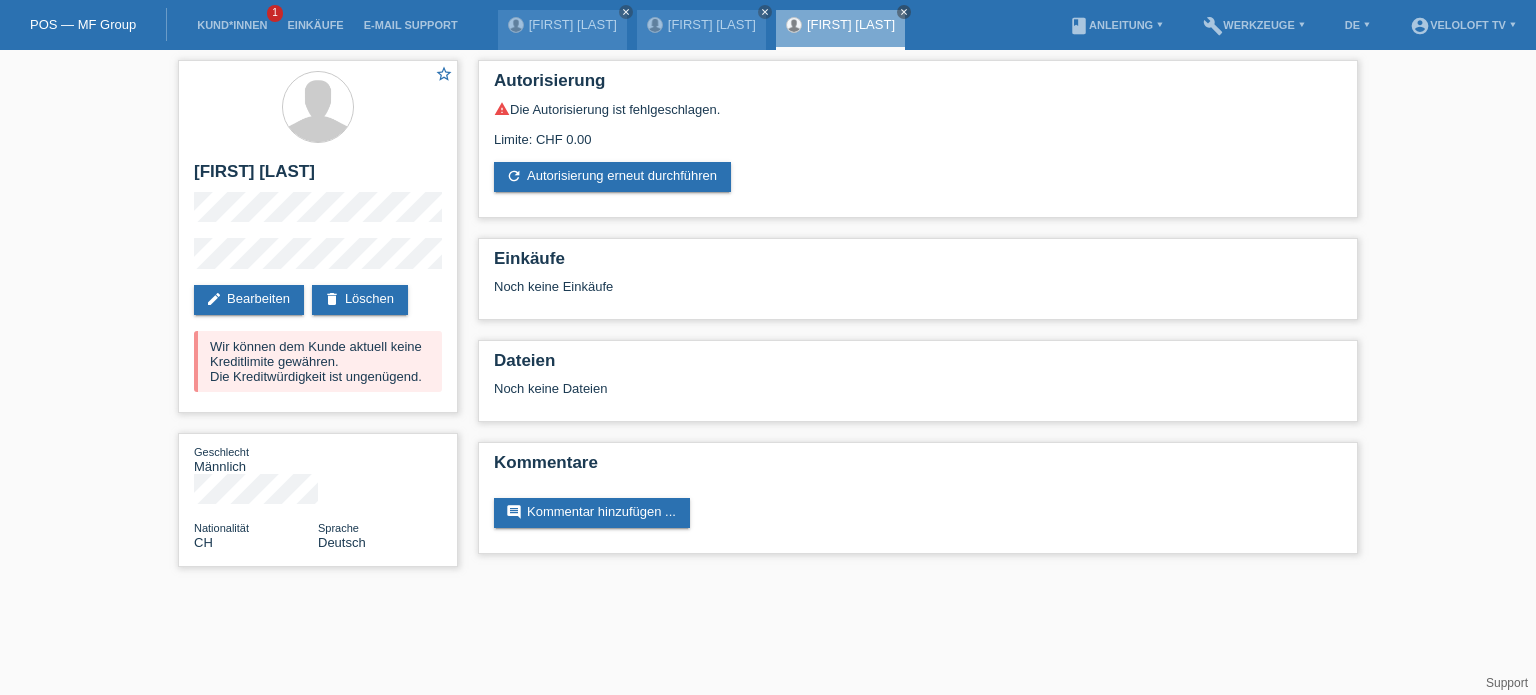 scroll, scrollTop: 0, scrollLeft: 0, axis: both 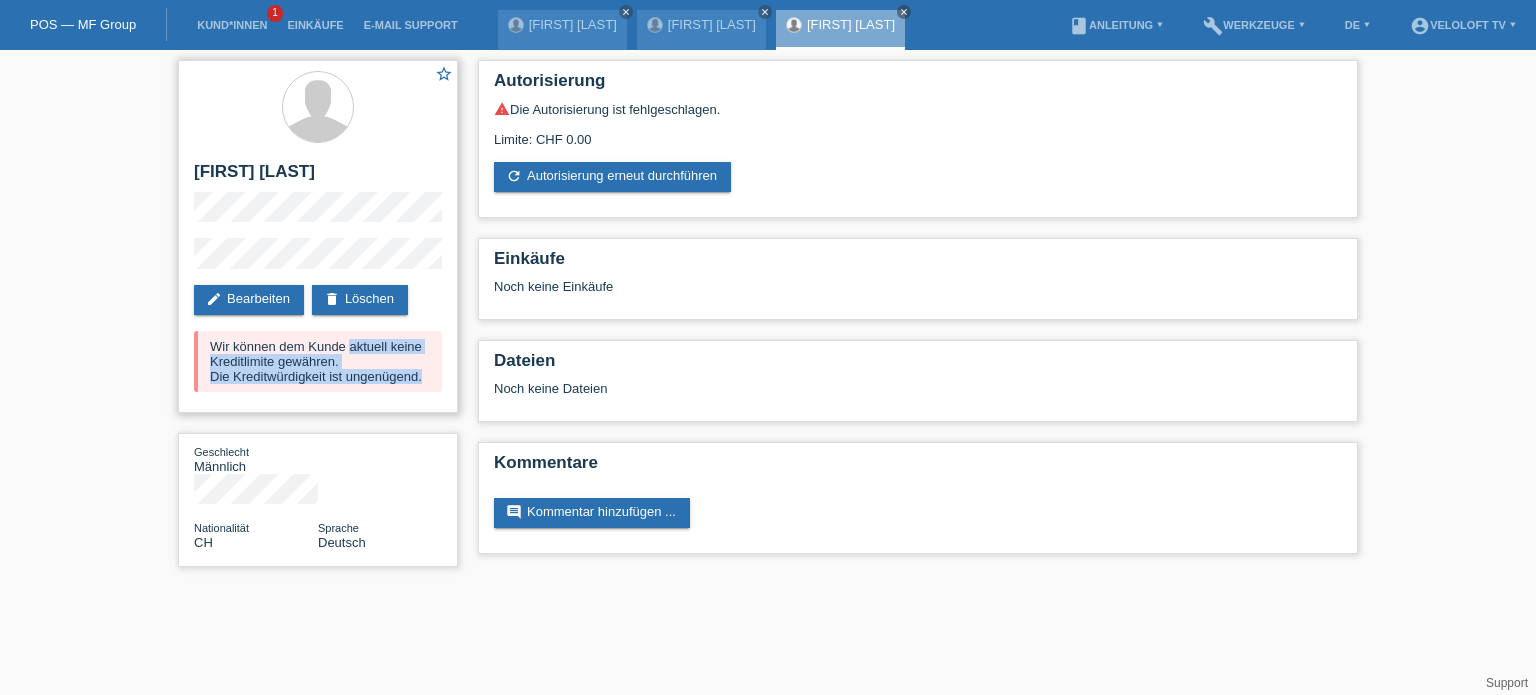 drag, startPoint x: 213, startPoint y: 350, endPoint x: 430, endPoint y: 379, distance: 218.92921 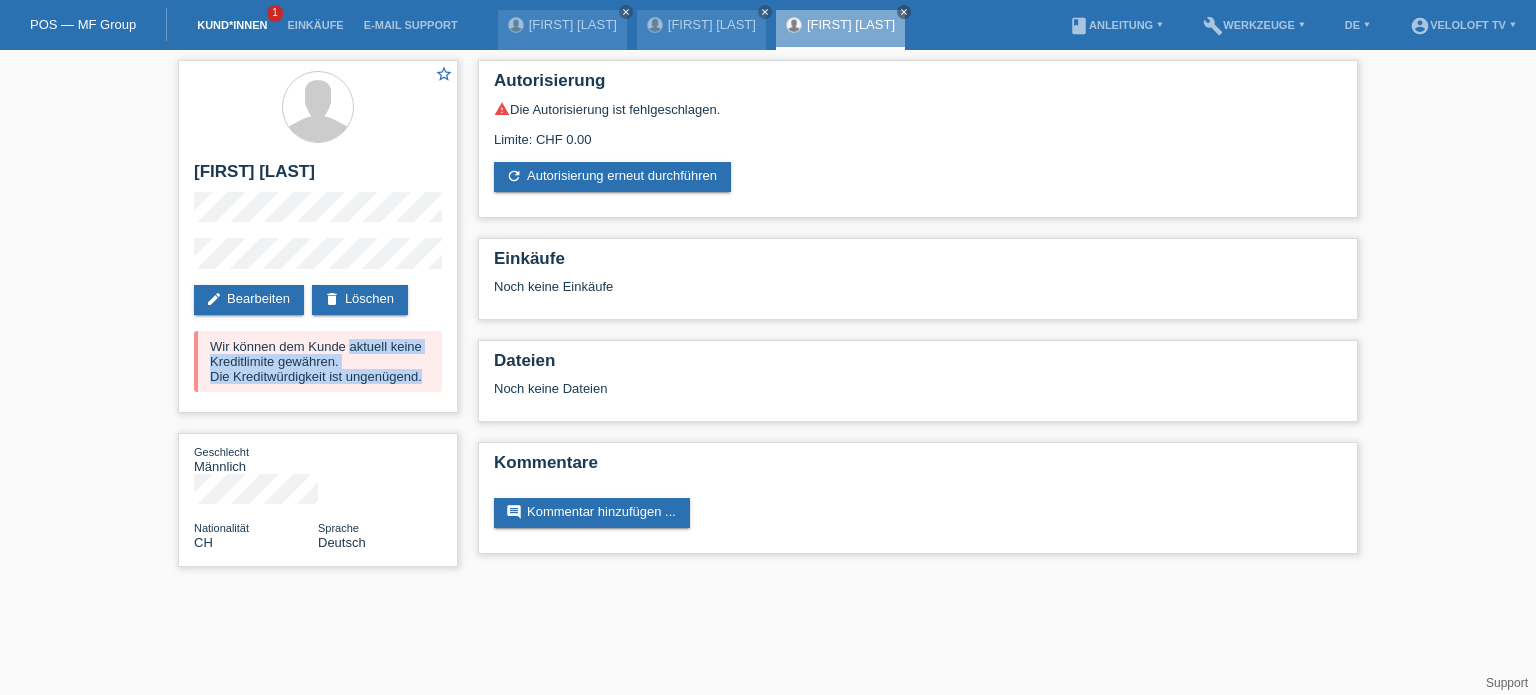 click on "Kund*innen" at bounding box center (232, 25) 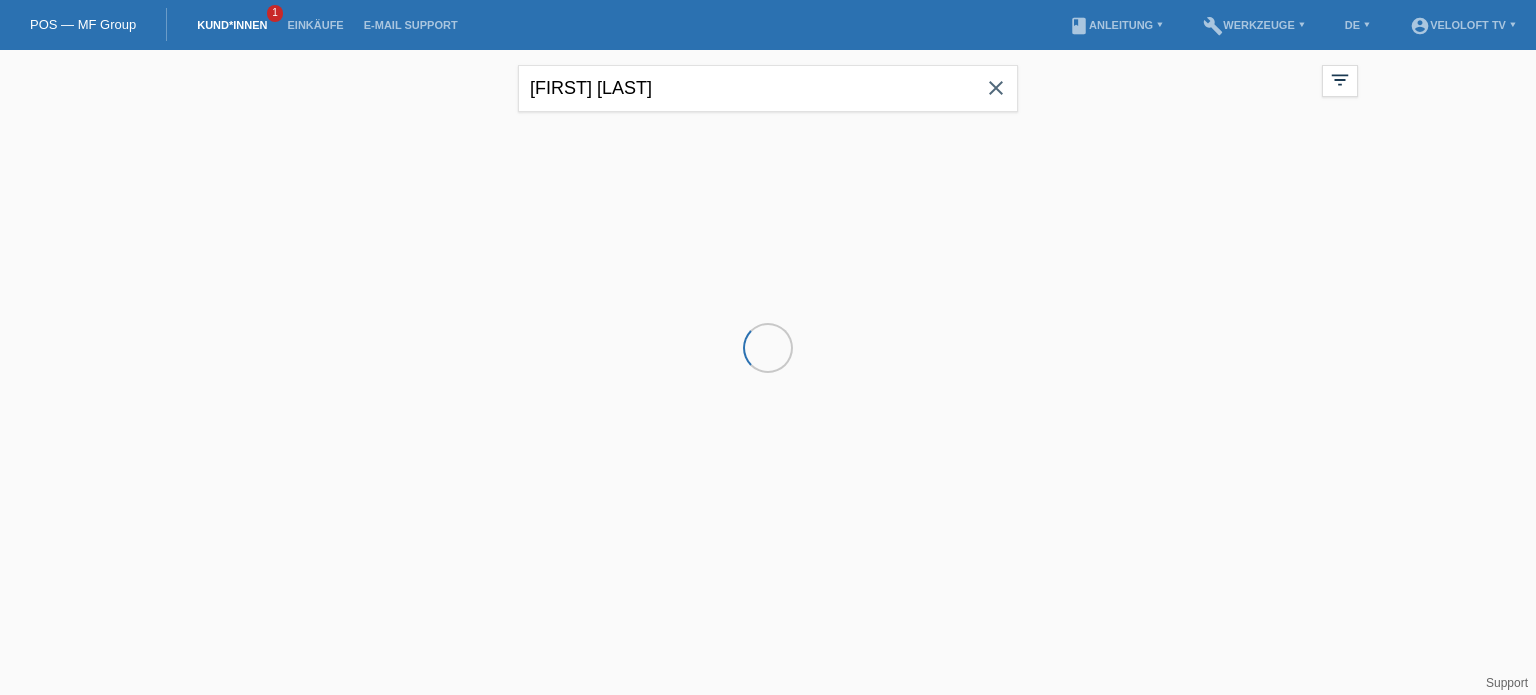 scroll, scrollTop: 0, scrollLeft: 0, axis: both 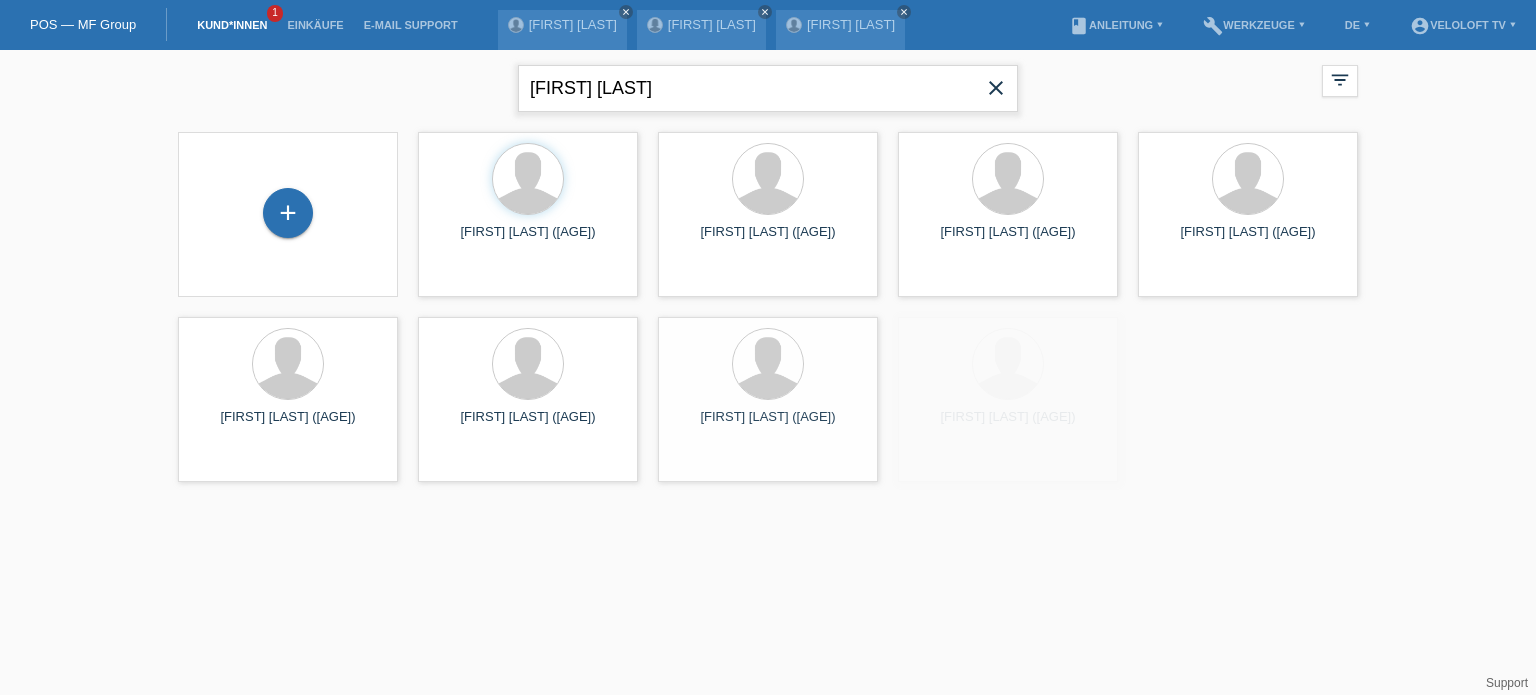 drag, startPoint x: 678, startPoint y: 99, endPoint x: 507, endPoint y: 97, distance: 171.01169 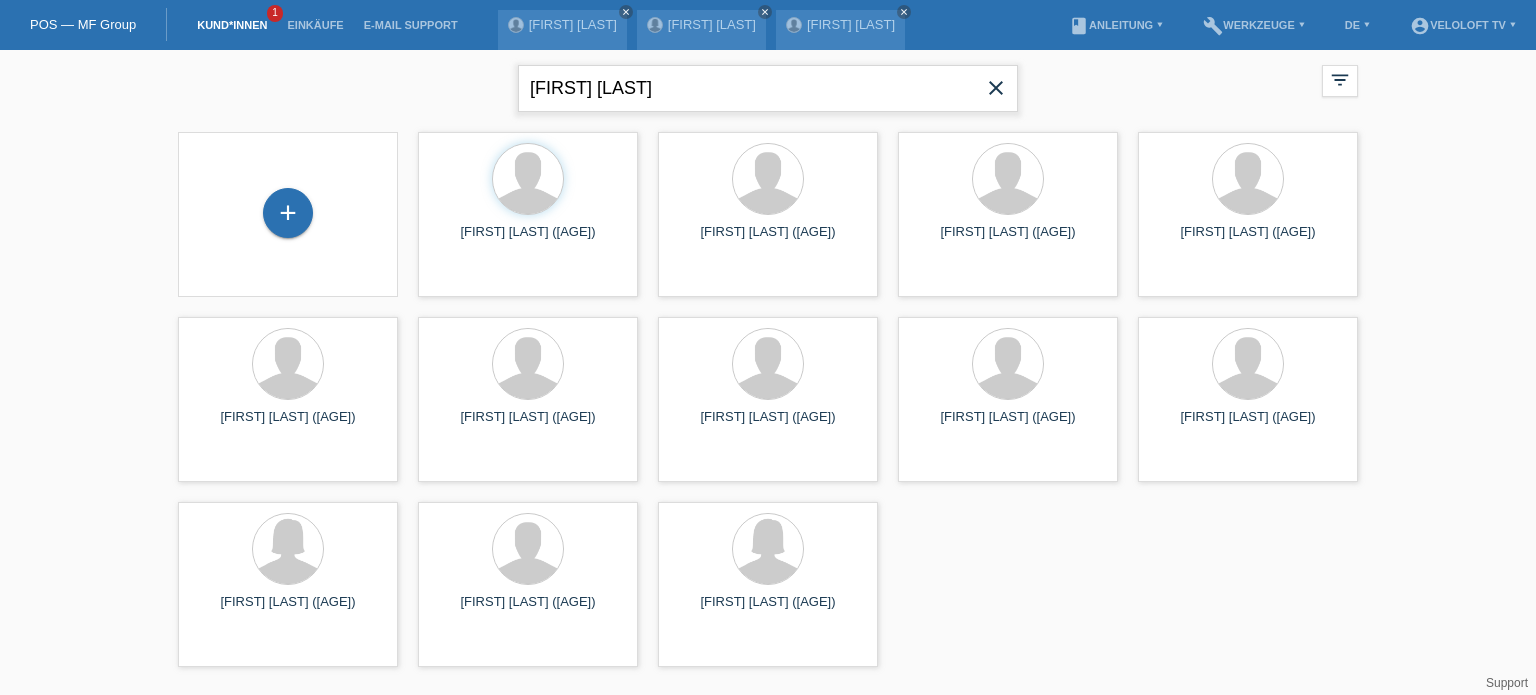 type on "[FIRST] [LAST]" 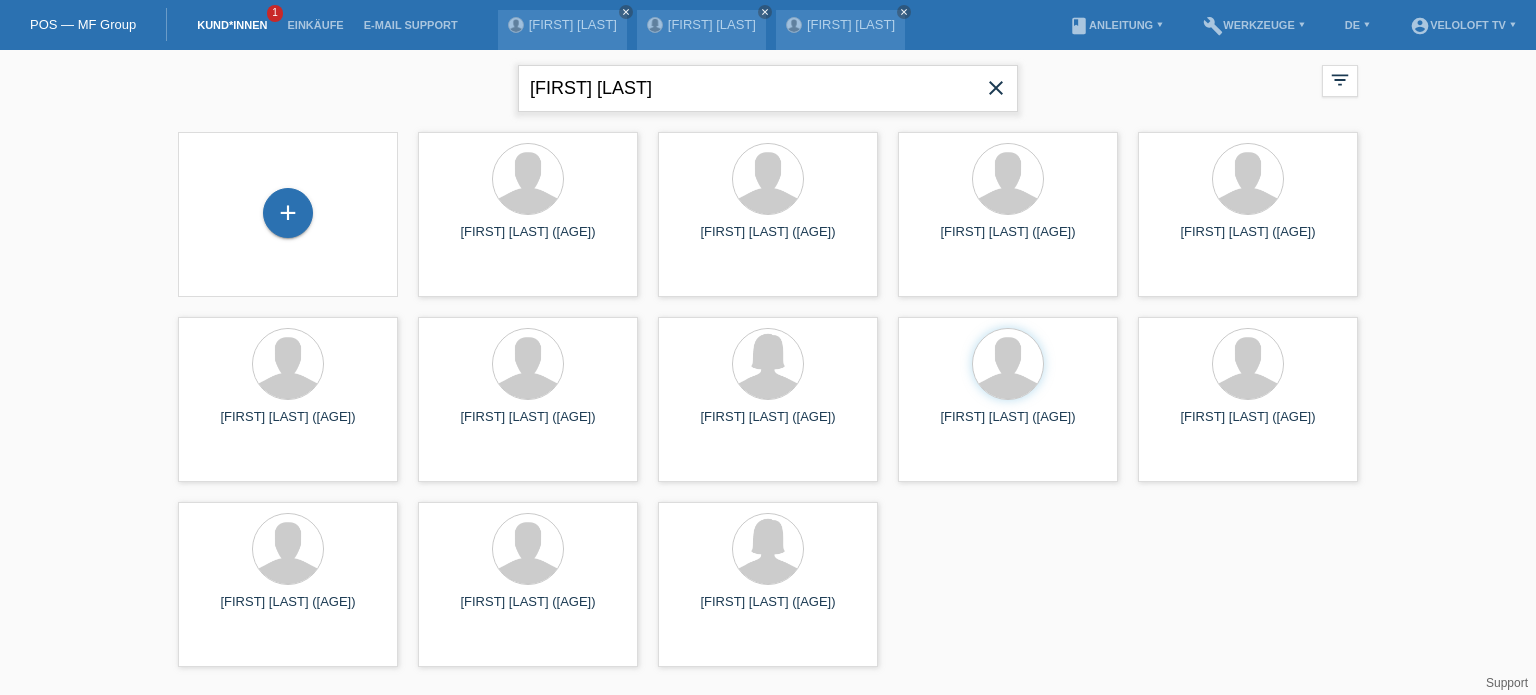 drag, startPoint x: 791, startPoint y: 88, endPoint x: 523, endPoint y: 84, distance: 268.02985 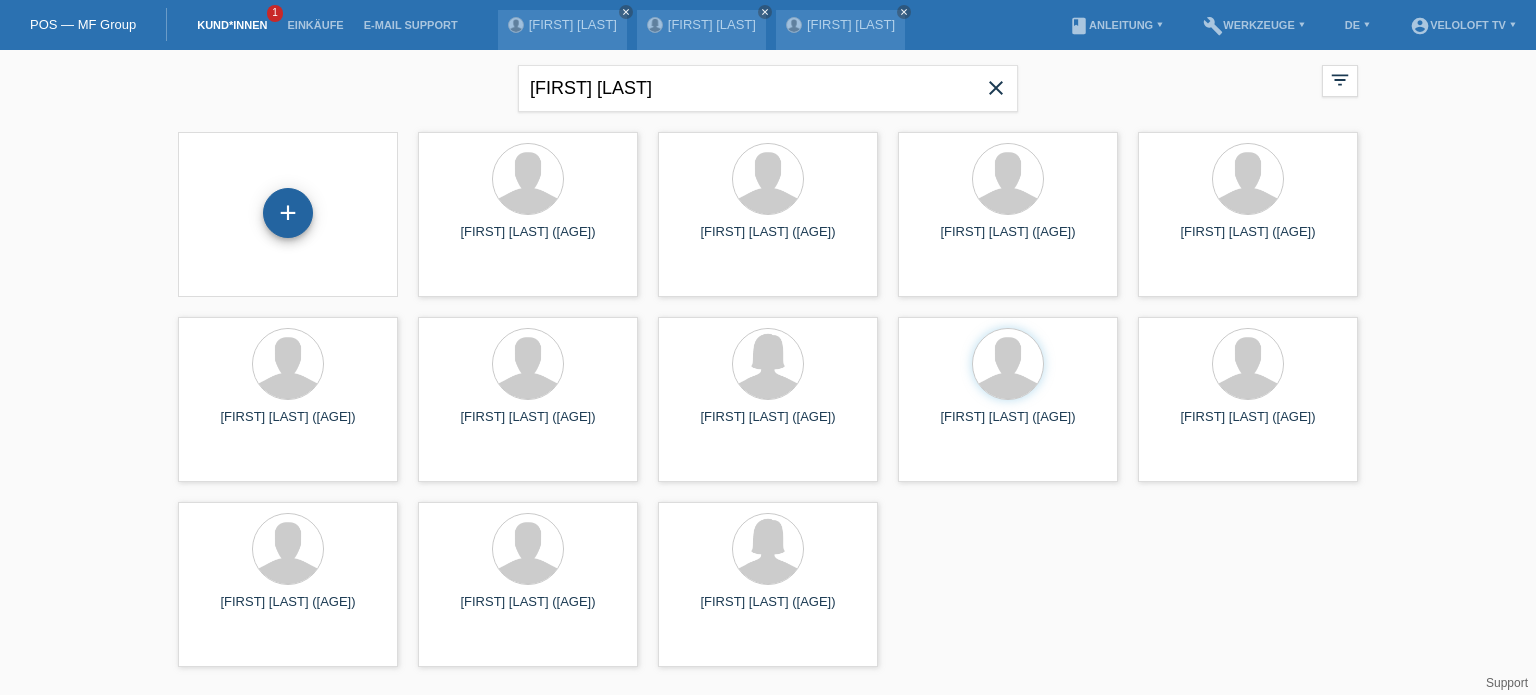 click on "+" at bounding box center (288, 213) 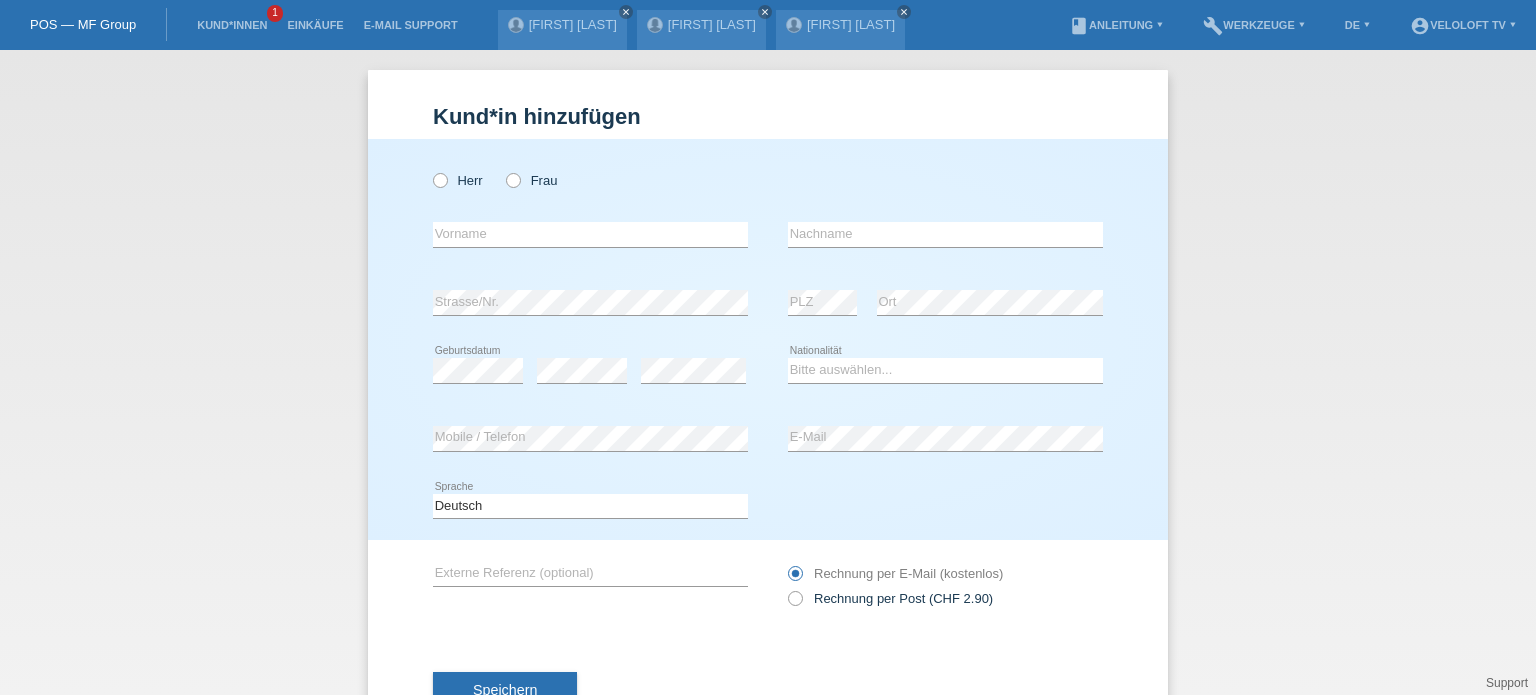 scroll, scrollTop: 0, scrollLeft: 0, axis: both 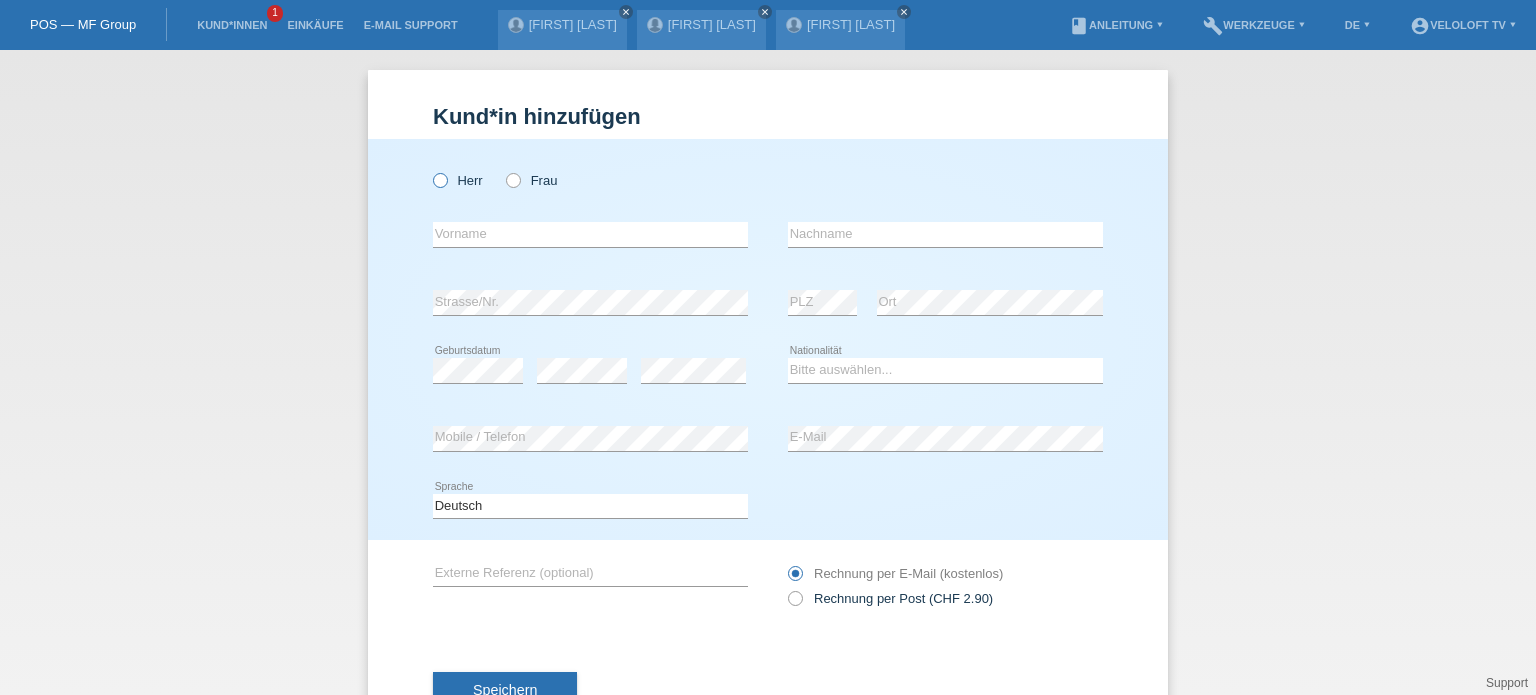 click at bounding box center [430, 170] 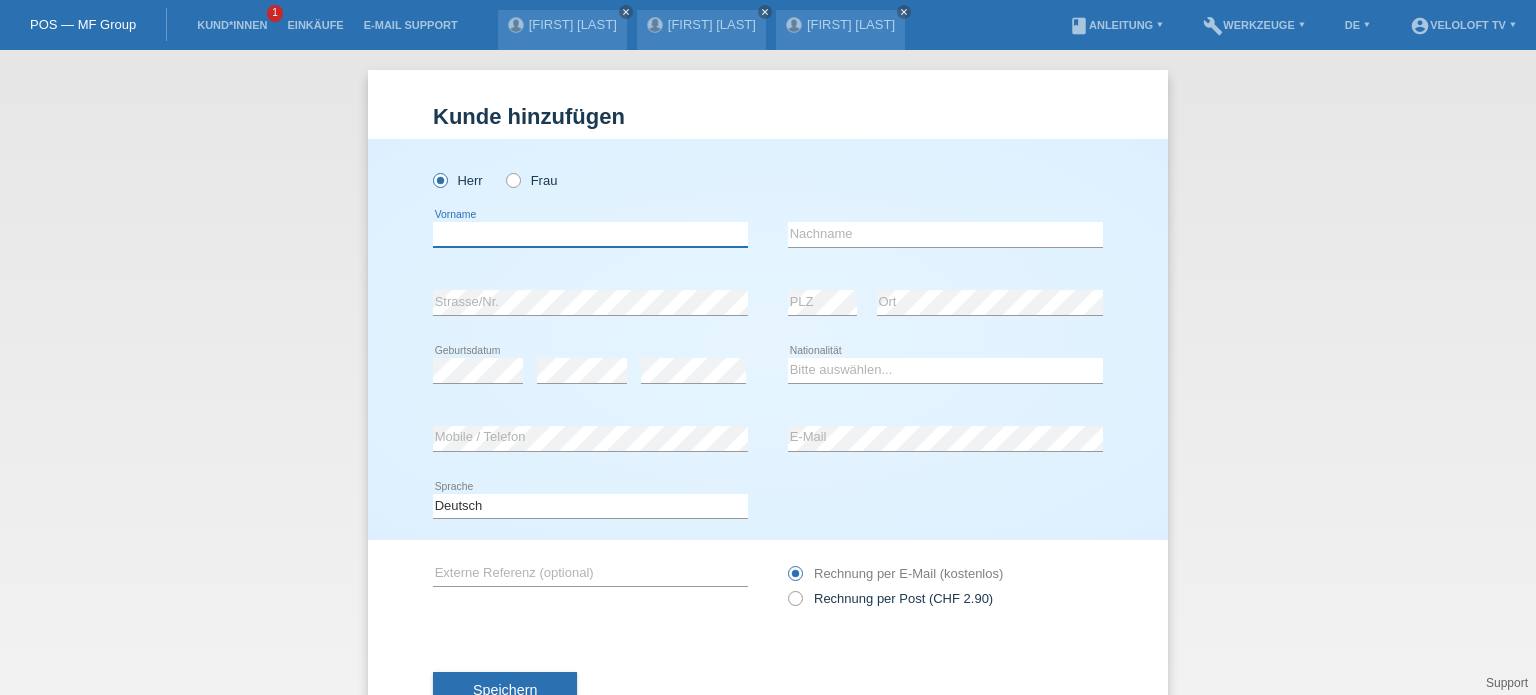 click at bounding box center (590, 234) 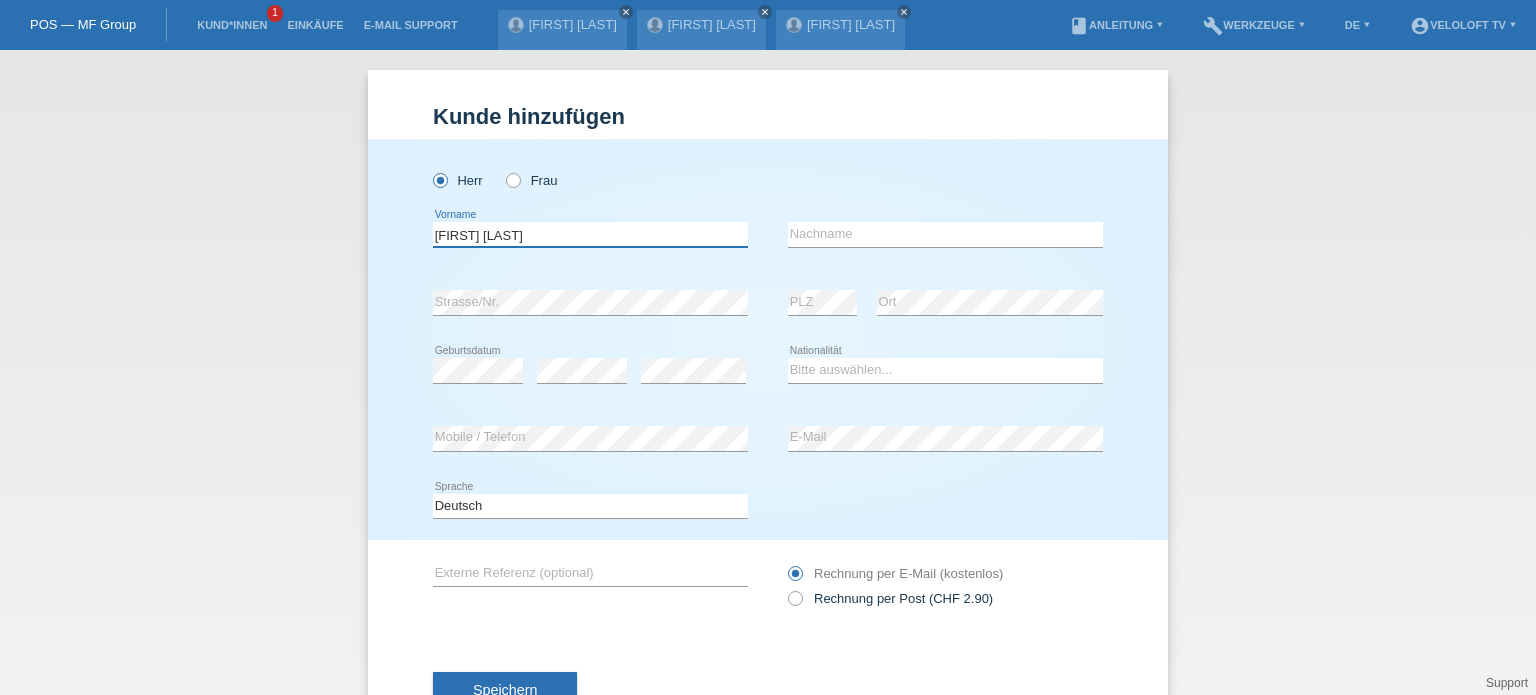 click on "[FIRST] [LAST]" at bounding box center [590, 234] 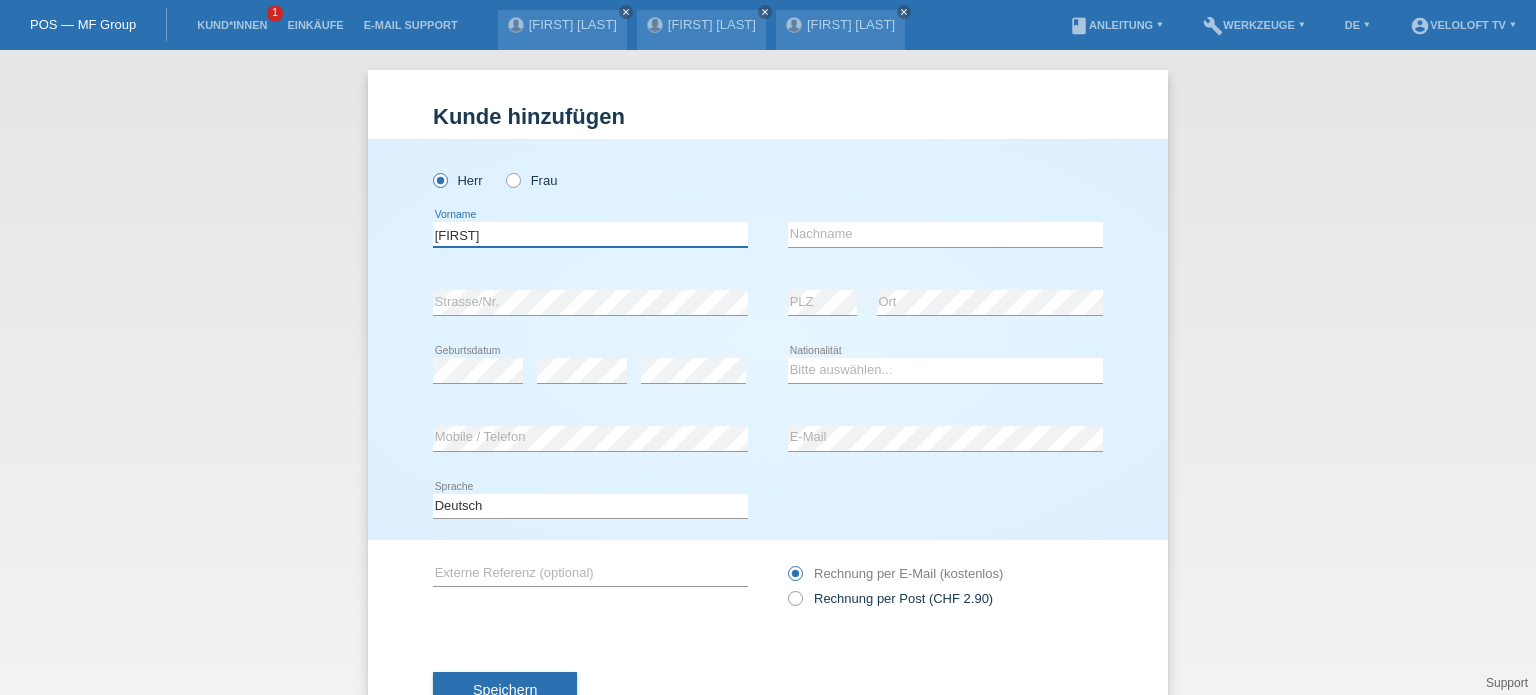 type on "[FIRST]" 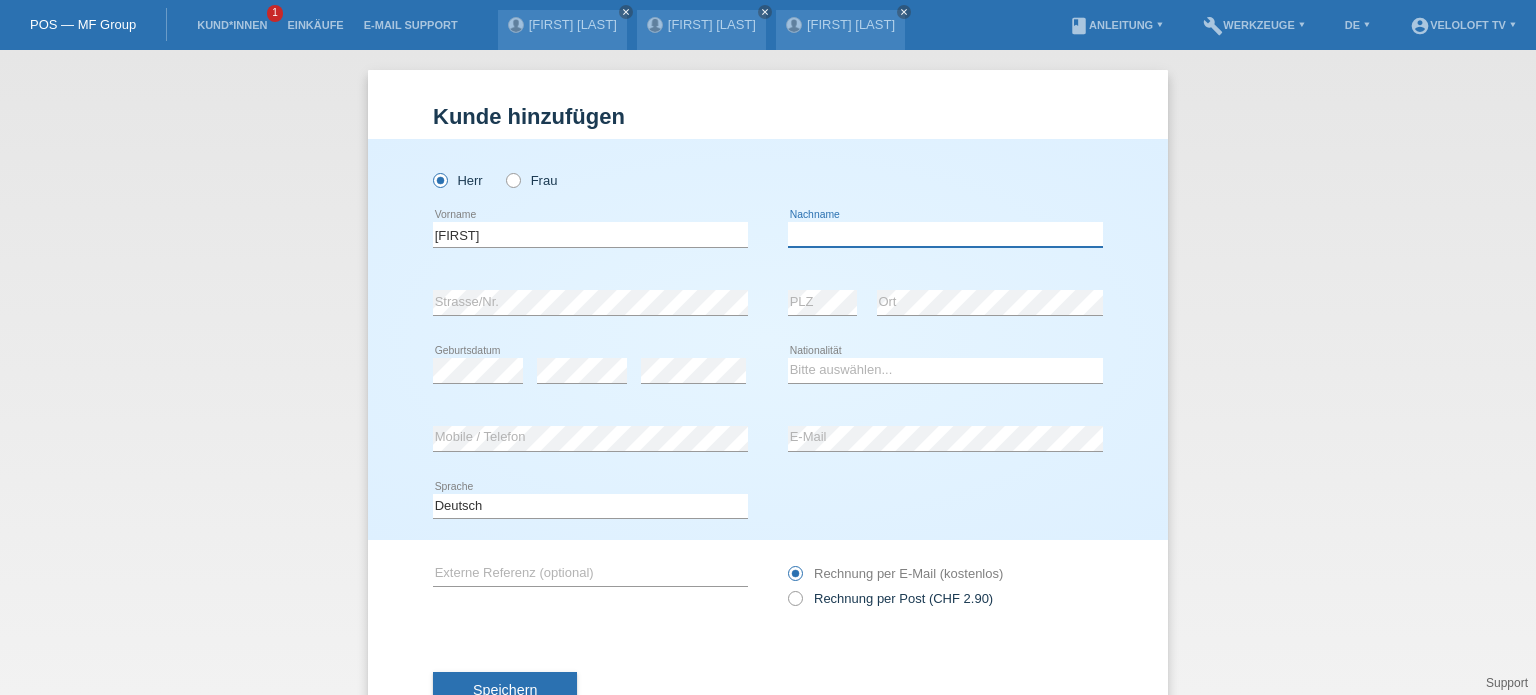click at bounding box center (945, 234) 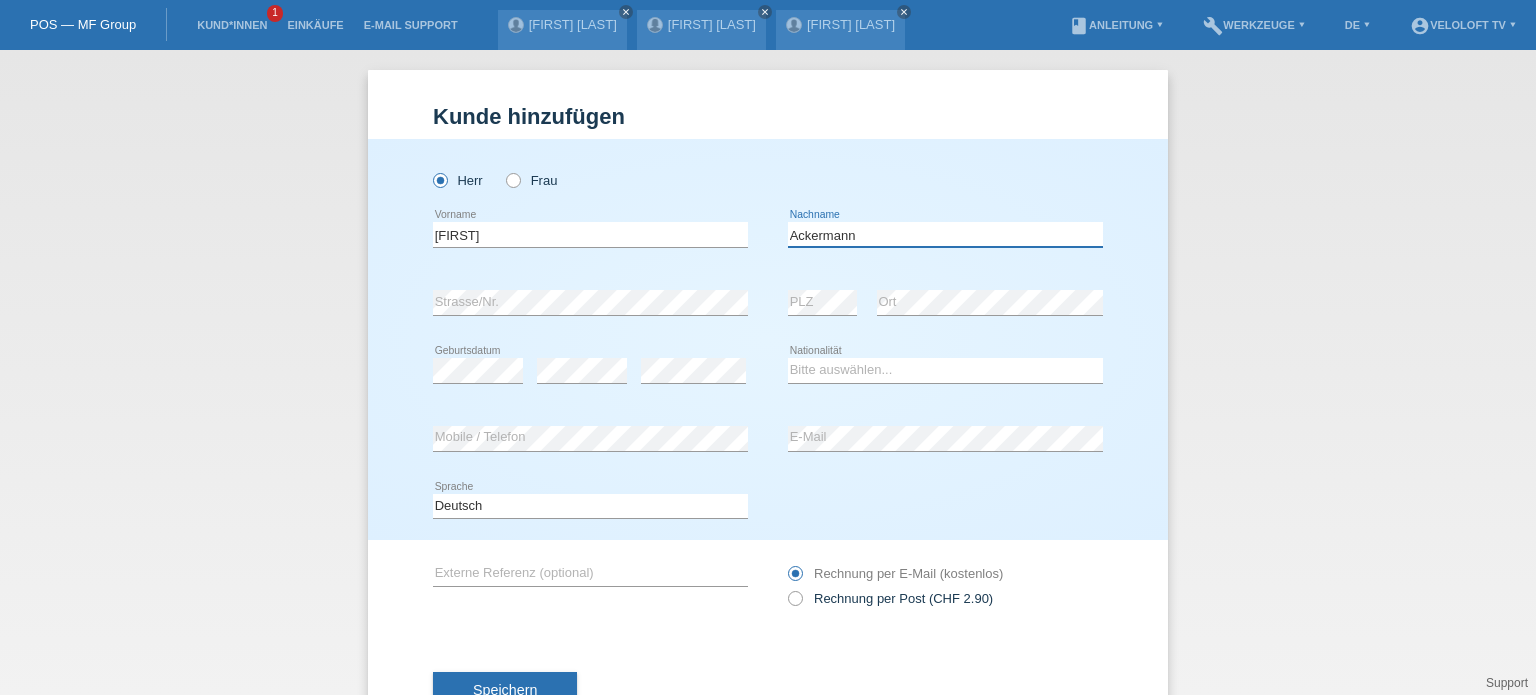 type on "Ackermann" 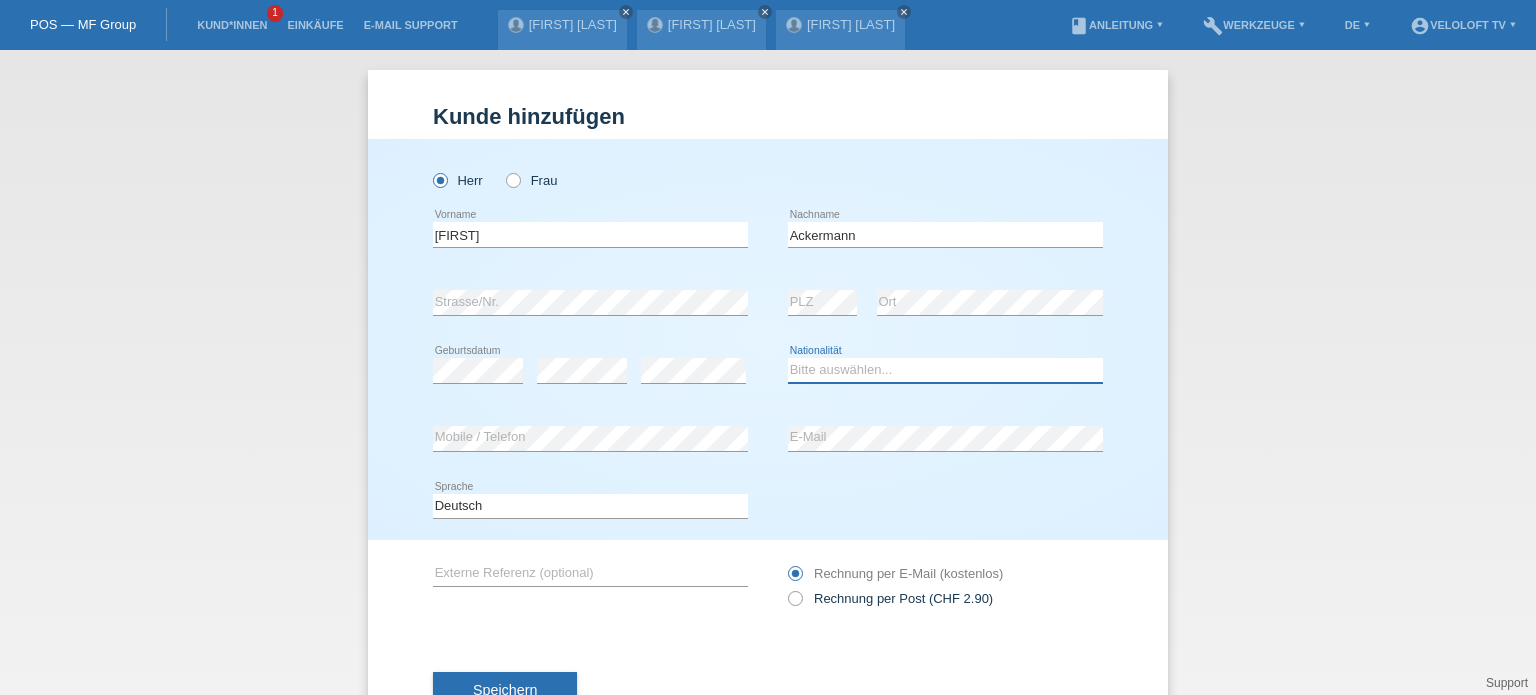 click on "Bitte auswählen...
Schweiz
Deutschland
Liechtenstein
Österreich
------------
Afghanistan
Ägypten
Åland
Albanien
Algerien" at bounding box center [945, 370] 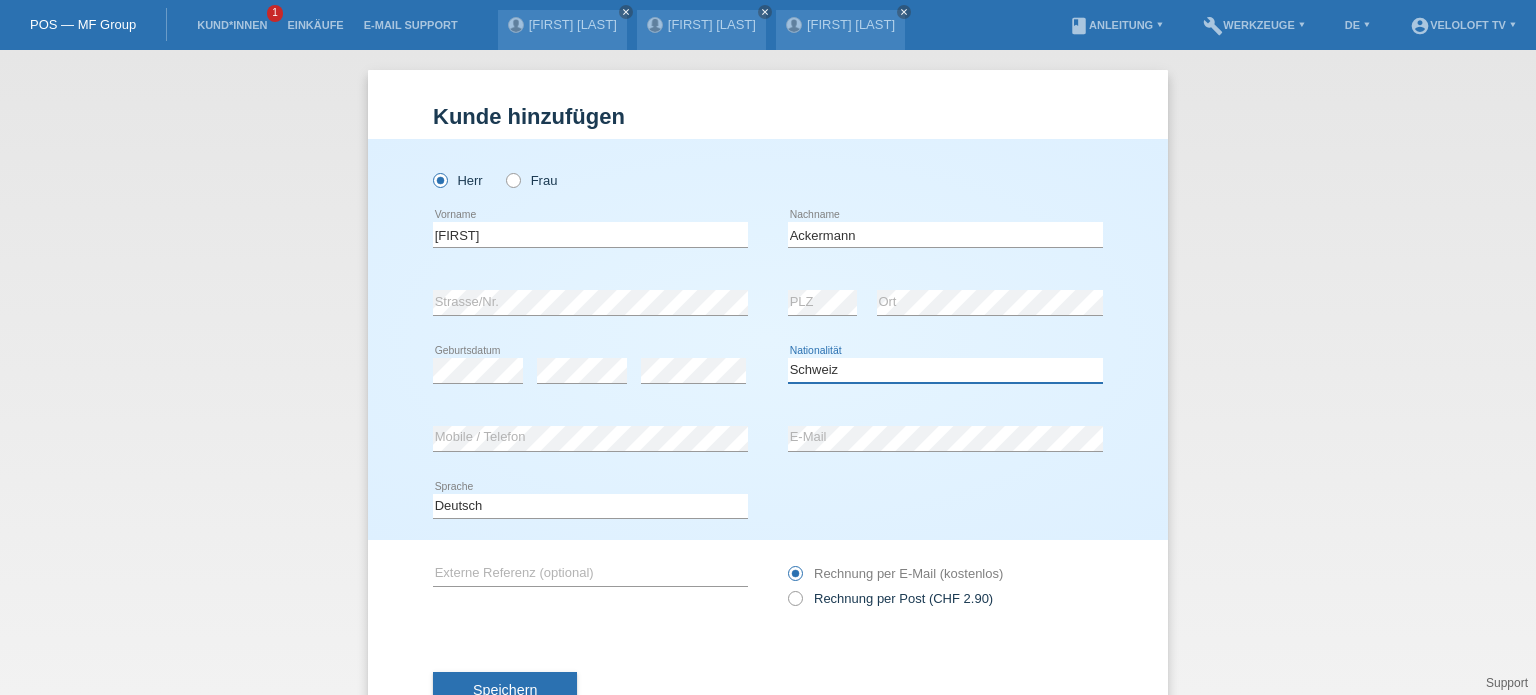 click on "Bitte auswählen...
Schweiz
Deutschland
Liechtenstein
Österreich
------------
Afghanistan
Ägypten
Åland
Albanien
Algerien" at bounding box center (945, 370) 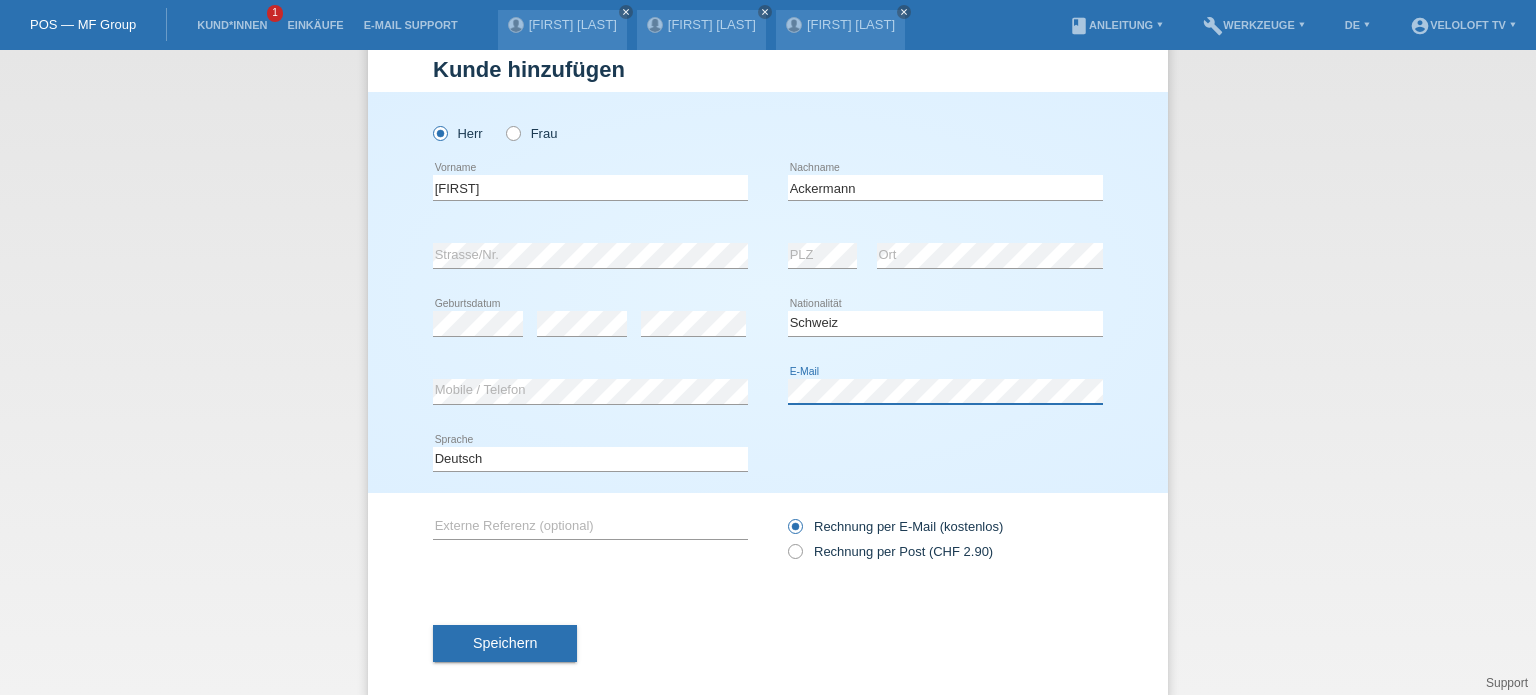 scroll, scrollTop: 72, scrollLeft: 0, axis: vertical 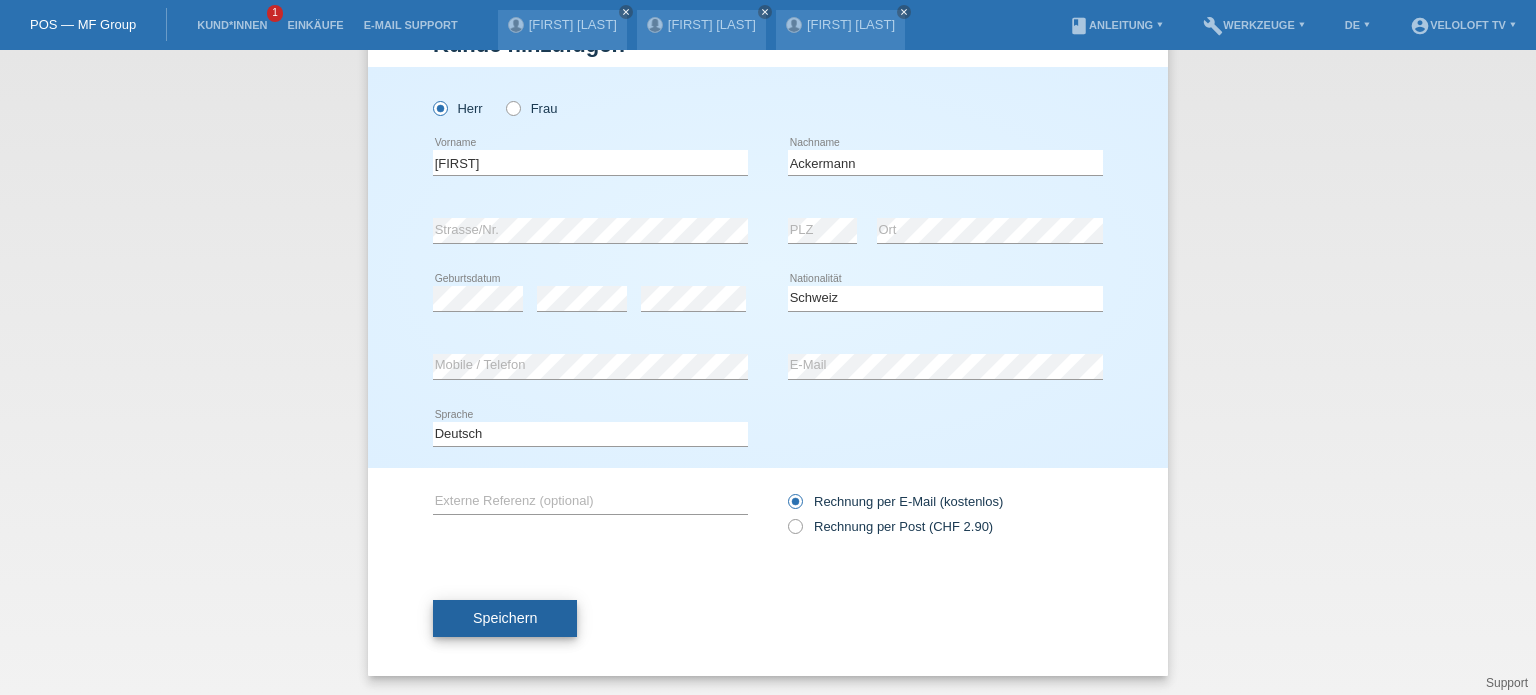 click on "Speichern" at bounding box center [505, 618] 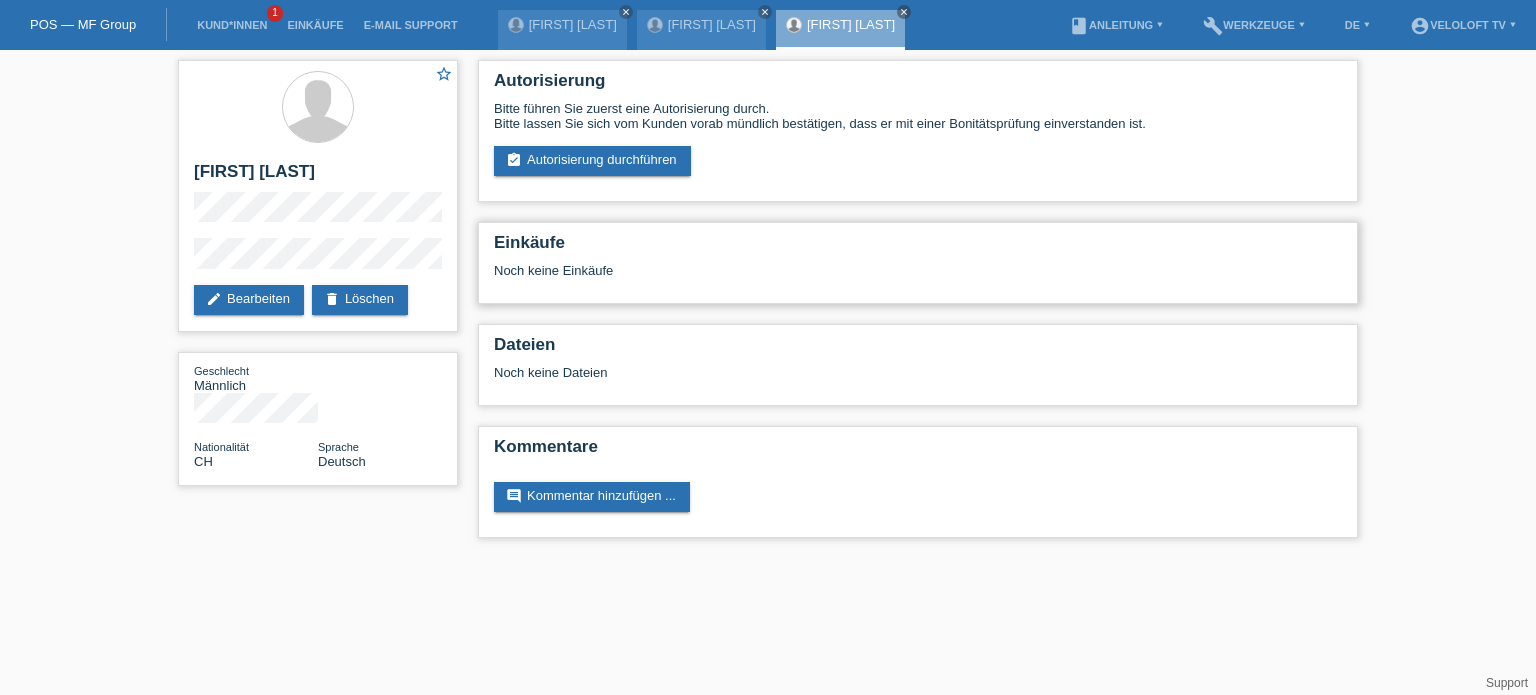 scroll, scrollTop: 0, scrollLeft: 0, axis: both 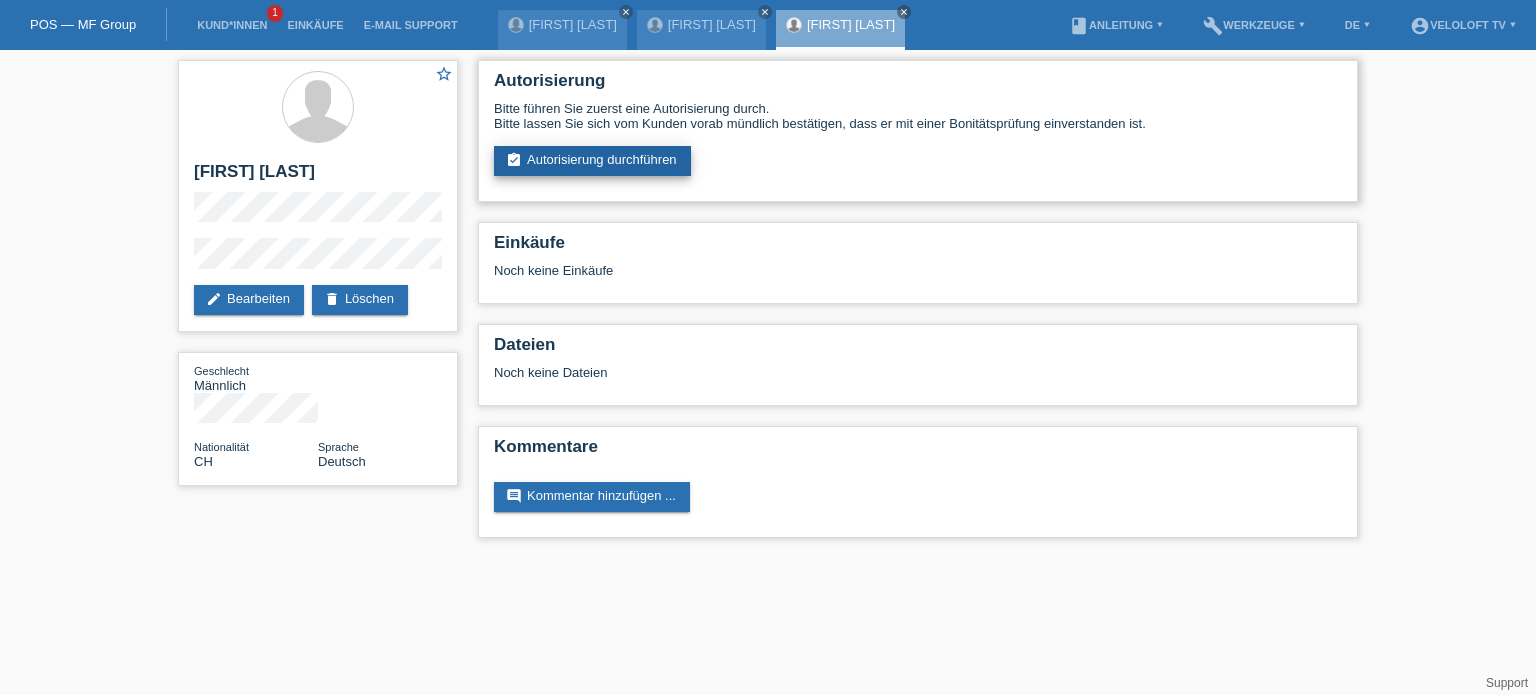click on "assignment_turned_in  Autorisierung durchführen" at bounding box center (592, 161) 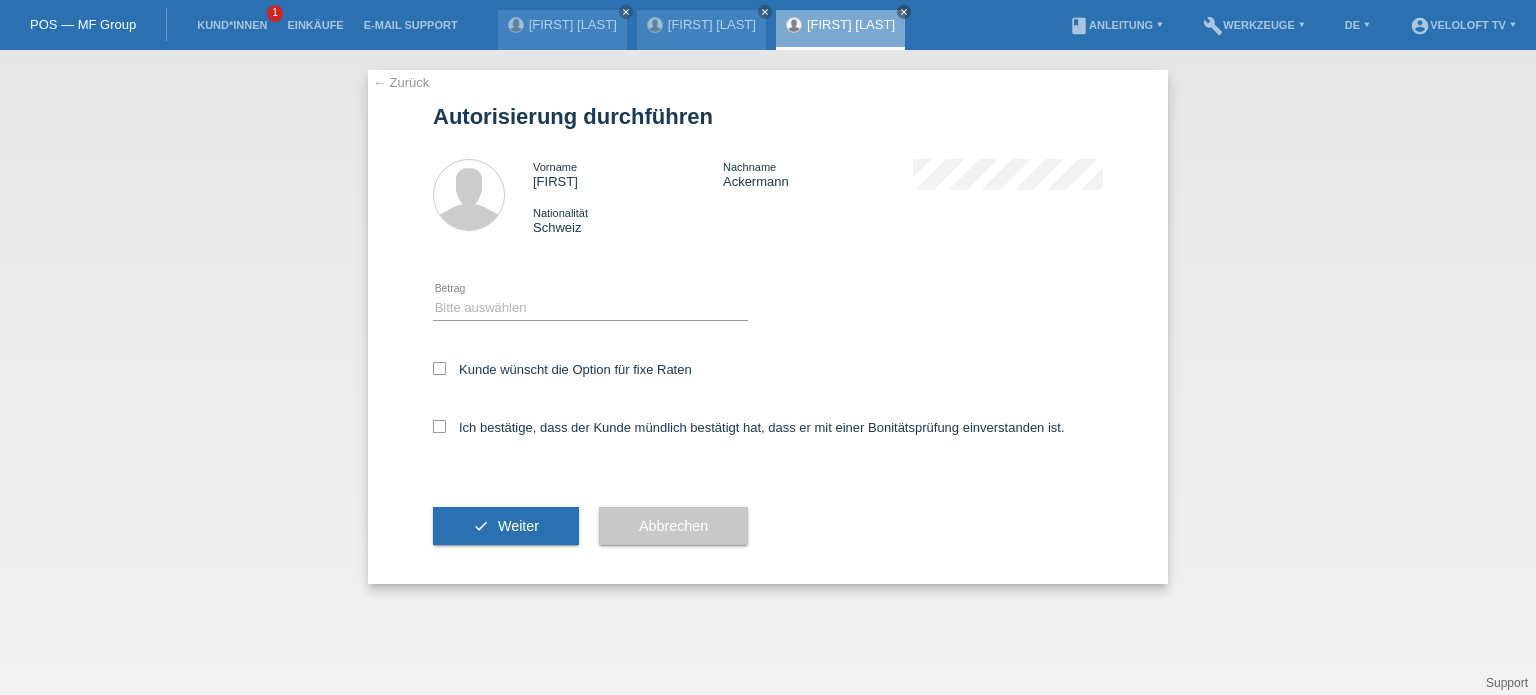scroll, scrollTop: 0, scrollLeft: 0, axis: both 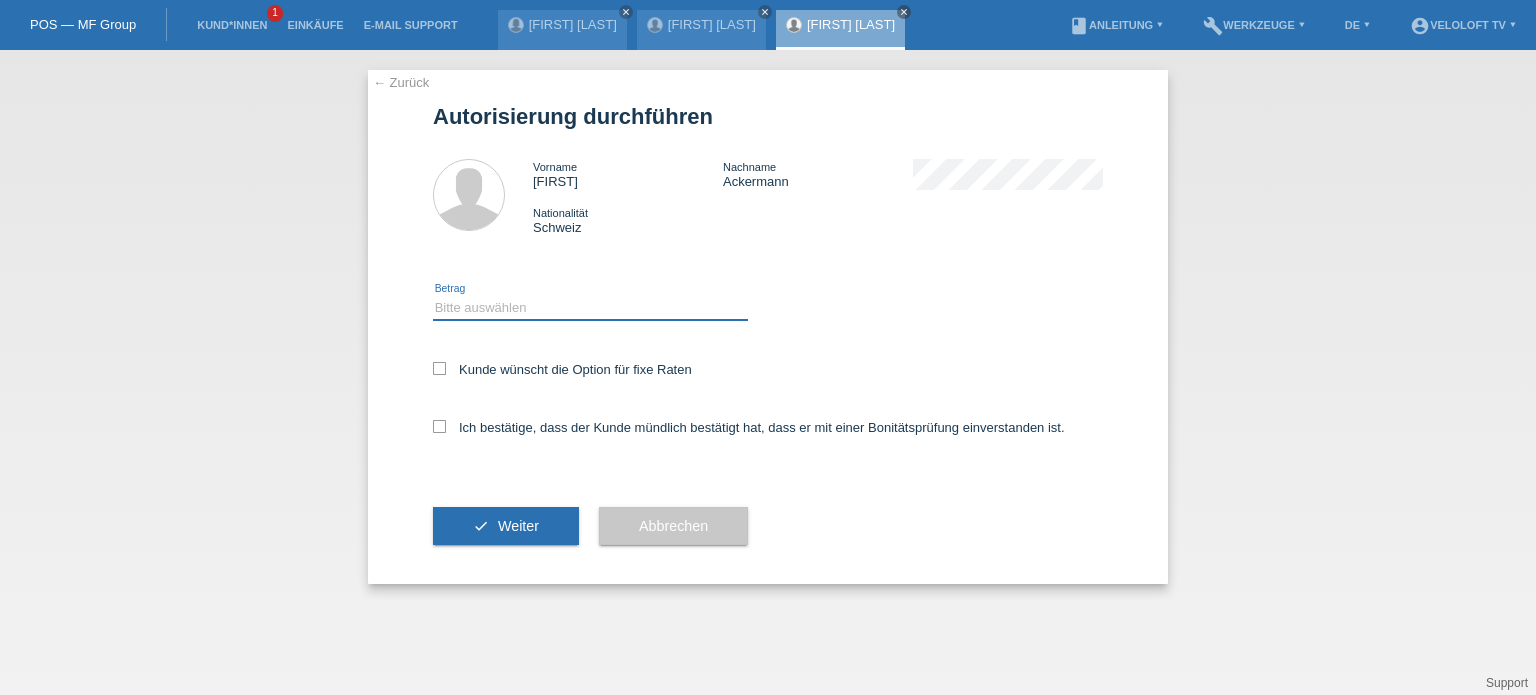 click on "Bitte auswählen
CHF 1.00 - CHF 499.00
CHF 500.00 - CHF 1'999.00
CHF 2'000.00 - CHF 15'000.00" at bounding box center (590, 308) 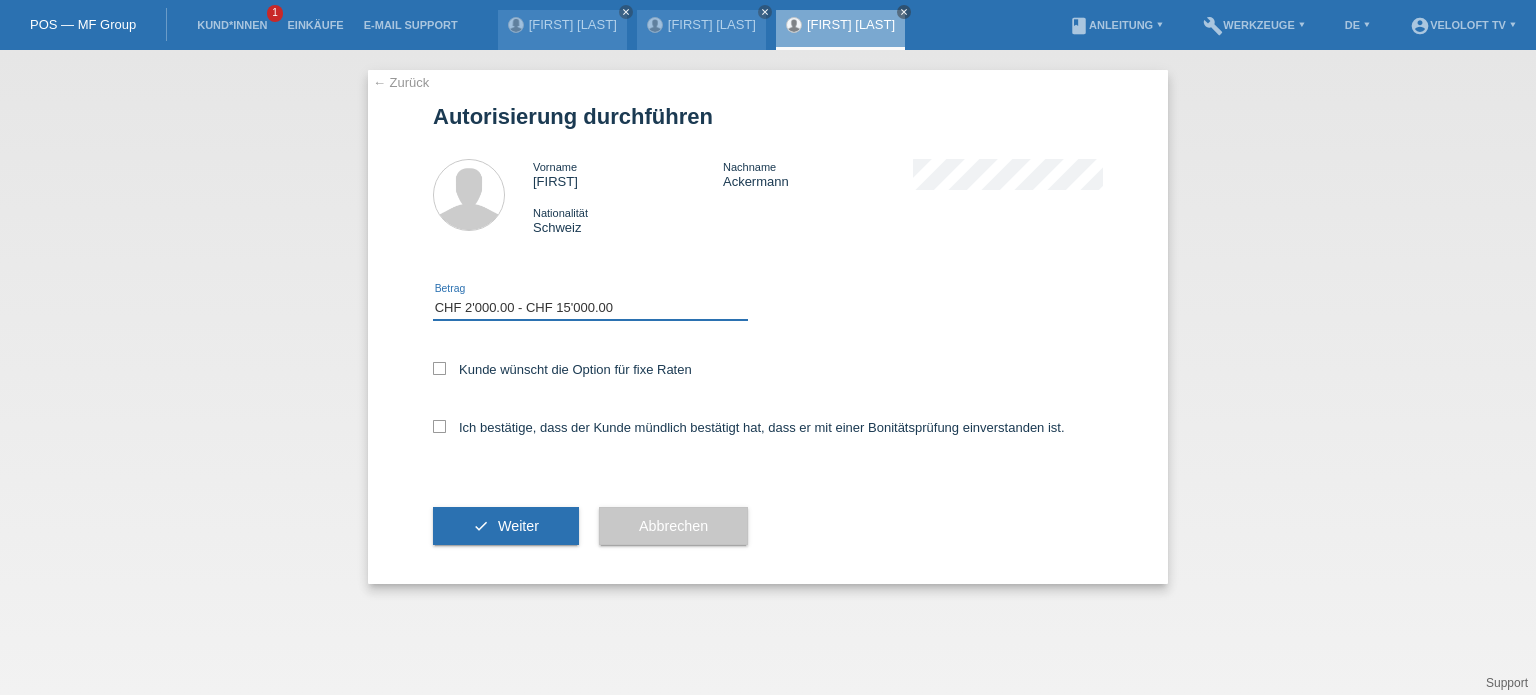 click on "Bitte auswählen
CHF 1.00 - CHF 499.00
CHF 500.00 - CHF 1'999.00
CHF 2'000.00 - CHF 15'000.00" at bounding box center (590, 308) 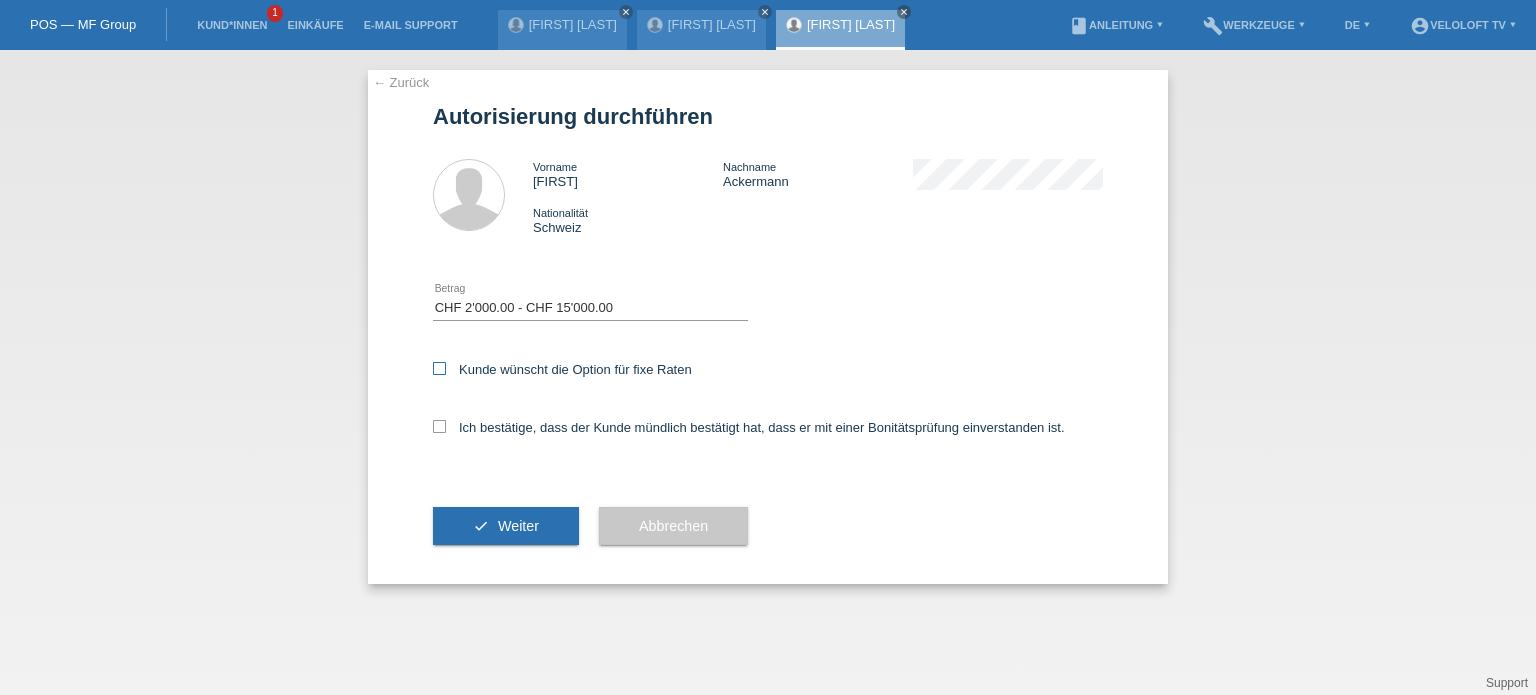 click at bounding box center [439, 368] 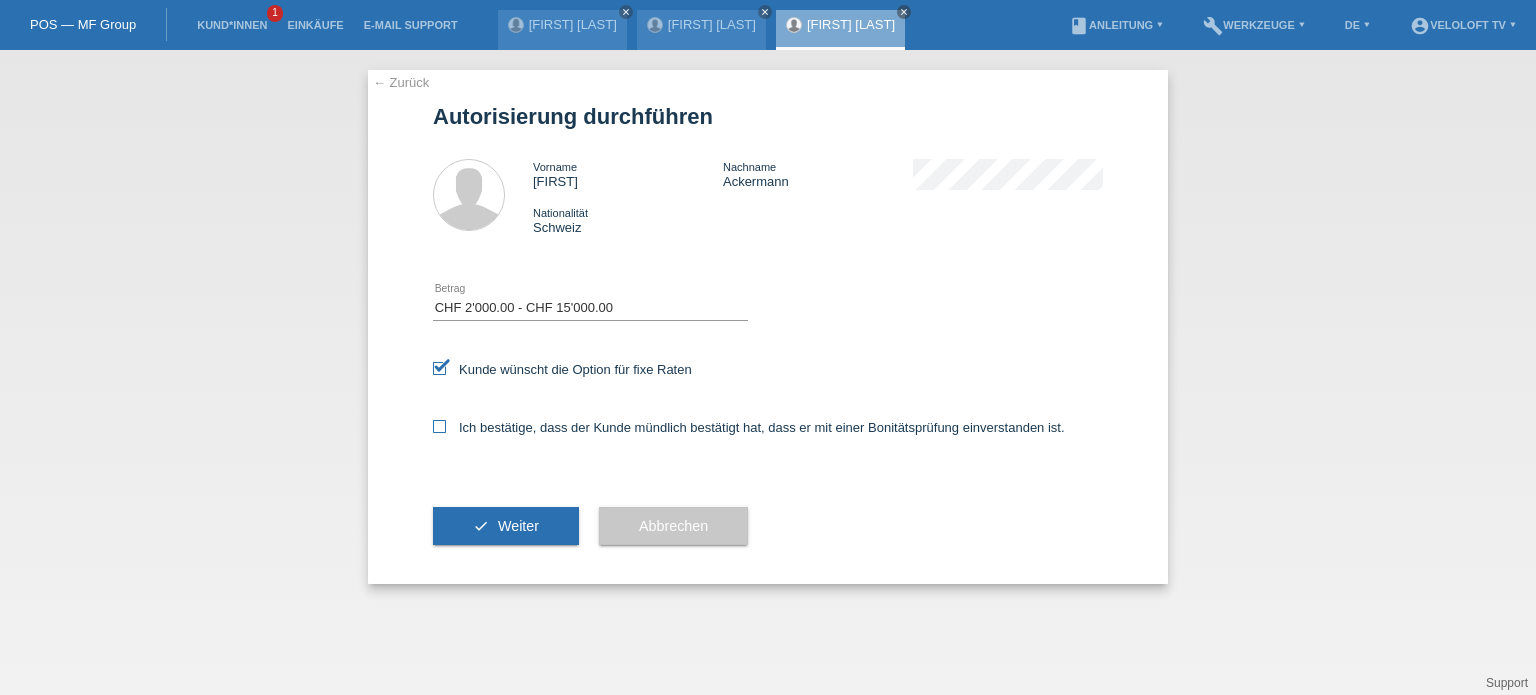 click at bounding box center (439, 426) 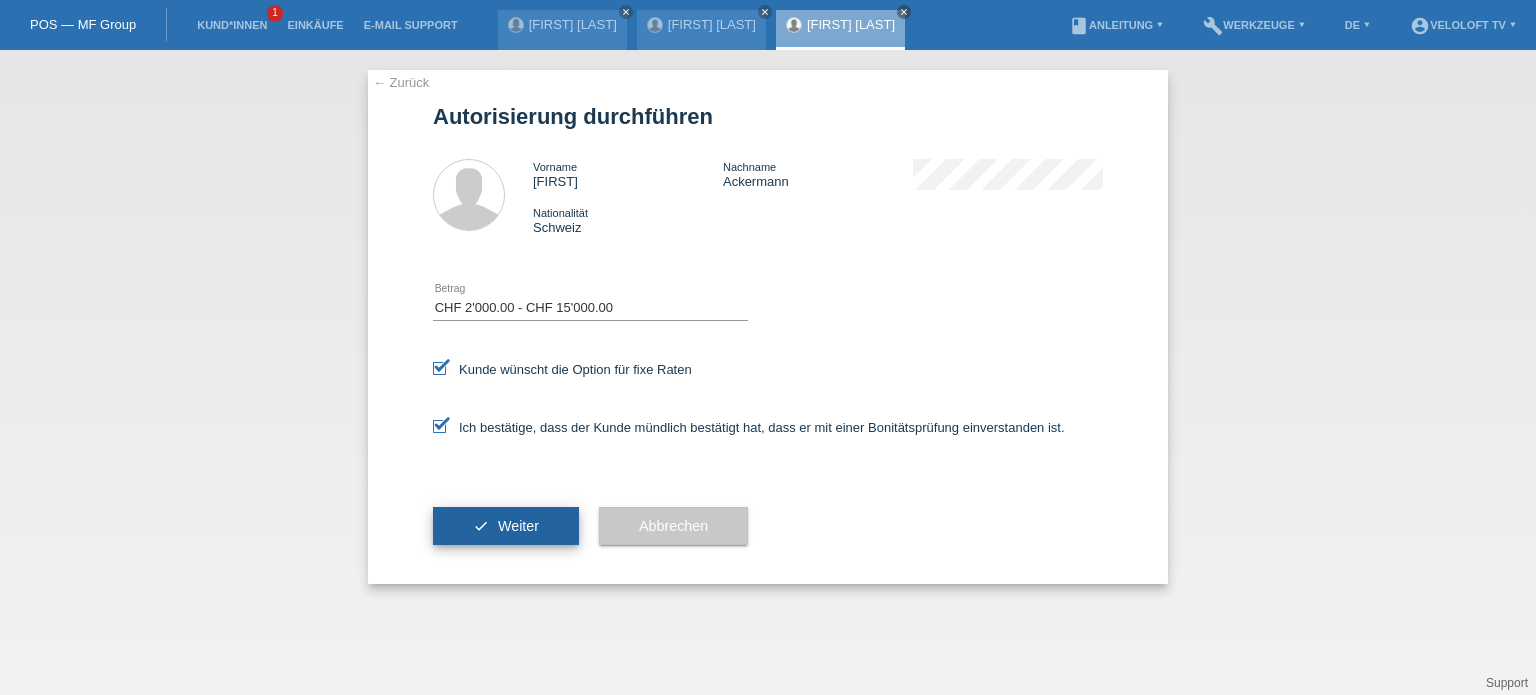 click on "Weiter" at bounding box center (518, 526) 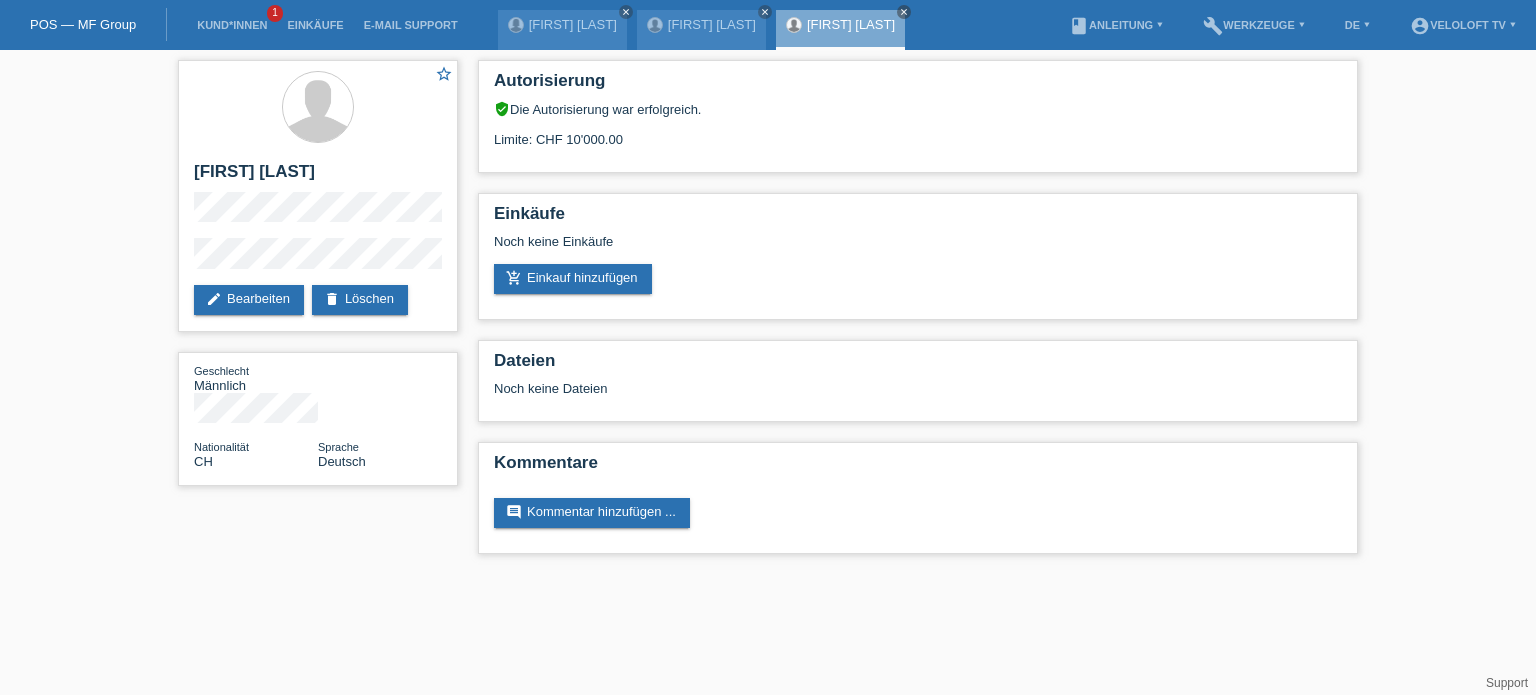 scroll, scrollTop: 0, scrollLeft: 0, axis: both 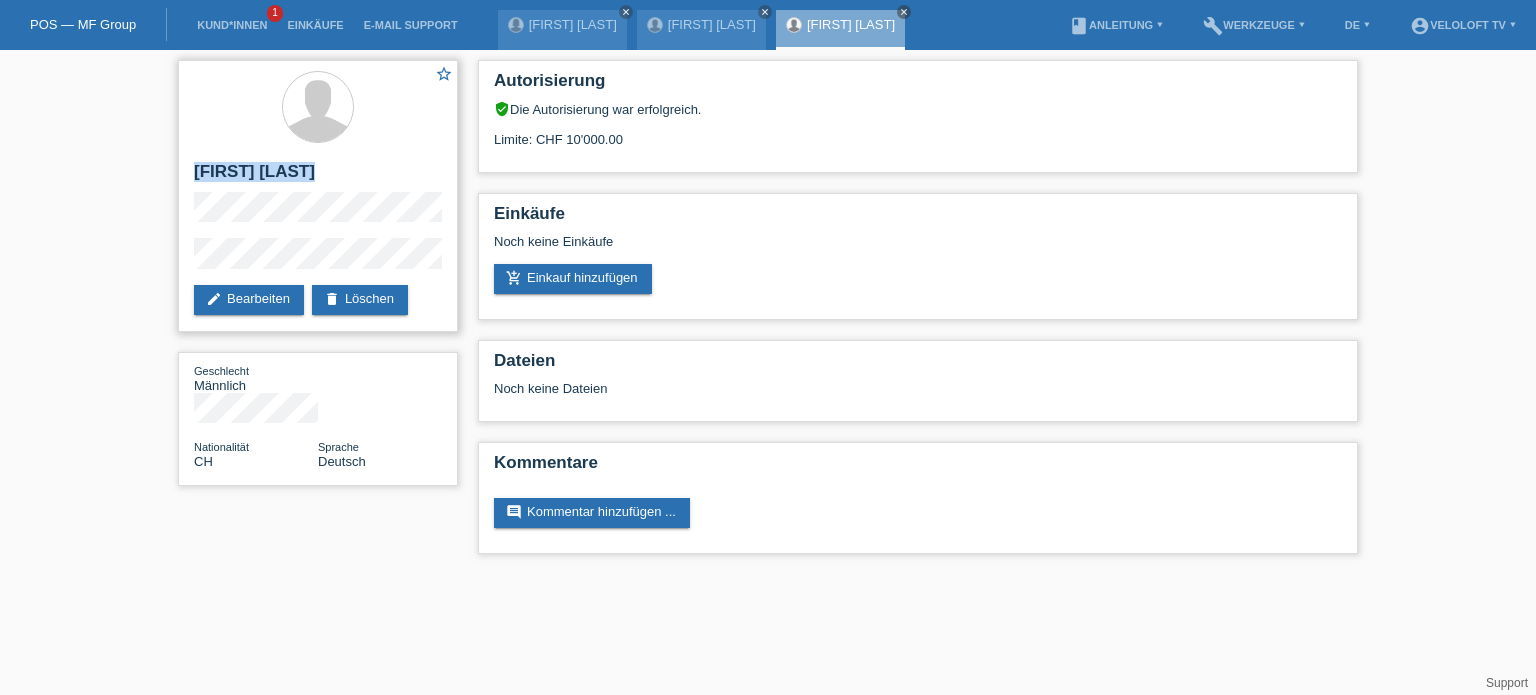 click on "star_border
Rene Ackermann
edit  Bearbeiten
delete  Löschen" at bounding box center (318, 196) 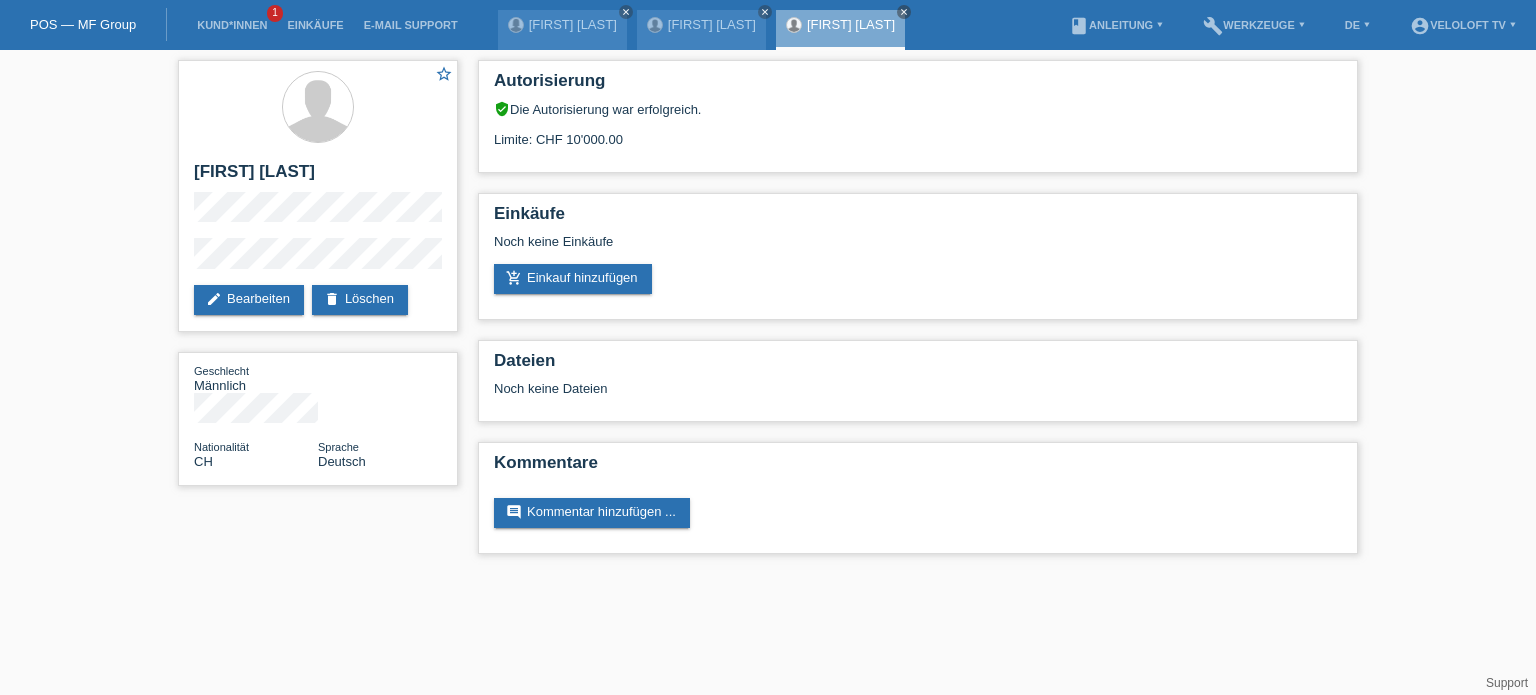 drag, startPoint x: 817, startPoint y: 667, endPoint x: 764, endPoint y: 663, distance: 53.15073 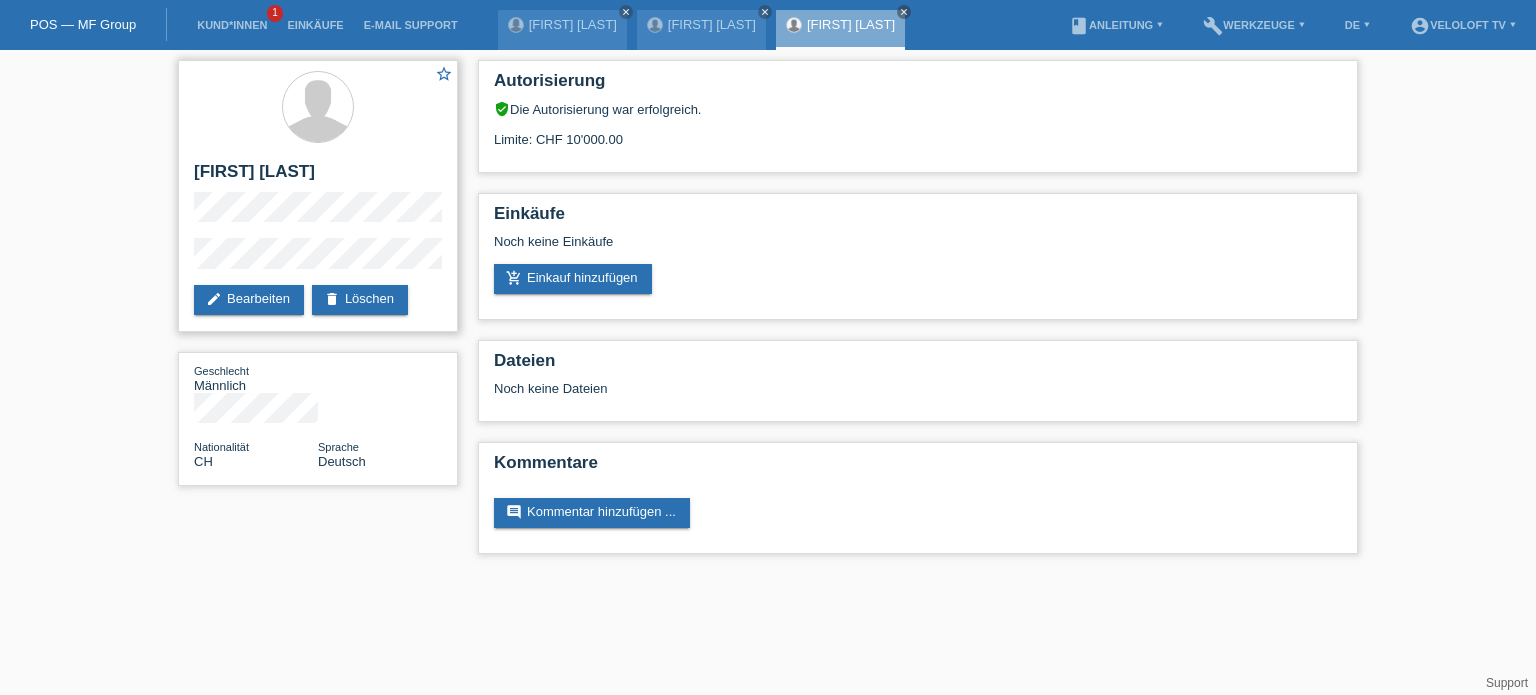 click on "star_border
Rene Ackermann
edit  Bearbeiten
delete  Löschen" at bounding box center (318, 196) 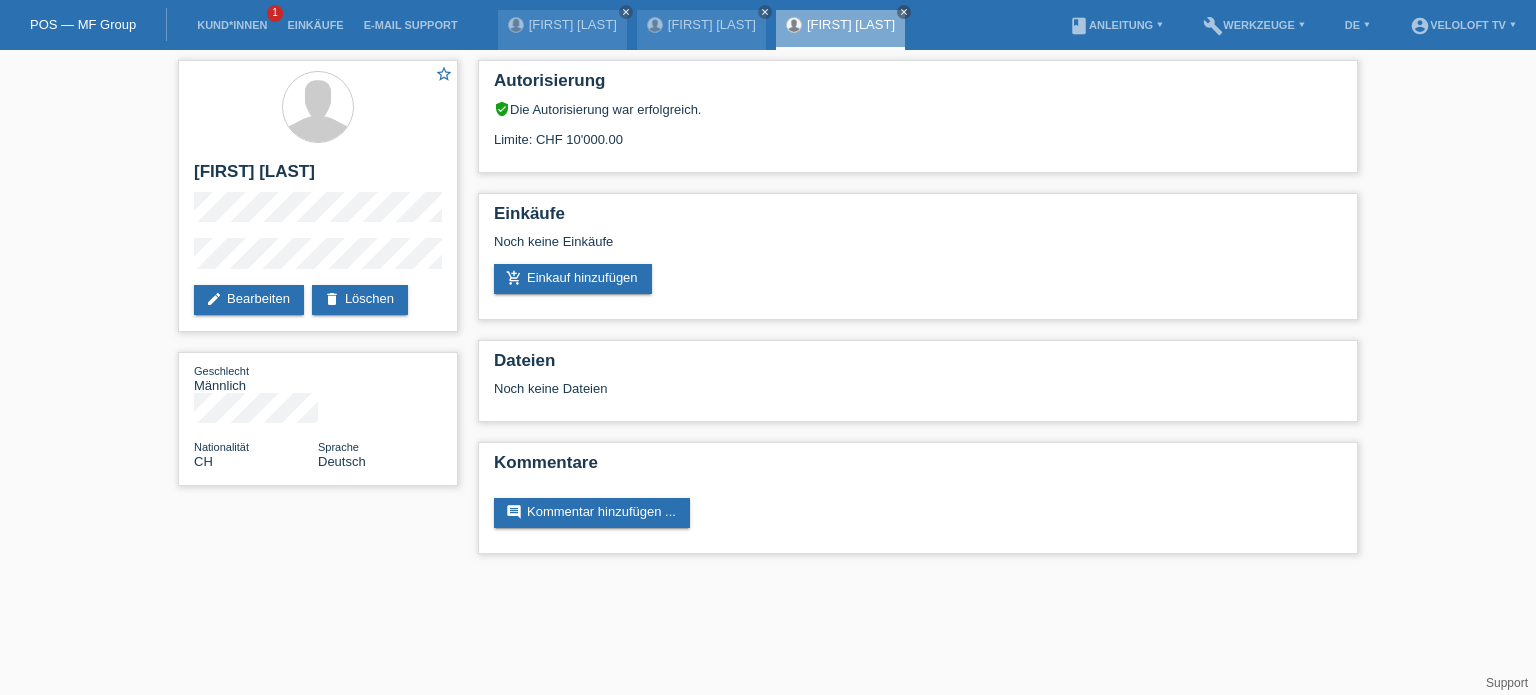 click on "POS — MF Group
Kund*innen
1
Einkäufe
E-Mail Support
Irène Kocher
close
close menu" at bounding box center (768, 287) 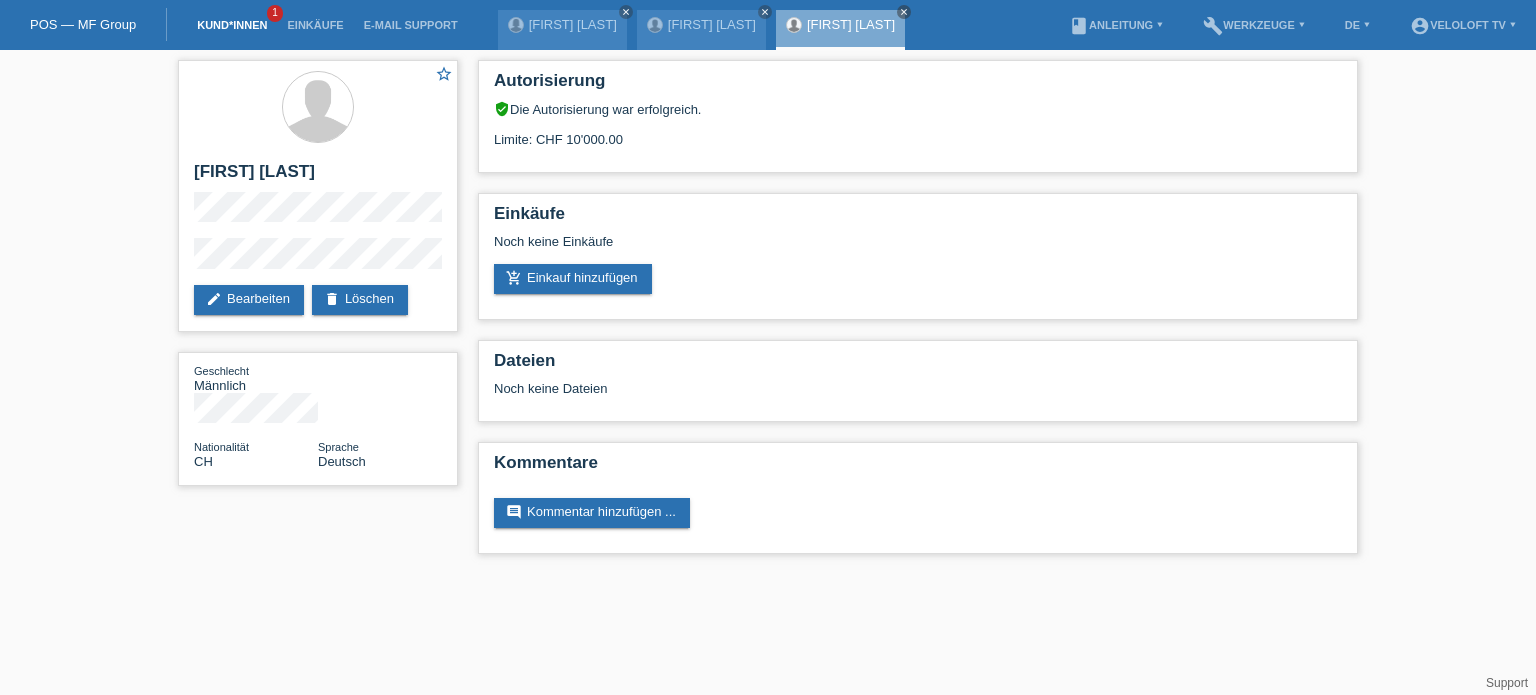 click on "Kund*innen" at bounding box center (232, 25) 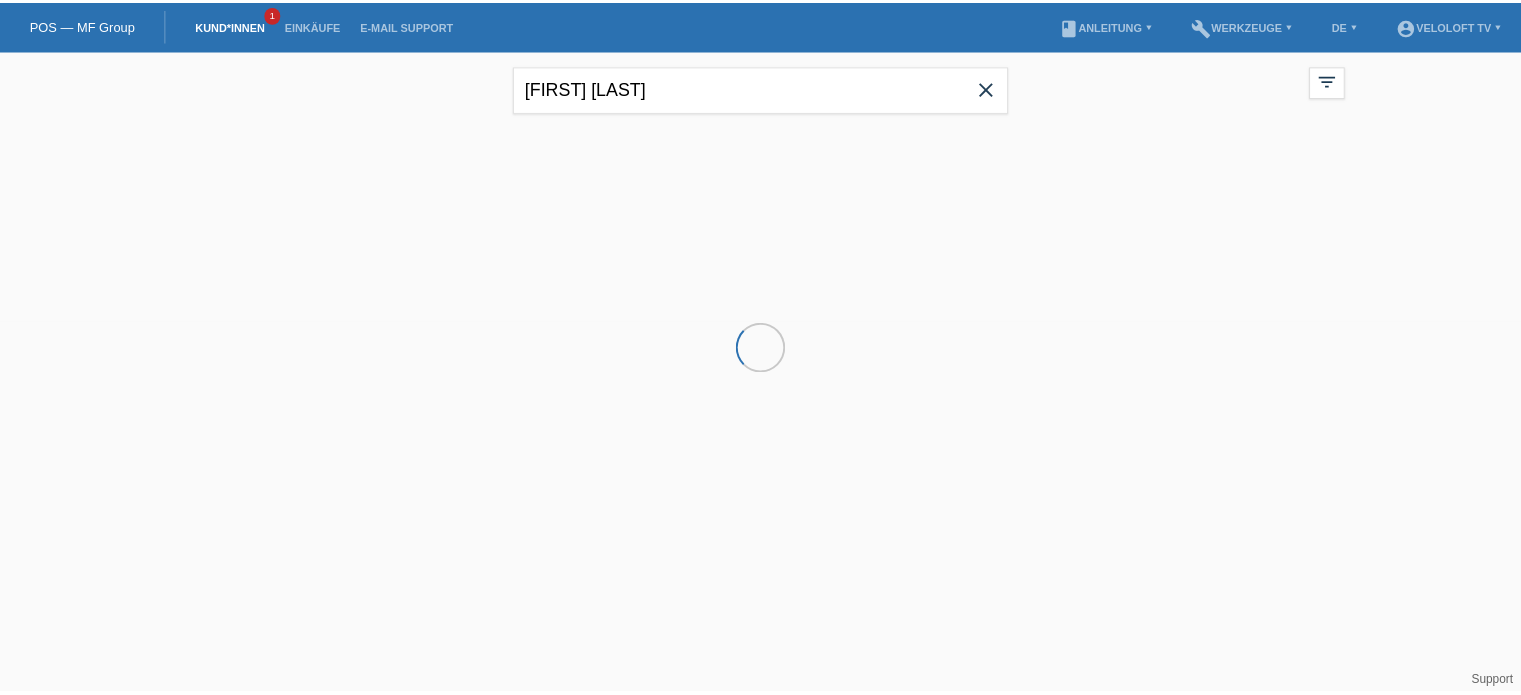 scroll, scrollTop: 0, scrollLeft: 0, axis: both 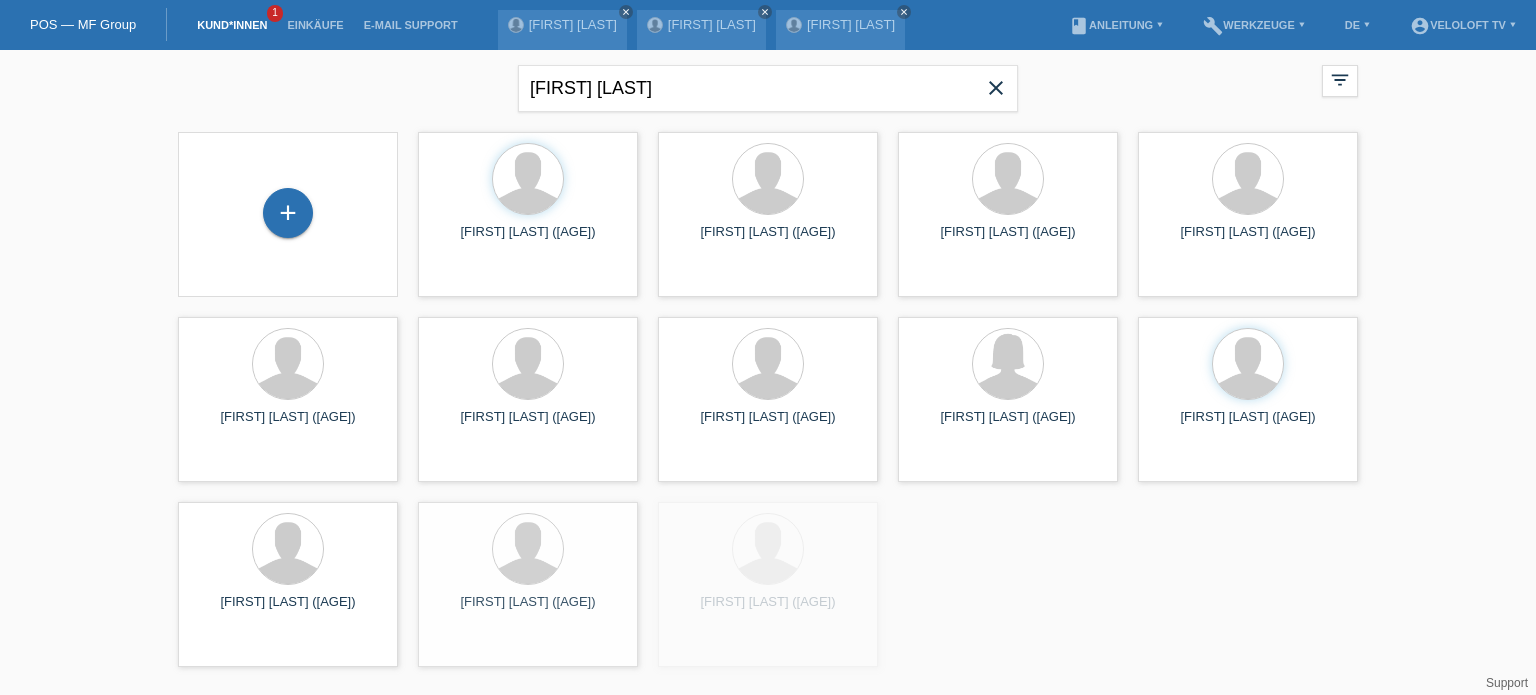 click on "close" at bounding box center (996, 88) 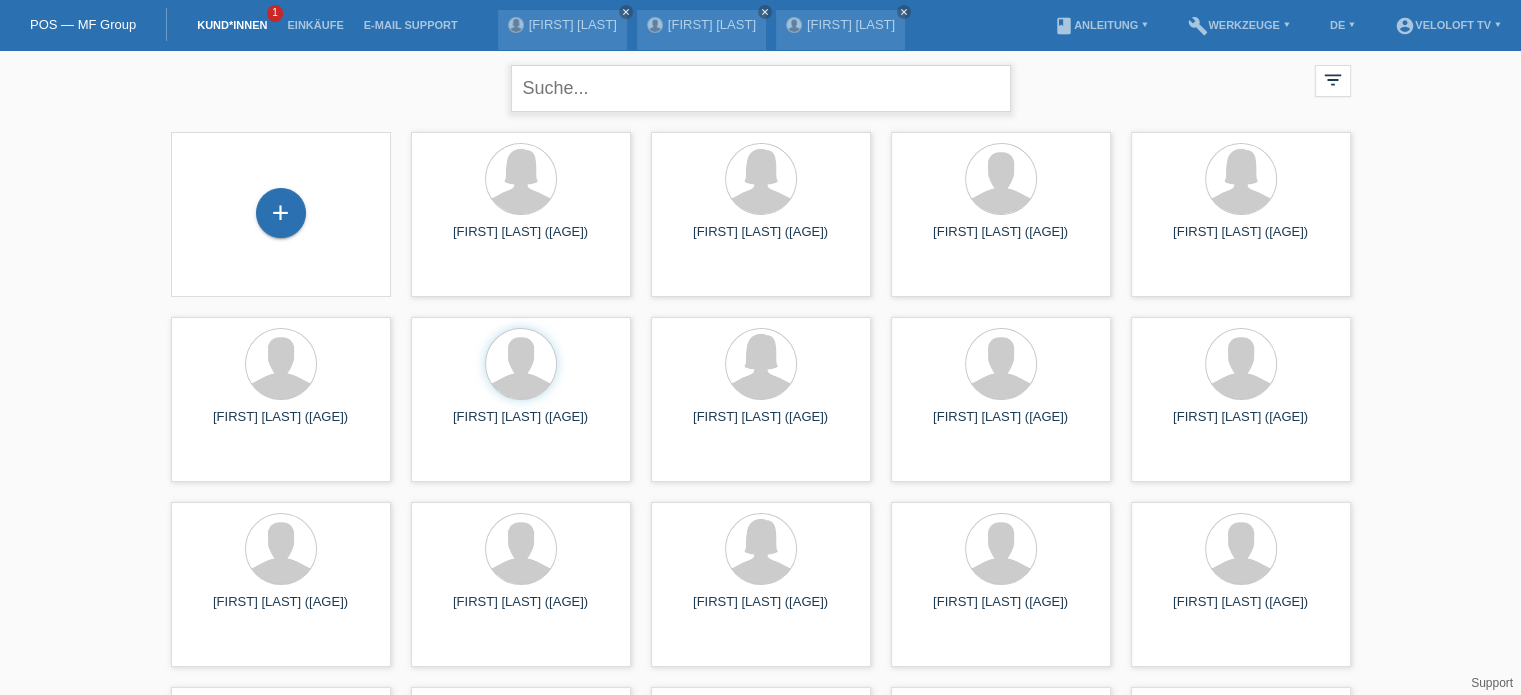 click at bounding box center (761, 88) 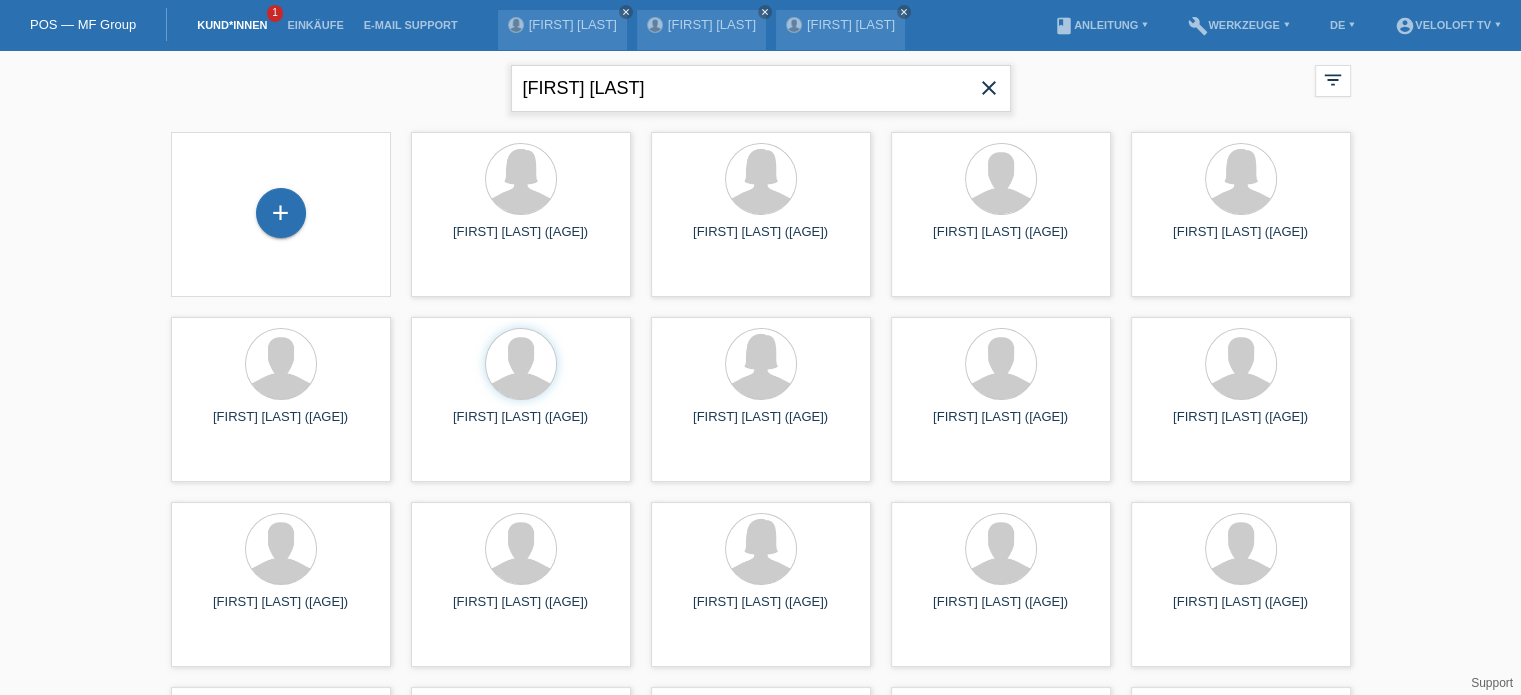 click on "Arnold	Treutlein" at bounding box center [761, 88] 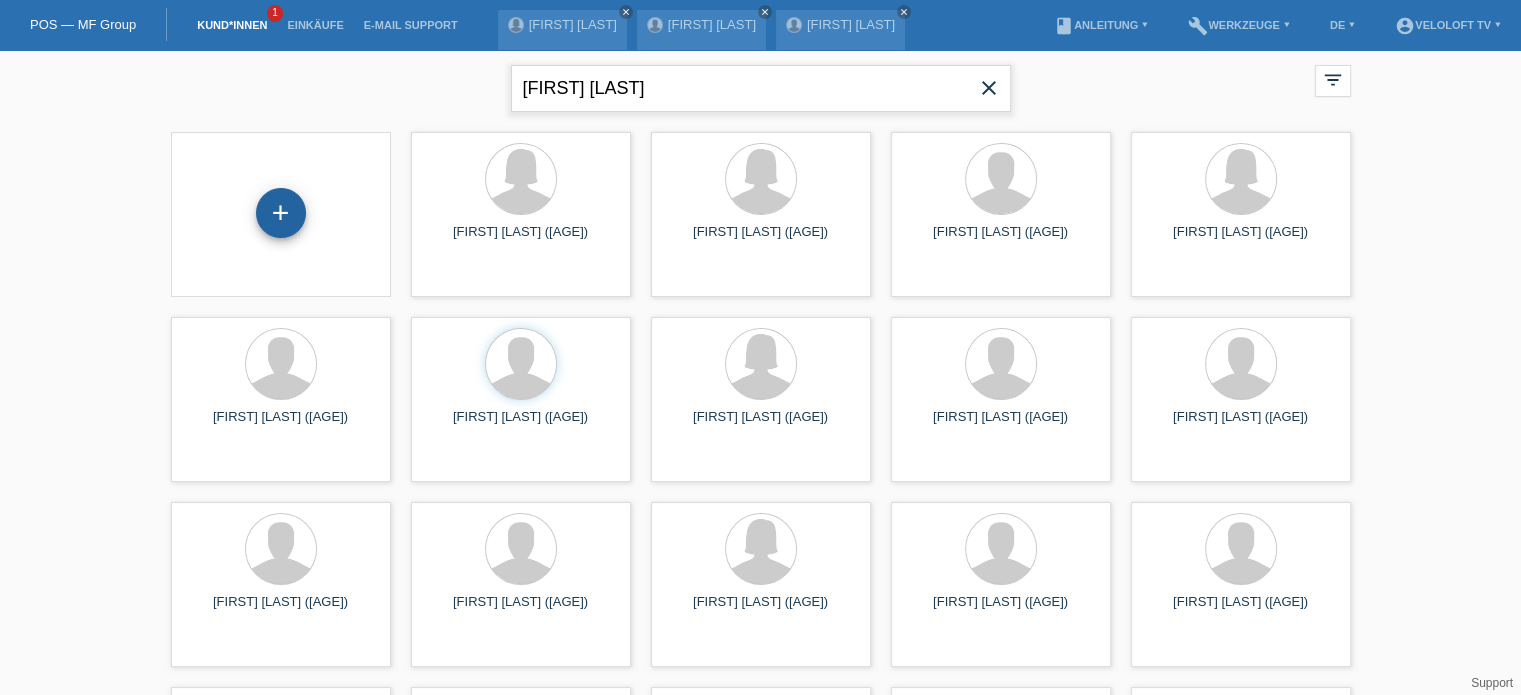 type on "[FIRST] [LAST]" 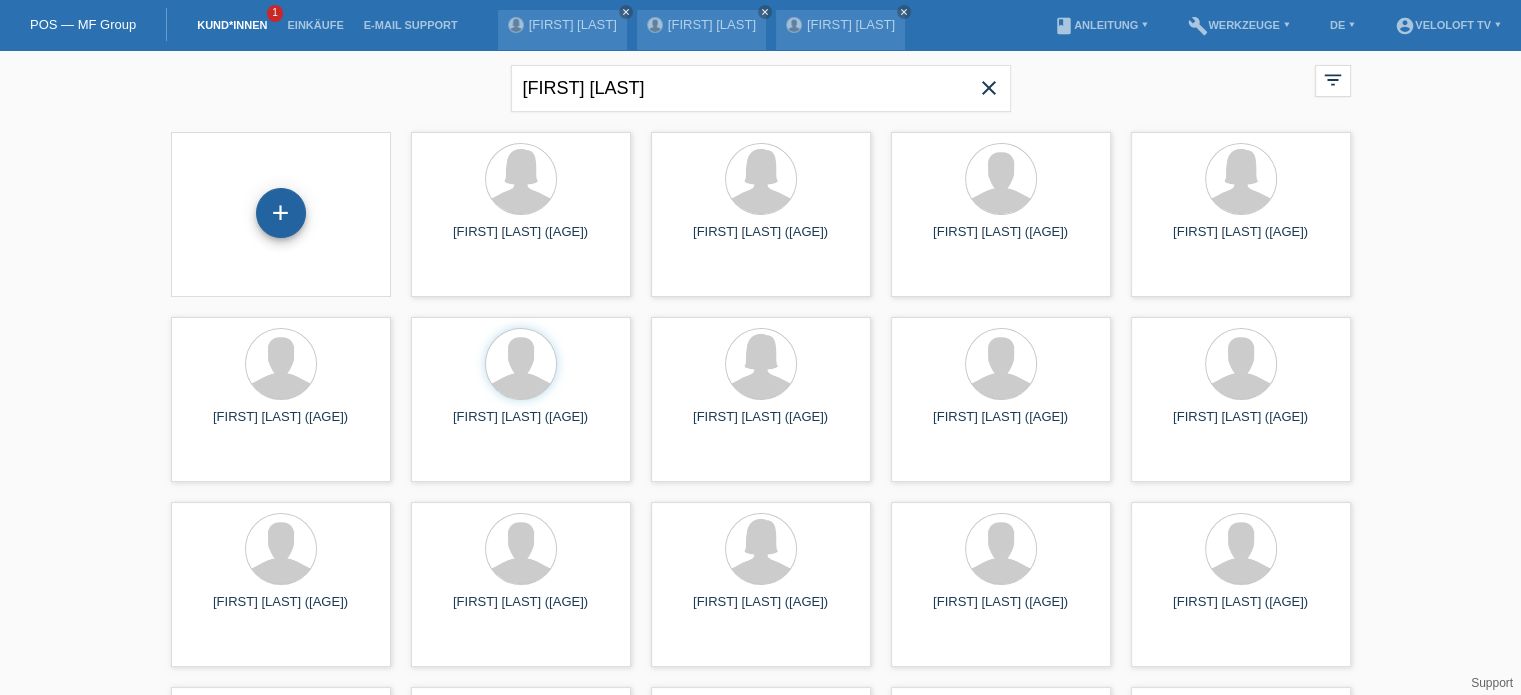 click on "+" at bounding box center [281, 213] 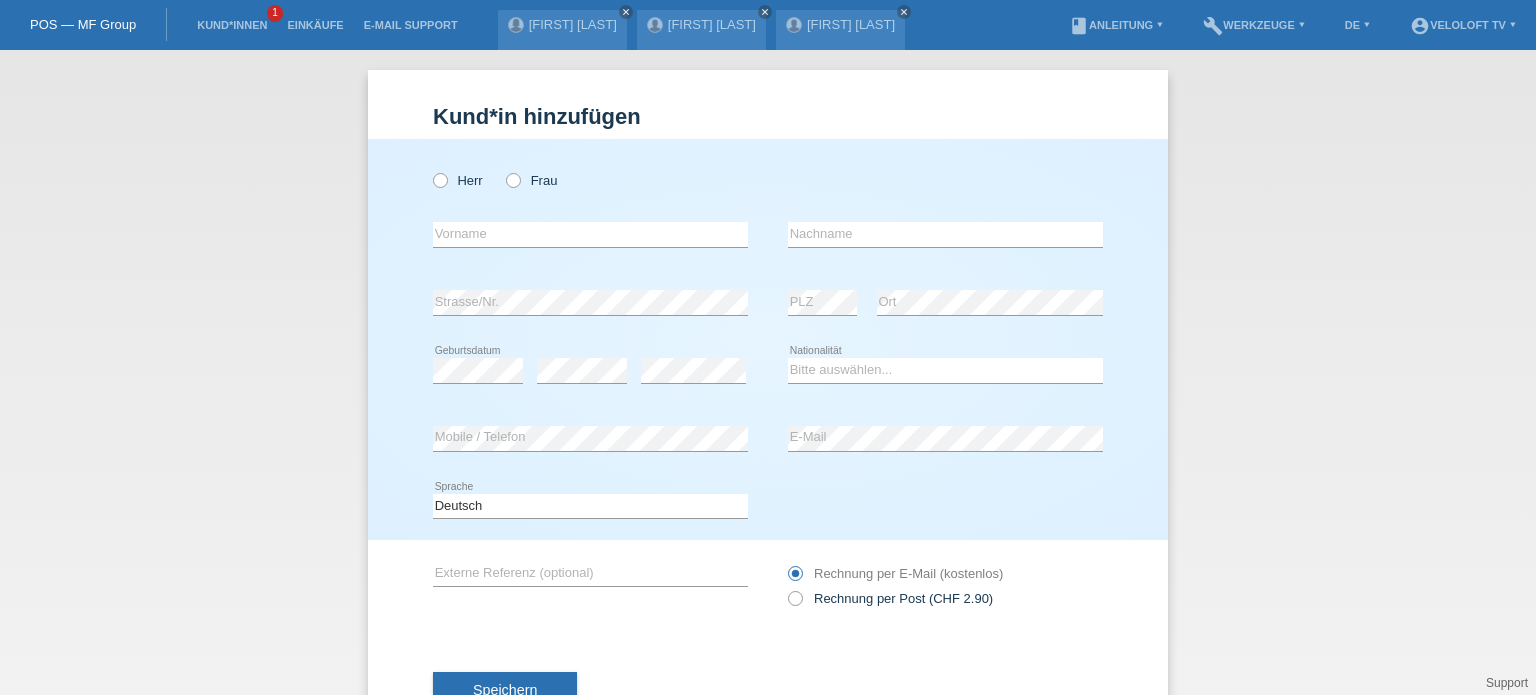scroll, scrollTop: 0, scrollLeft: 0, axis: both 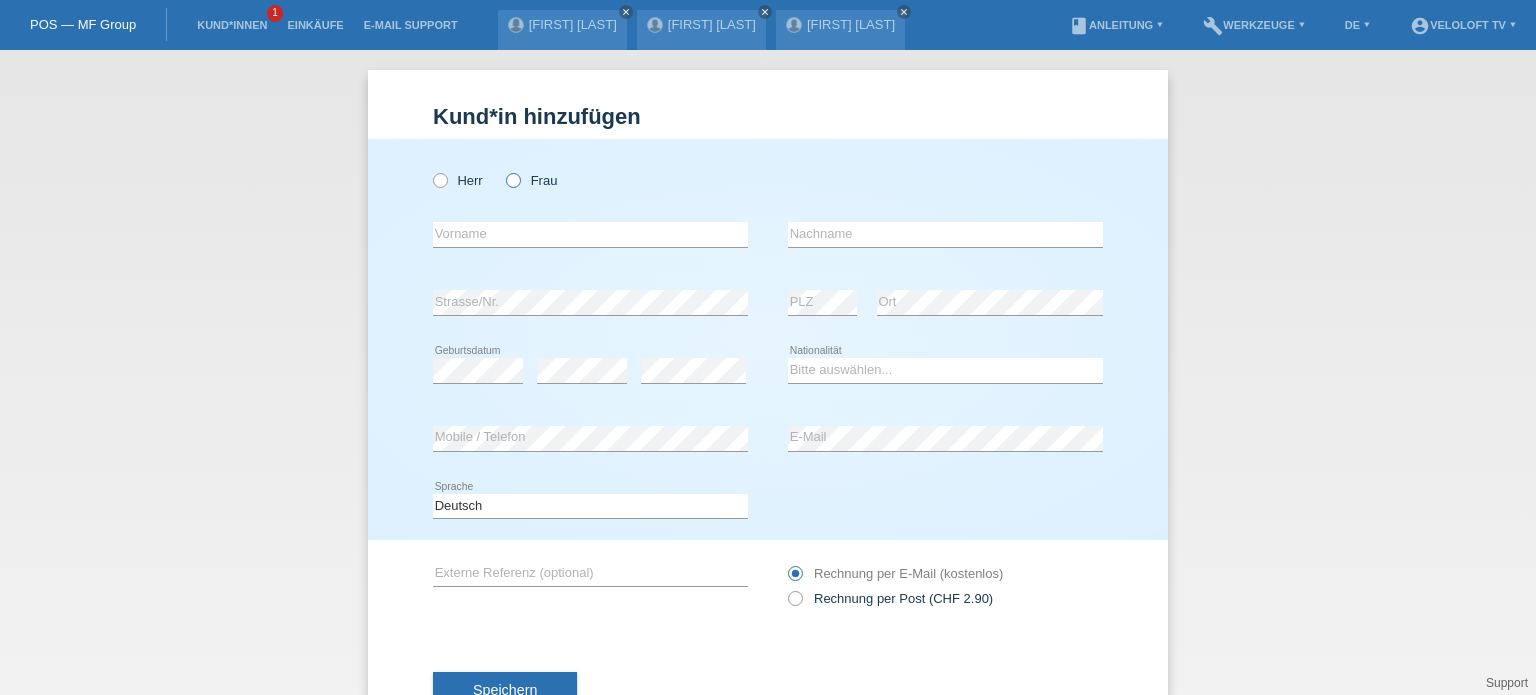 click at bounding box center [503, 170] 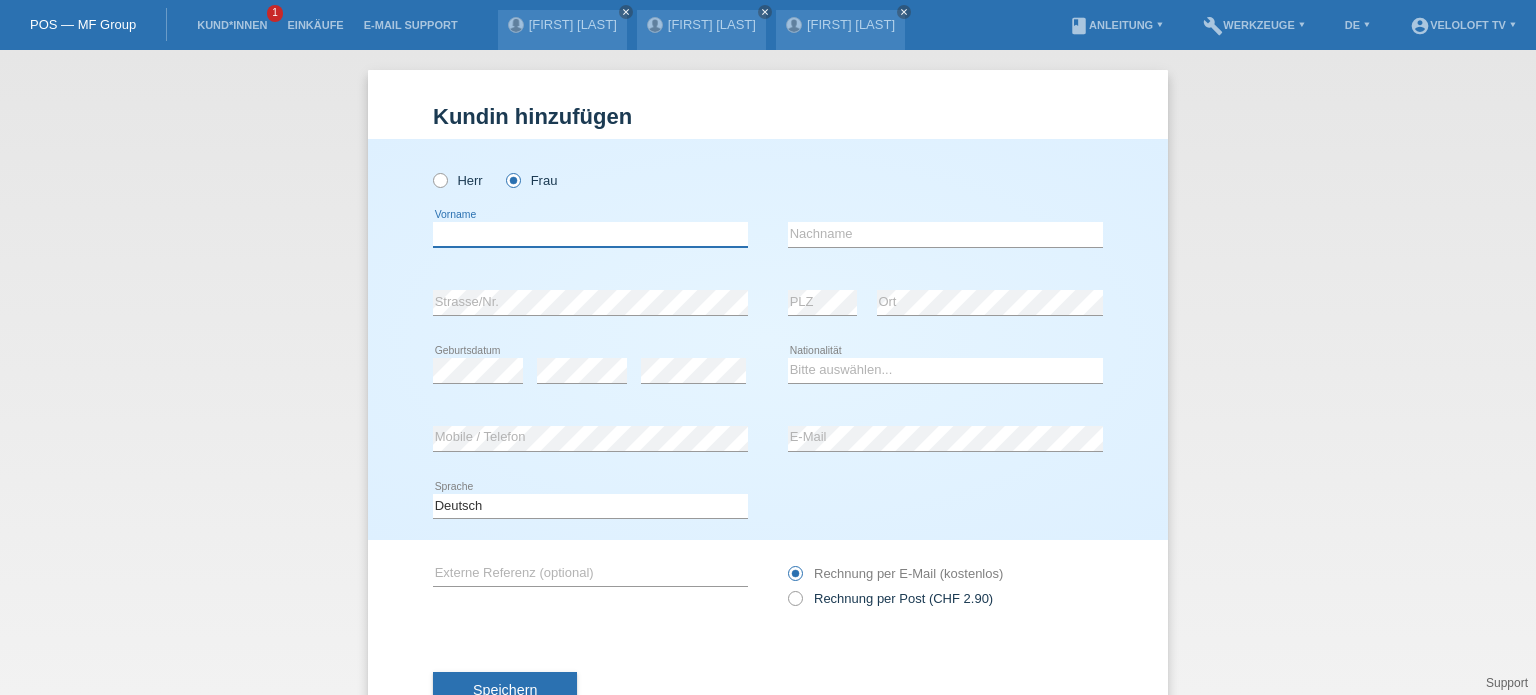click at bounding box center (590, 234) 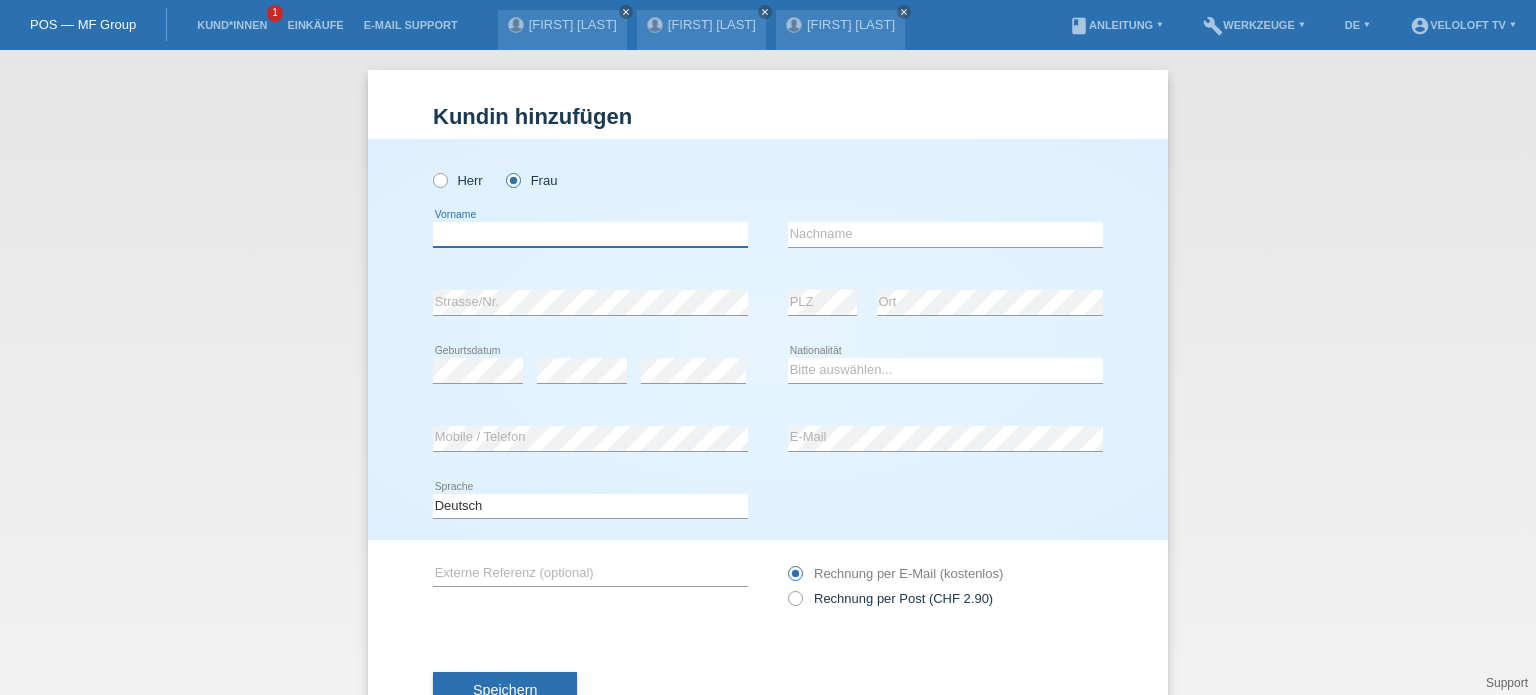paste on "[FIRST] [LAST]" 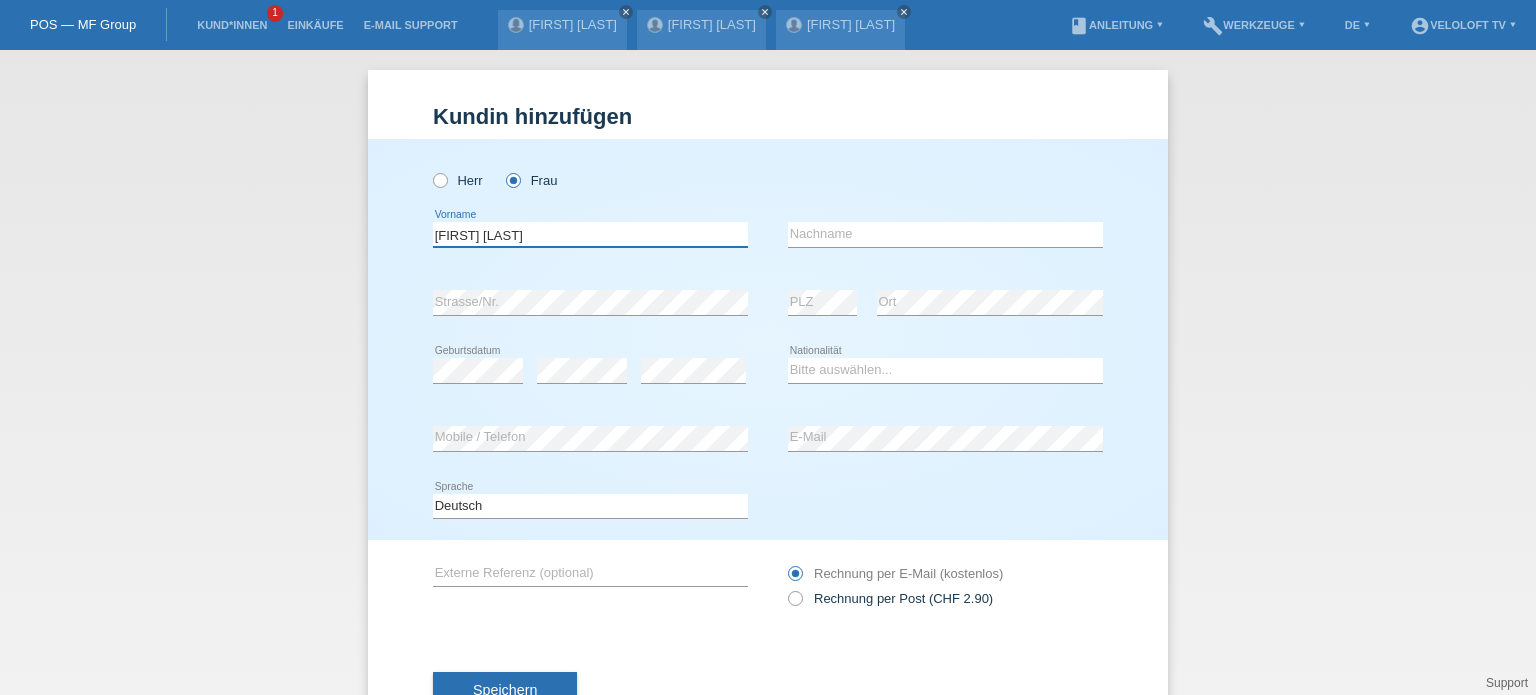 click on "[FIRST] [LAST]" at bounding box center (590, 234) 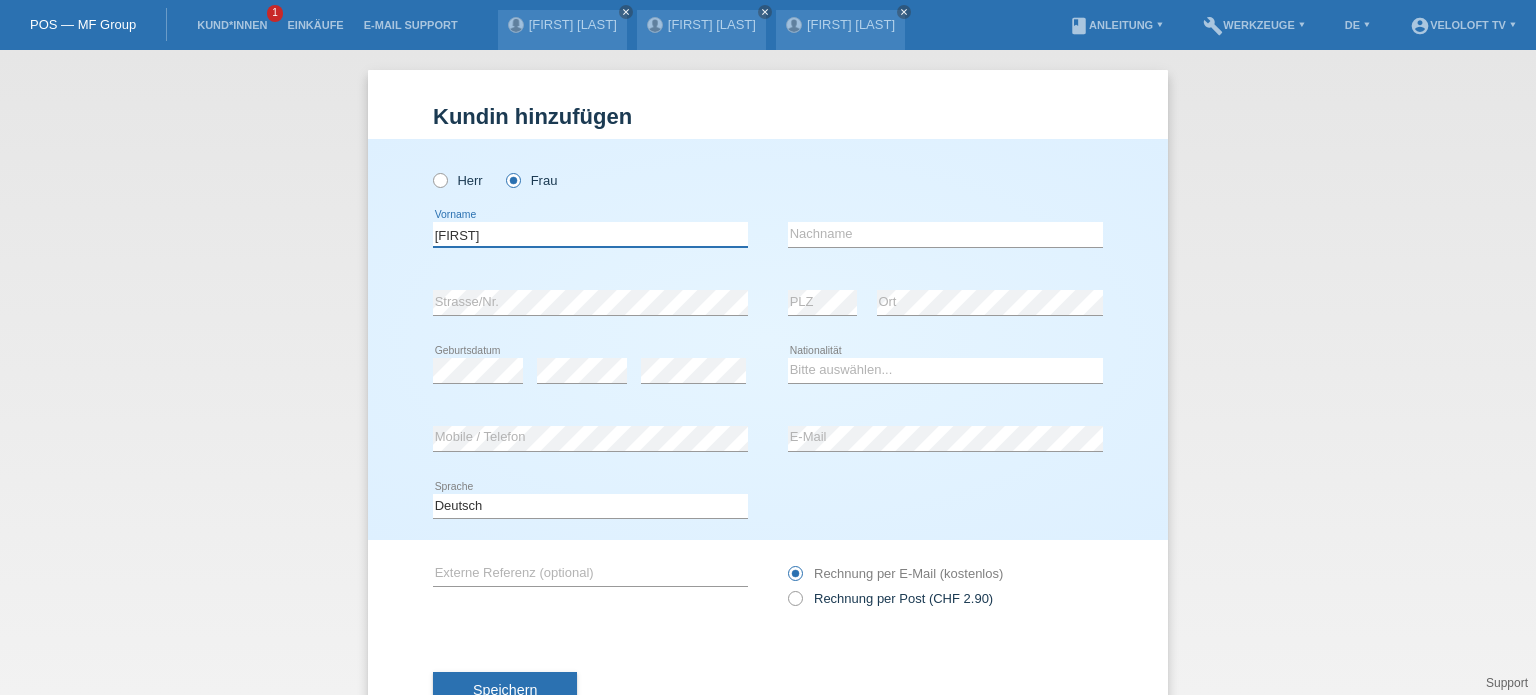 type on "[FIRST]" 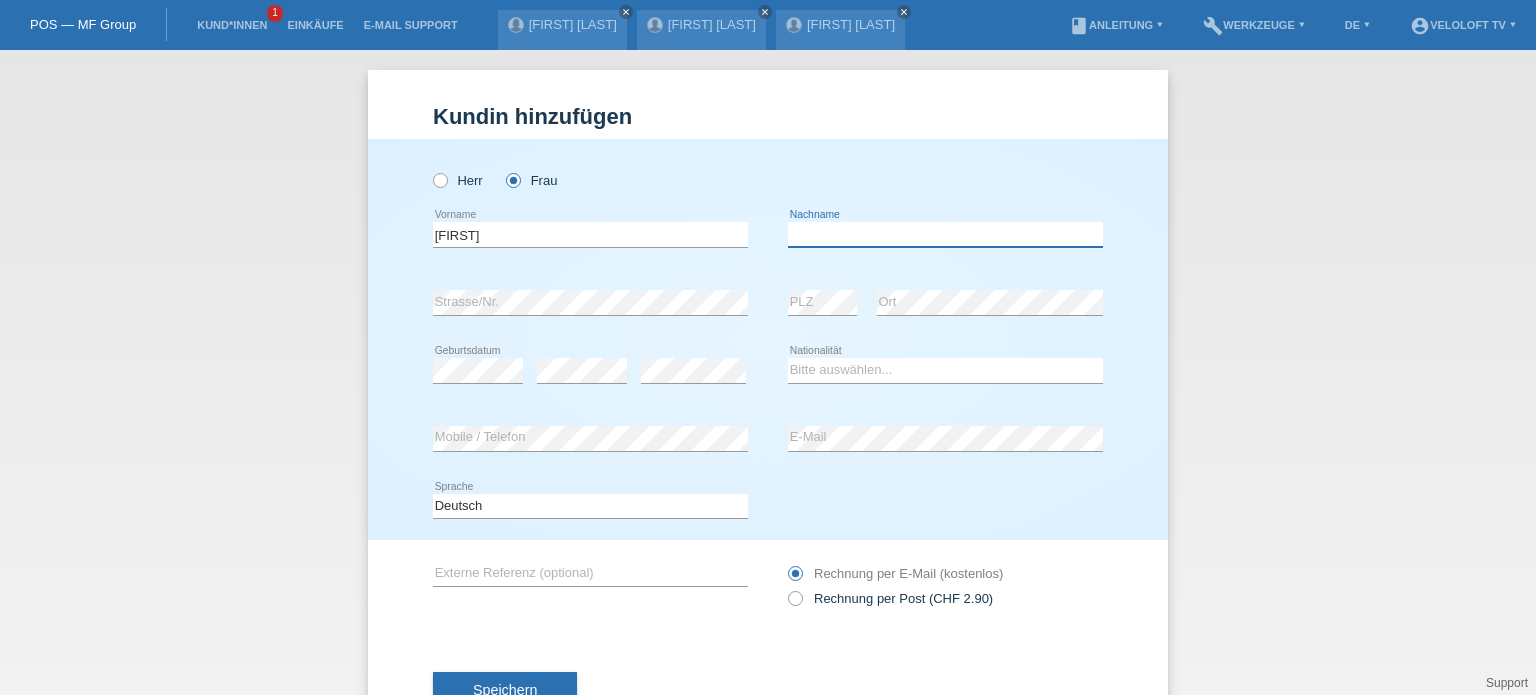click at bounding box center (945, 234) 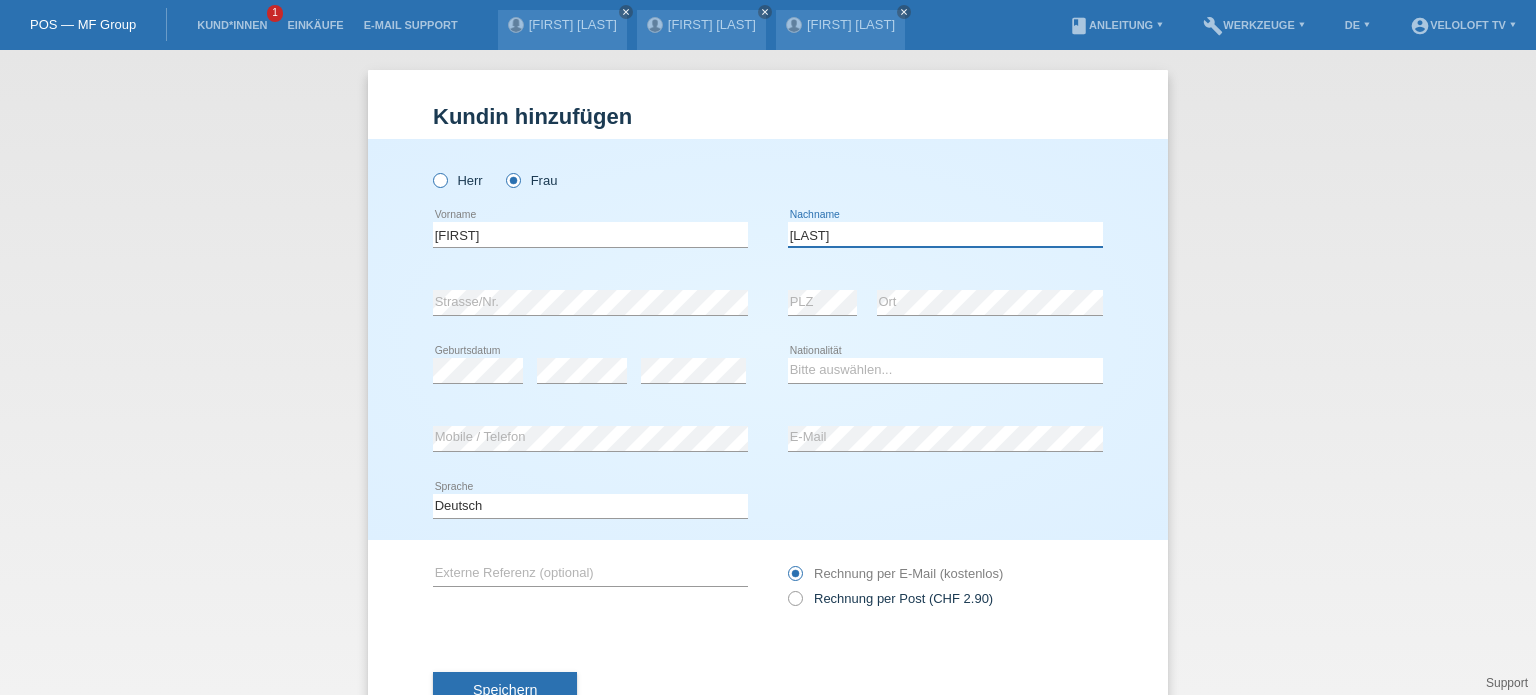 type on "[LAST]" 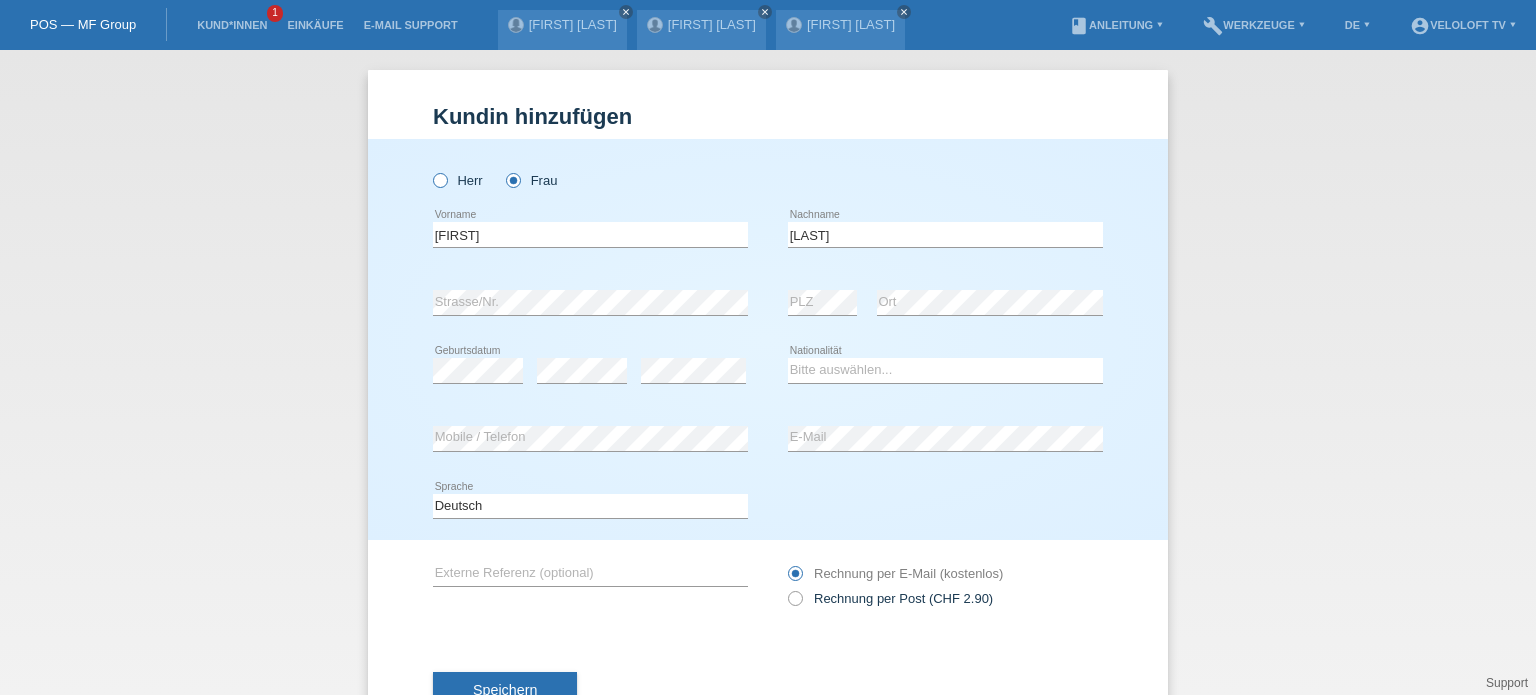 click at bounding box center (430, 170) 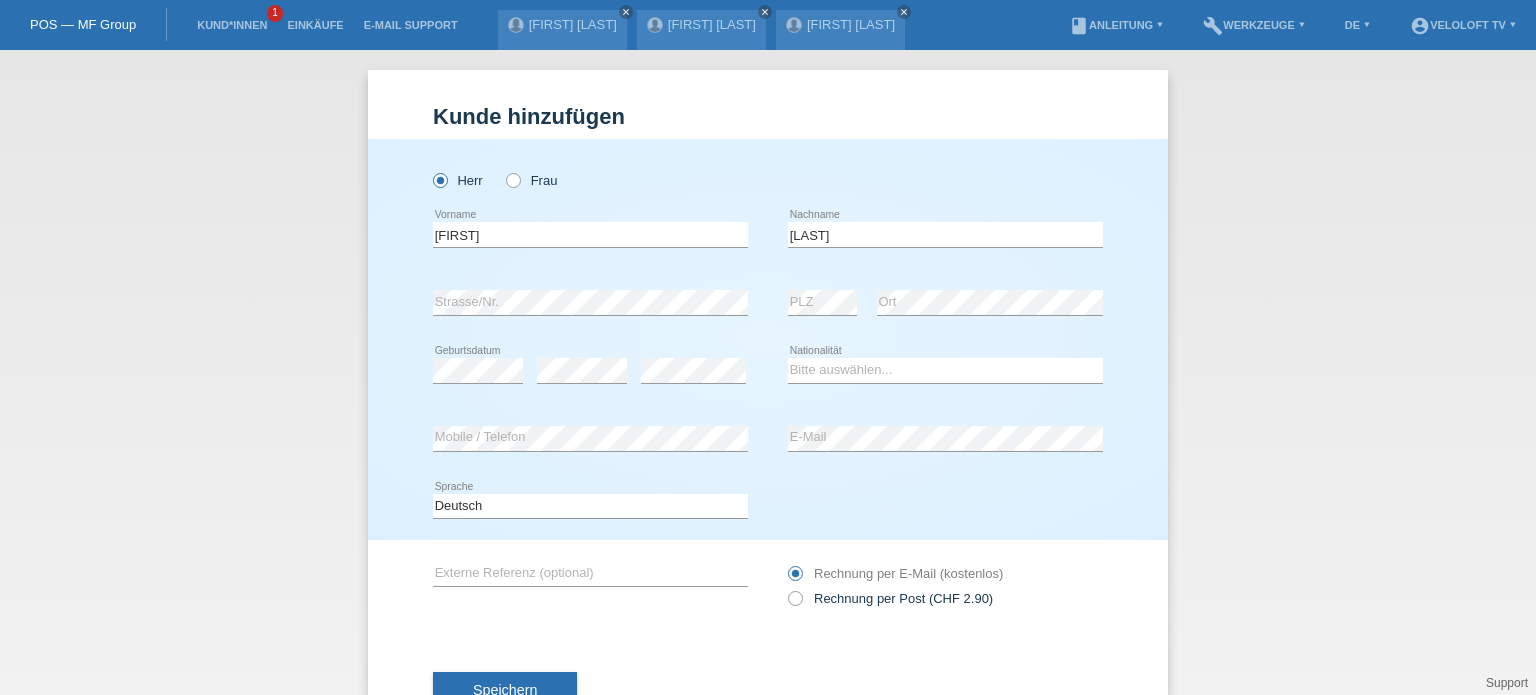 click on "Speichern" at bounding box center [768, 691] 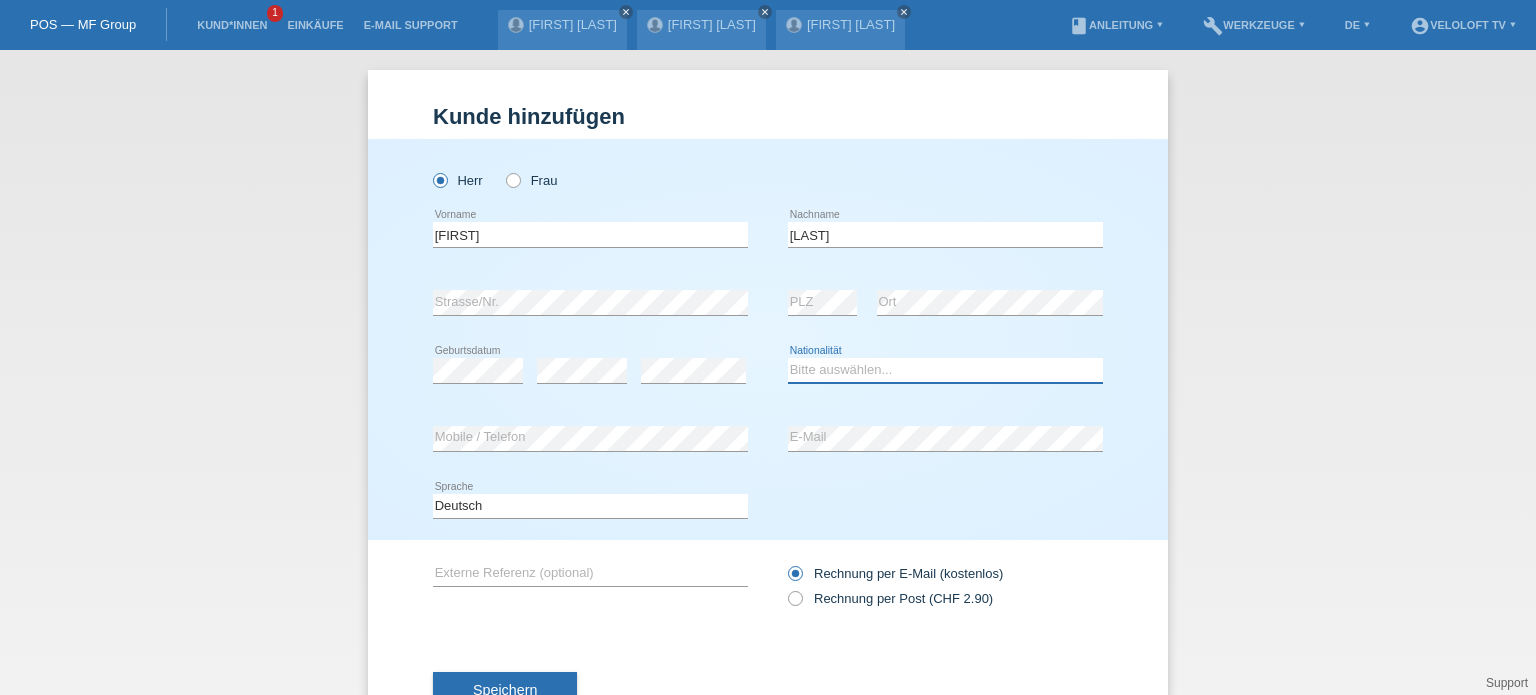 click on "Bitte auswählen...
Schweiz
Deutschland
Liechtenstein
Österreich
------------
Afghanistan
Ägypten
Åland
Albanien
Algerien" at bounding box center (945, 370) 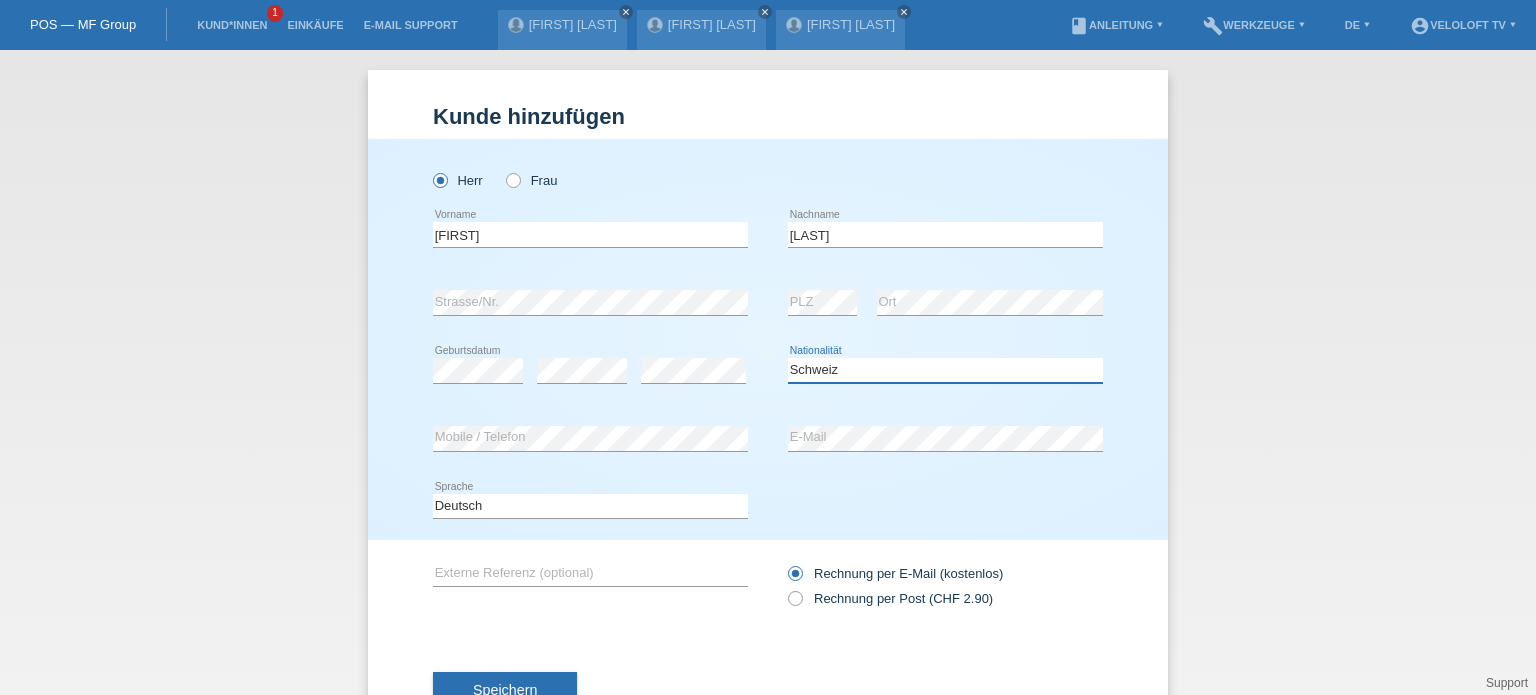 click on "Bitte auswählen...
Schweiz
Deutschland
Liechtenstein
Österreich
------------
Afghanistan
Ägypten
Åland
Albanien
Algerien" at bounding box center (945, 370) 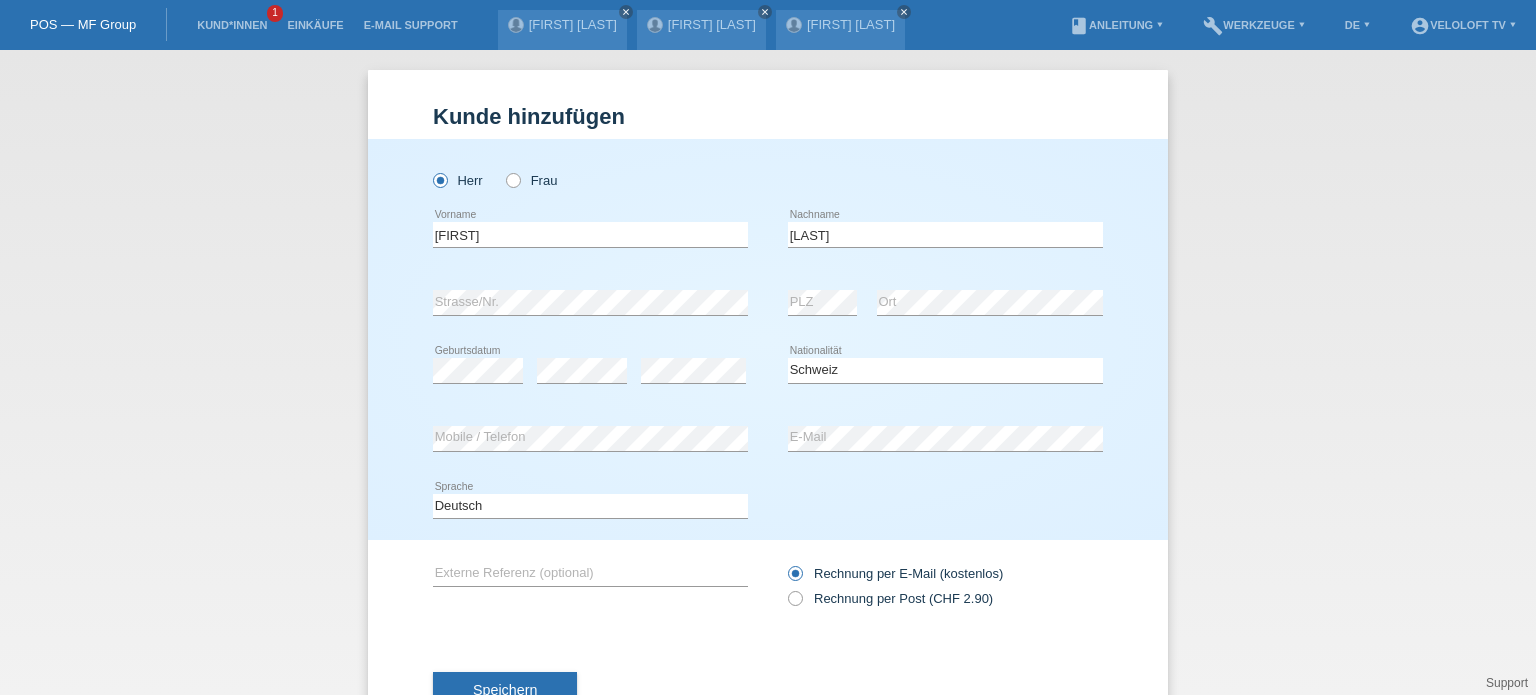 click on "Speichern" at bounding box center [768, 691] 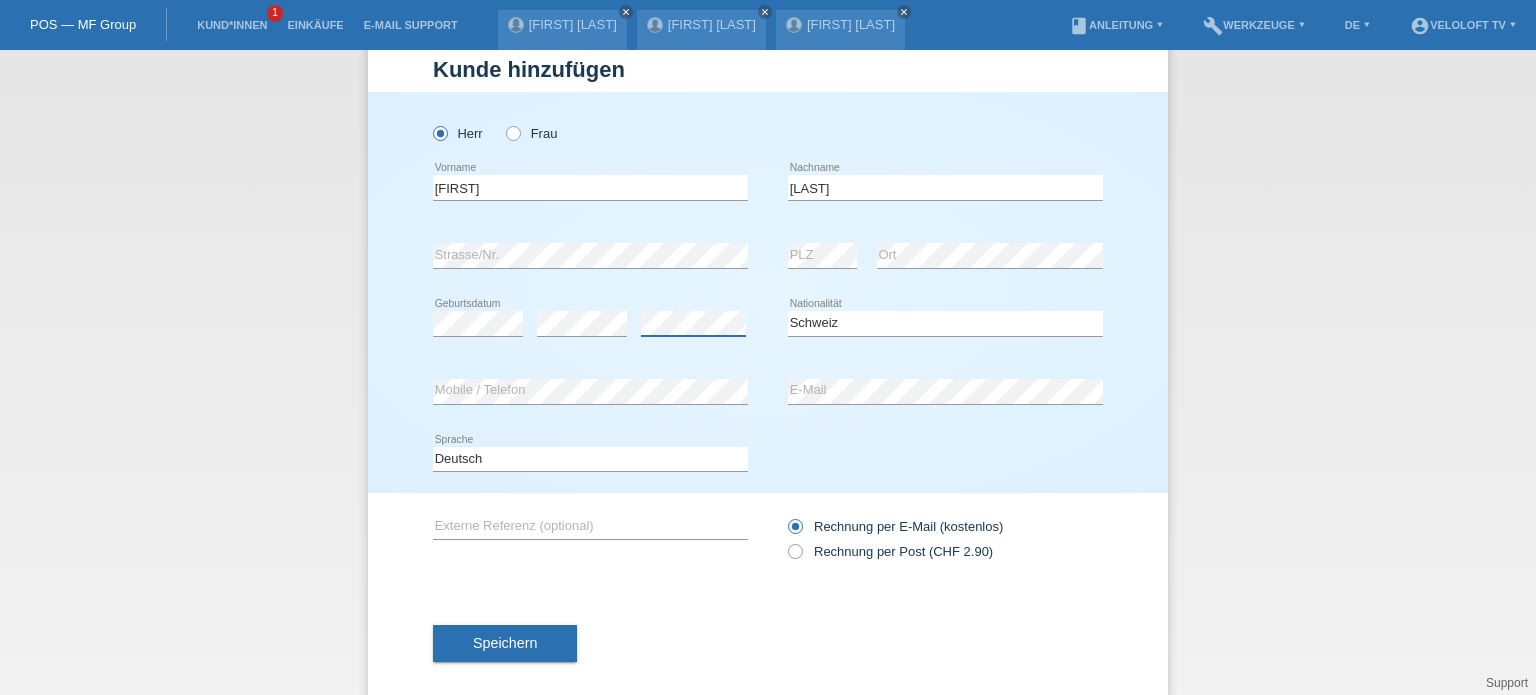 scroll, scrollTop: 72, scrollLeft: 0, axis: vertical 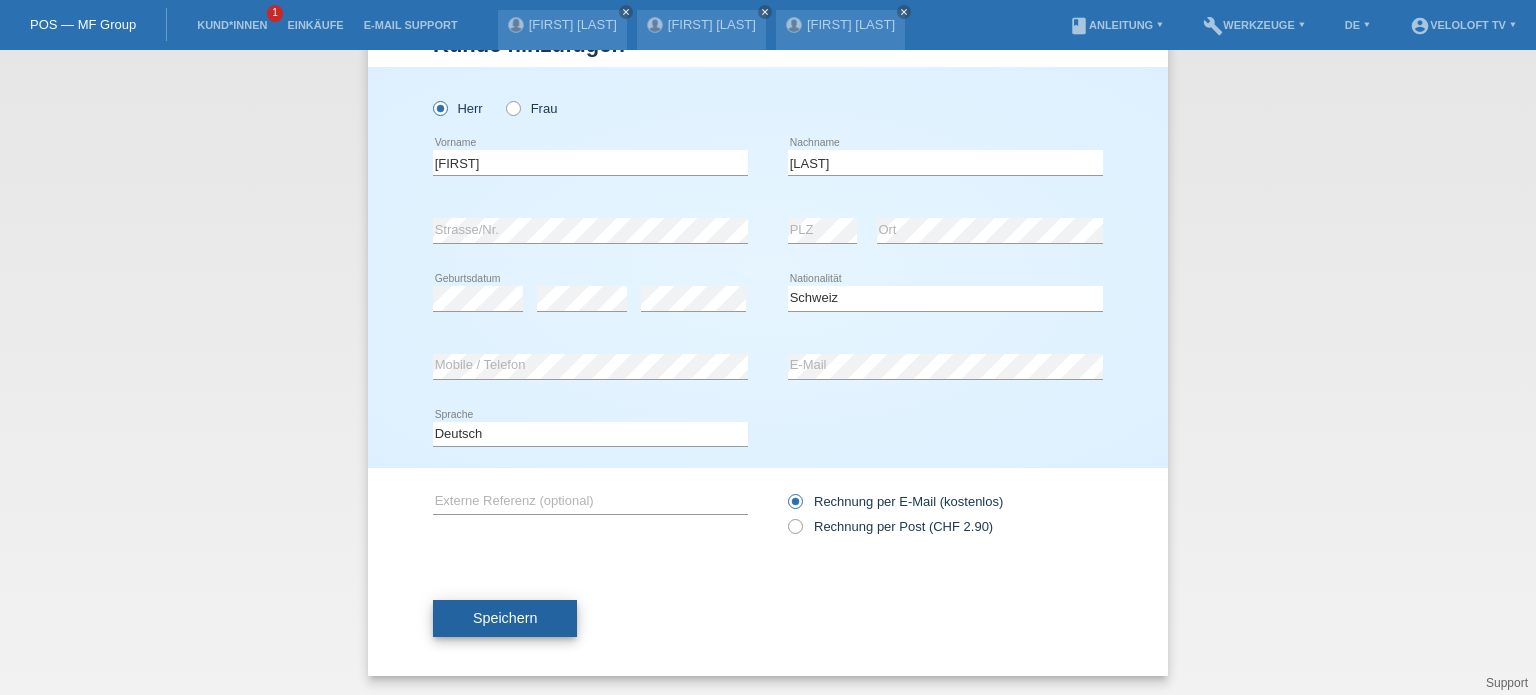 click on "Speichern" at bounding box center [505, 618] 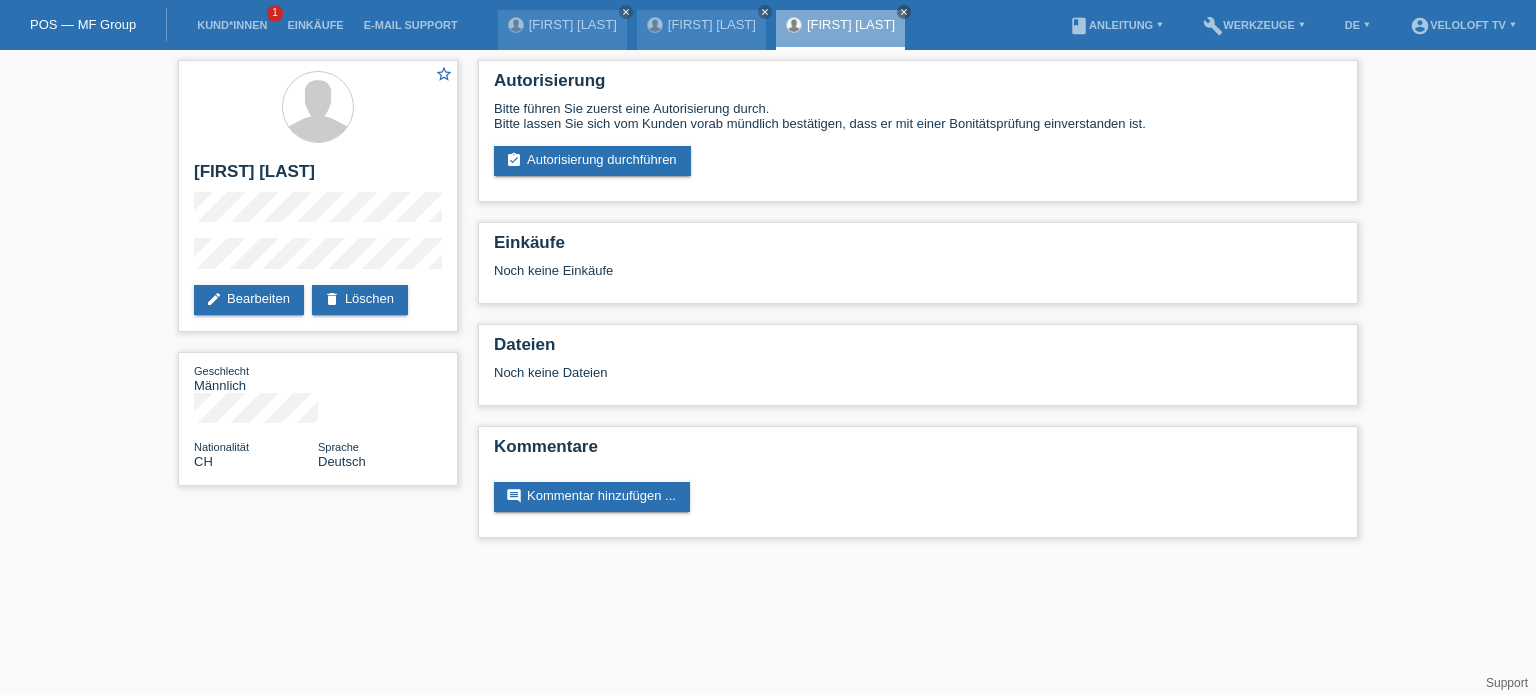 scroll, scrollTop: 0, scrollLeft: 0, axis: both 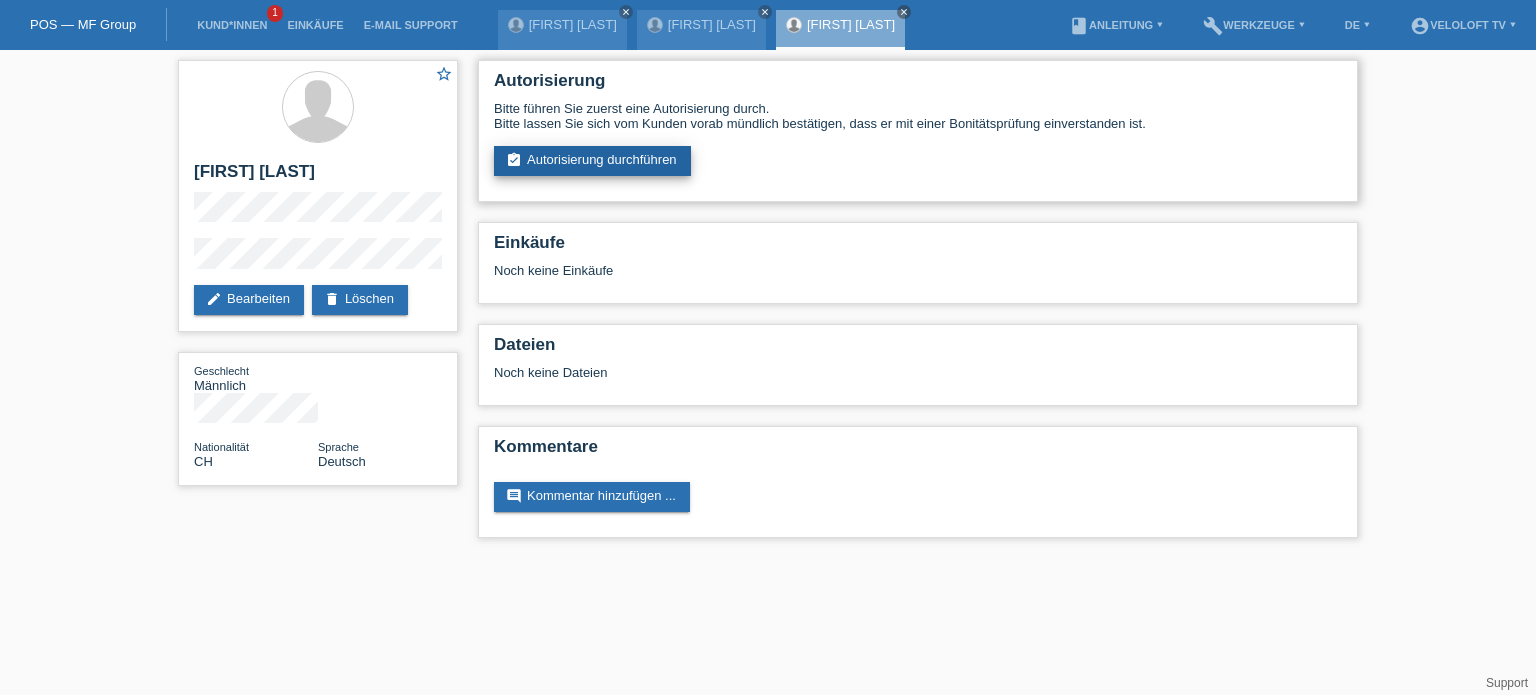 click on "assignment_turned_in  Autorisierung durchführen" at bounding box center [592, 161] 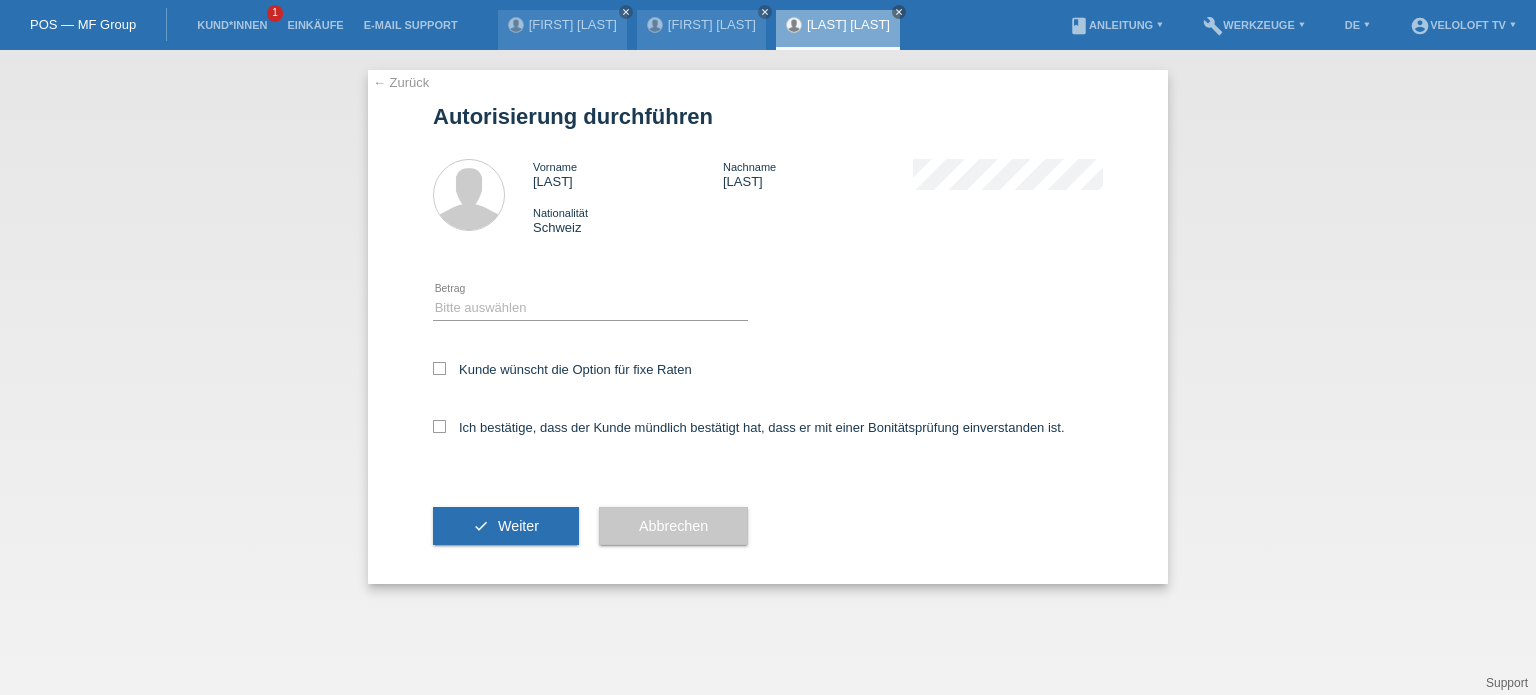 scroll, scrollTop: 0, scrollLeft: 0, axis: both 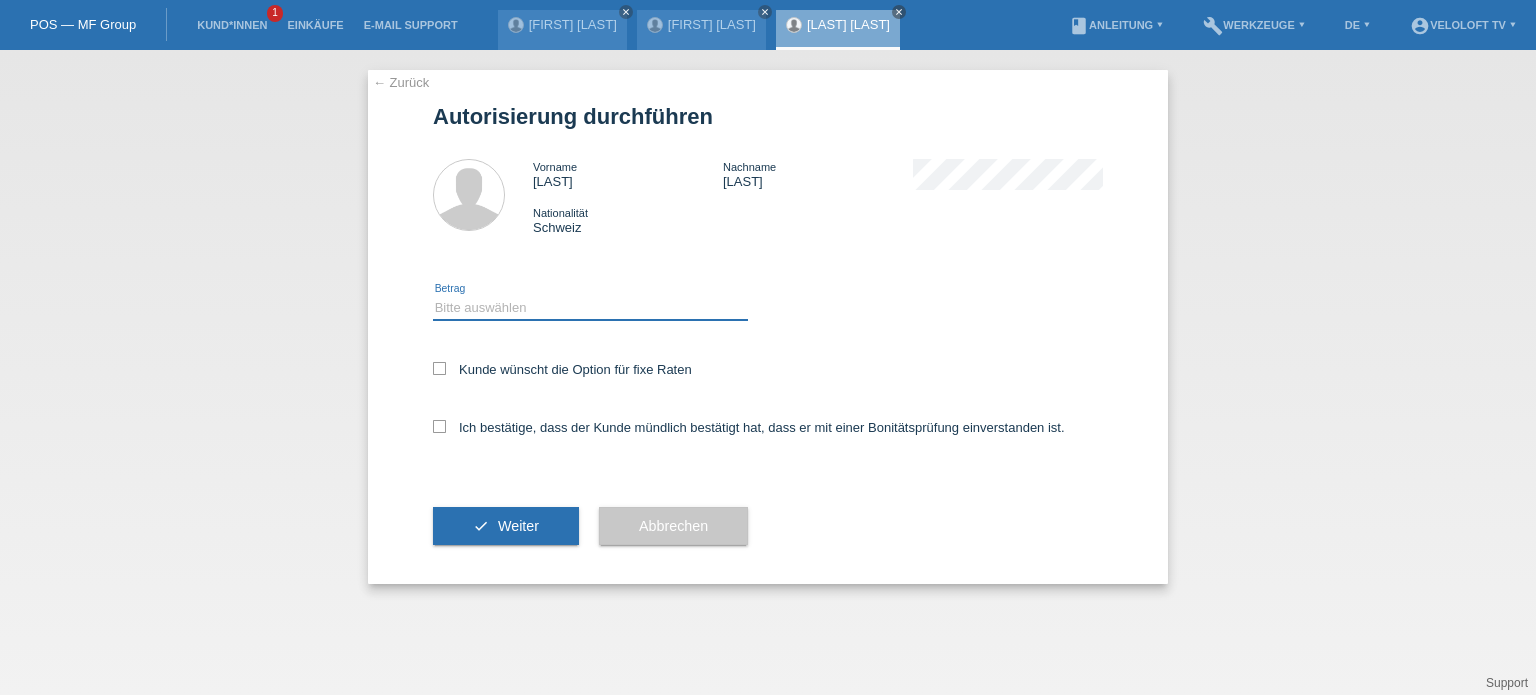 click on "Bitte auswählen
CHF 1.00 - CHF 499.00
CHF 500.00 - CHF 1'999.00
CHF 2'000.00 - CHF 15'000.00" at bounding box center [590, 308] 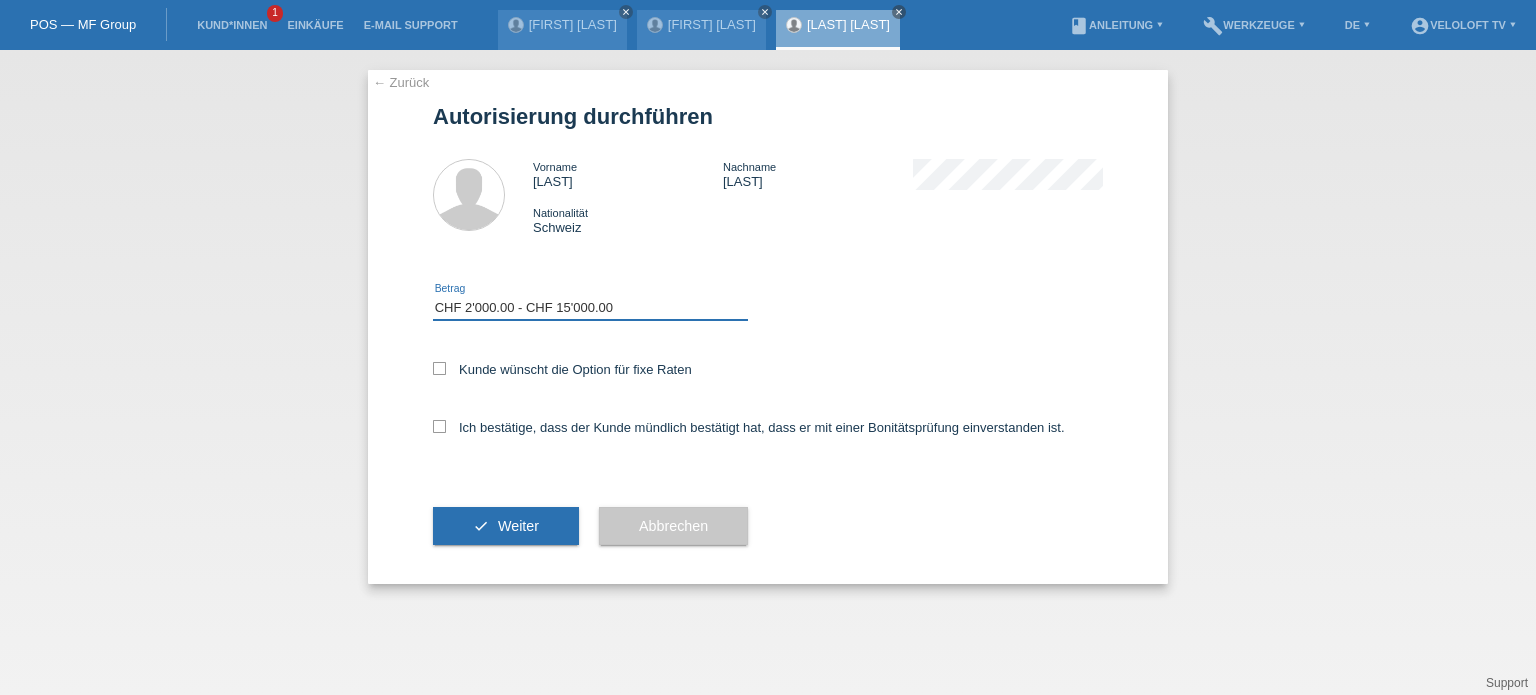 click on "Bitte auswählen
CHF 1.00 - CHF 499.00
CHF 500.00 - CHF 1'999.00
CHF 2'000.00 - CHF 15'000.00" at bounding box center (590, 308) 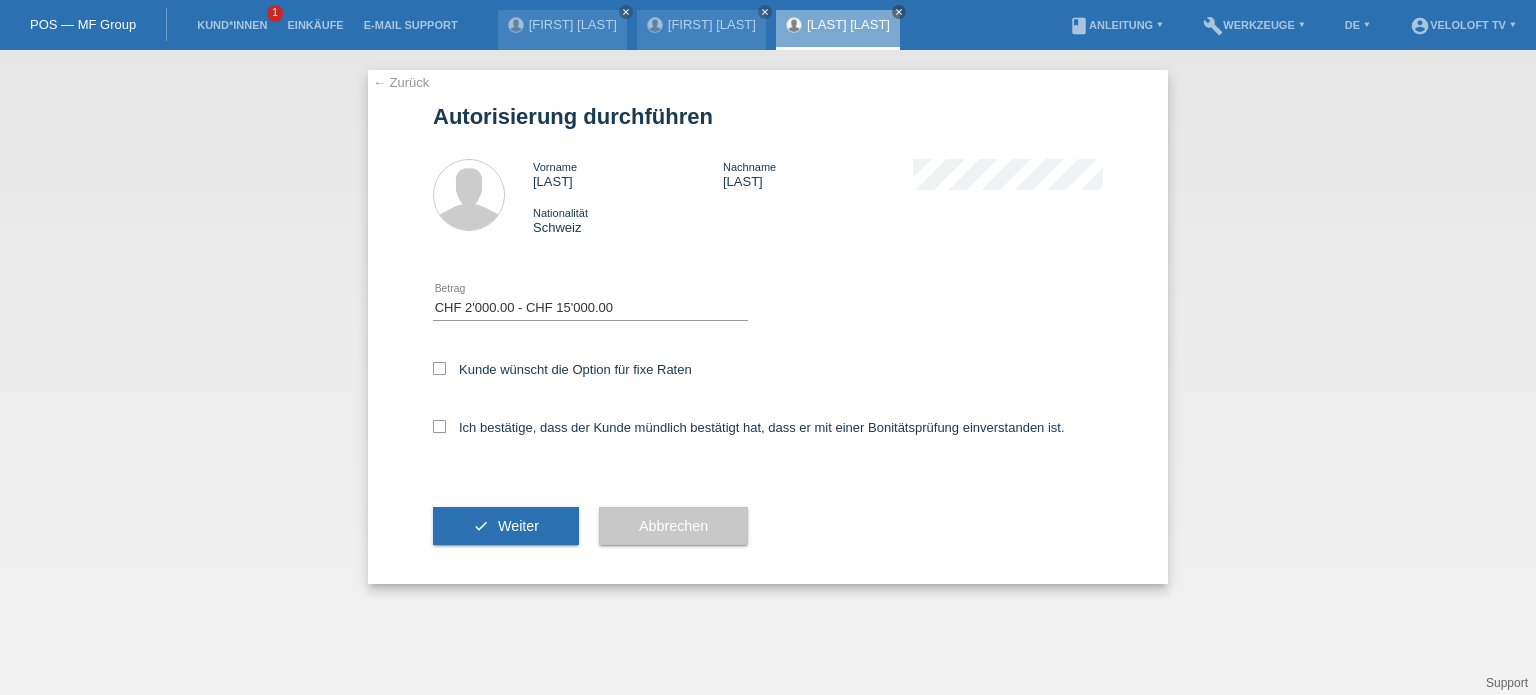 drag, startPoint x: 444, startPoint y: 366, endPoint x: 459, endPoint y: 403, distance: 39.92493 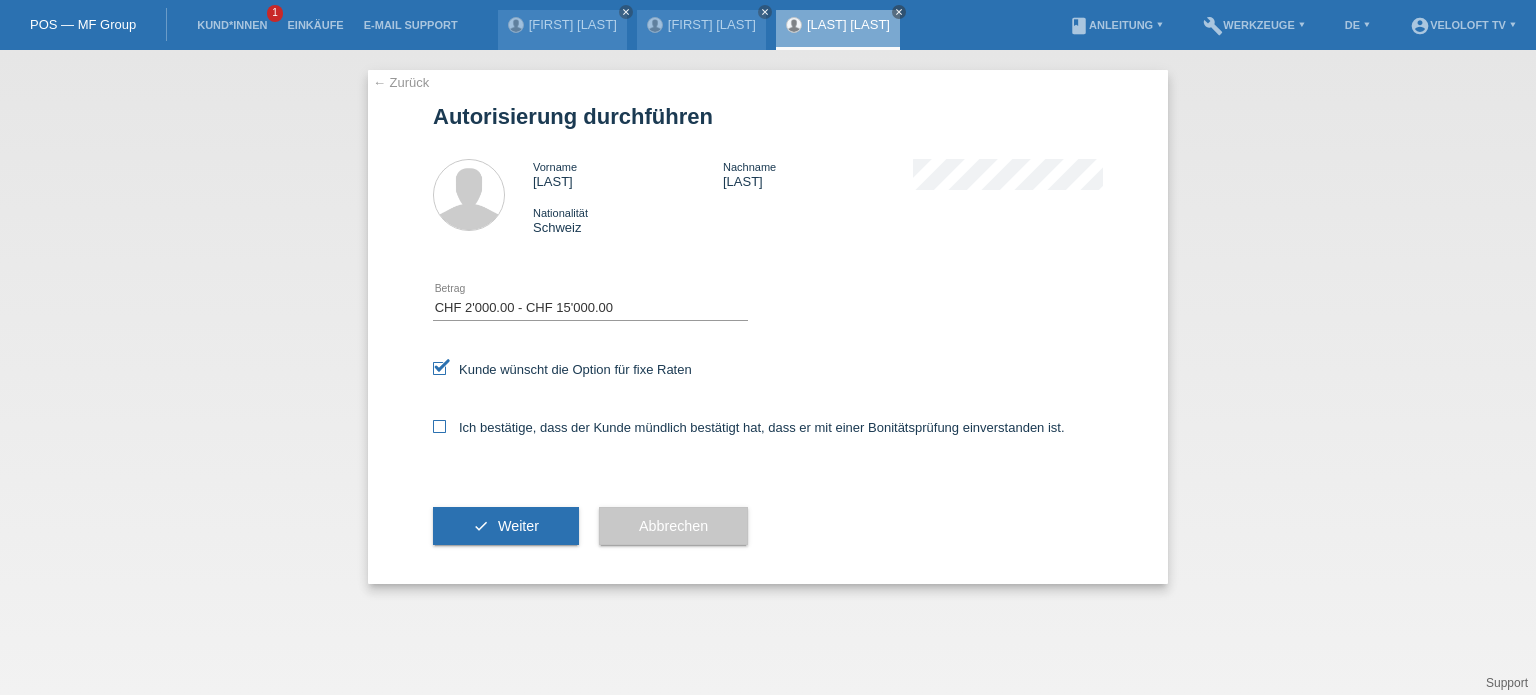 click at bounding box center [439, 426] 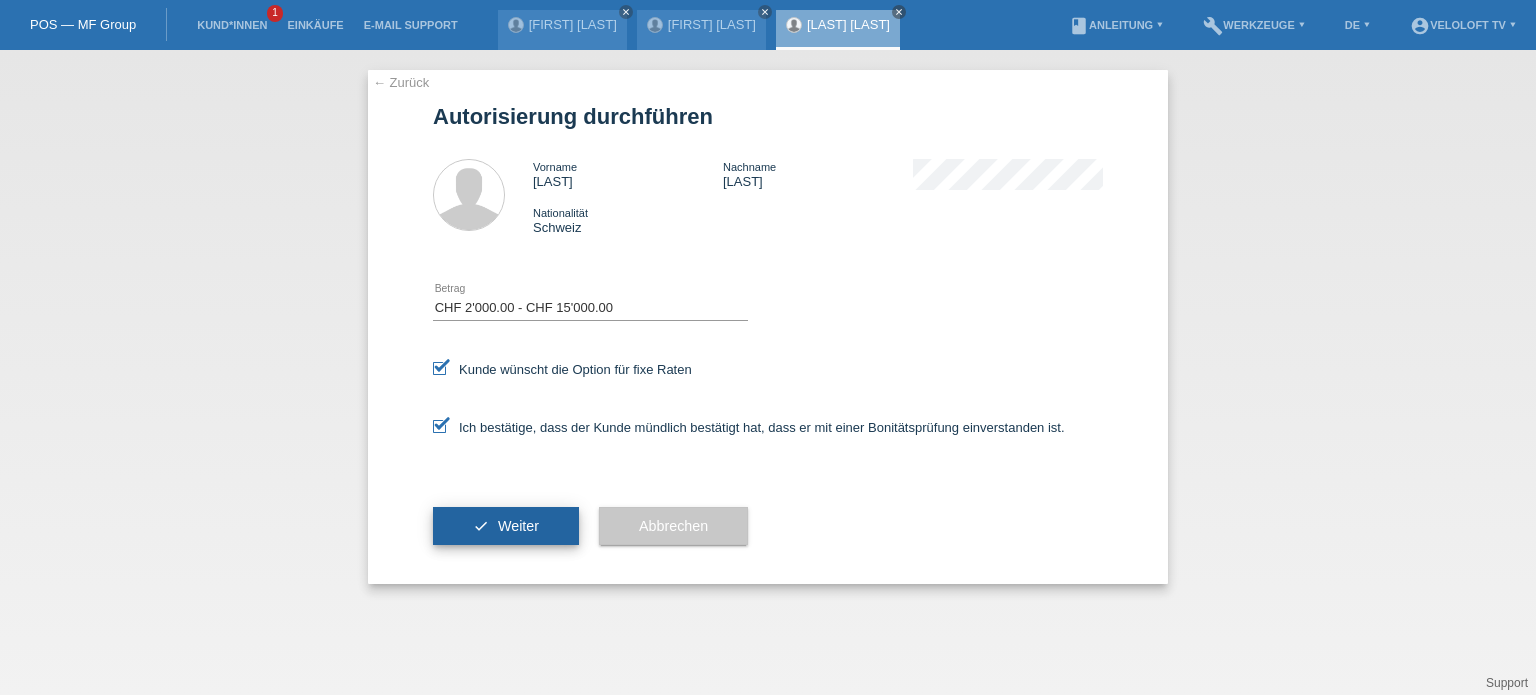 click on "check   Weiter" at bounding box center (506, 526) 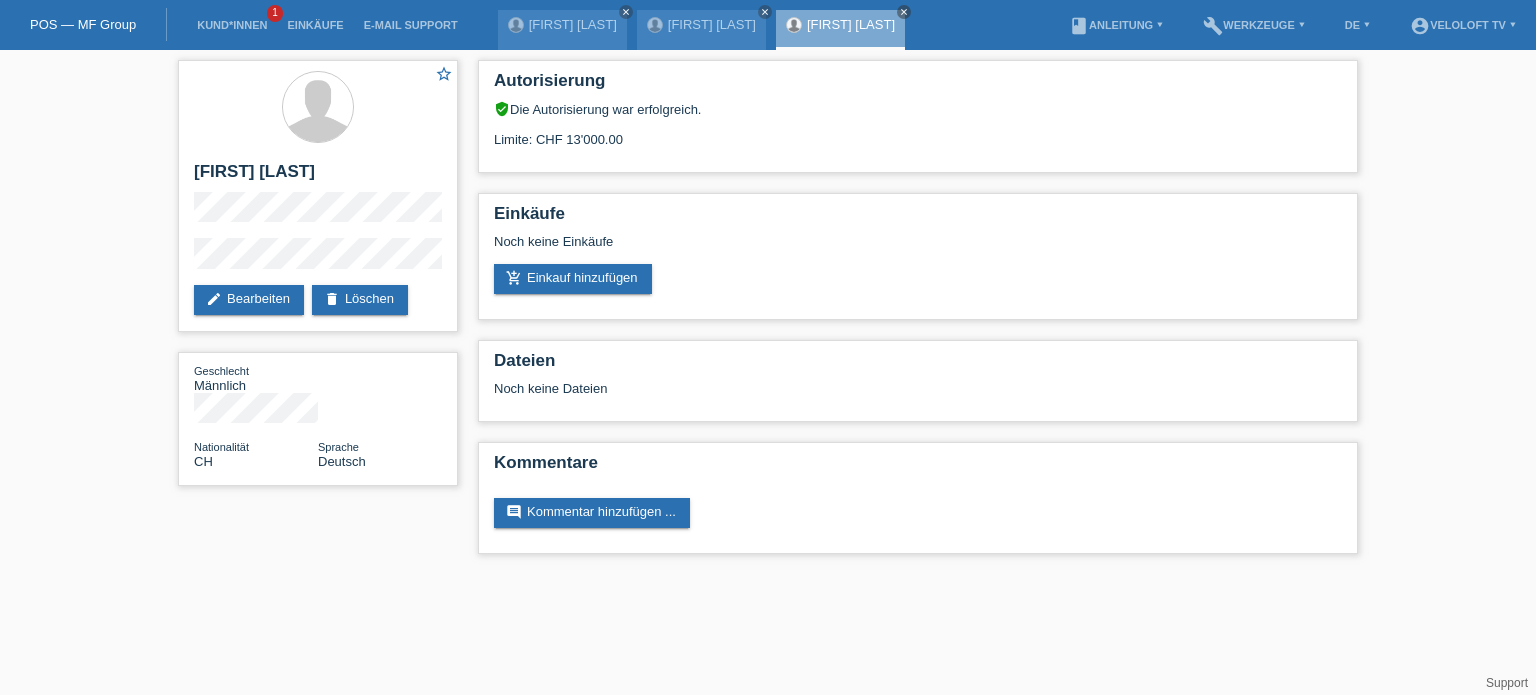 scroll, scrollTop: 0, scrollLeft: 0, axis: both 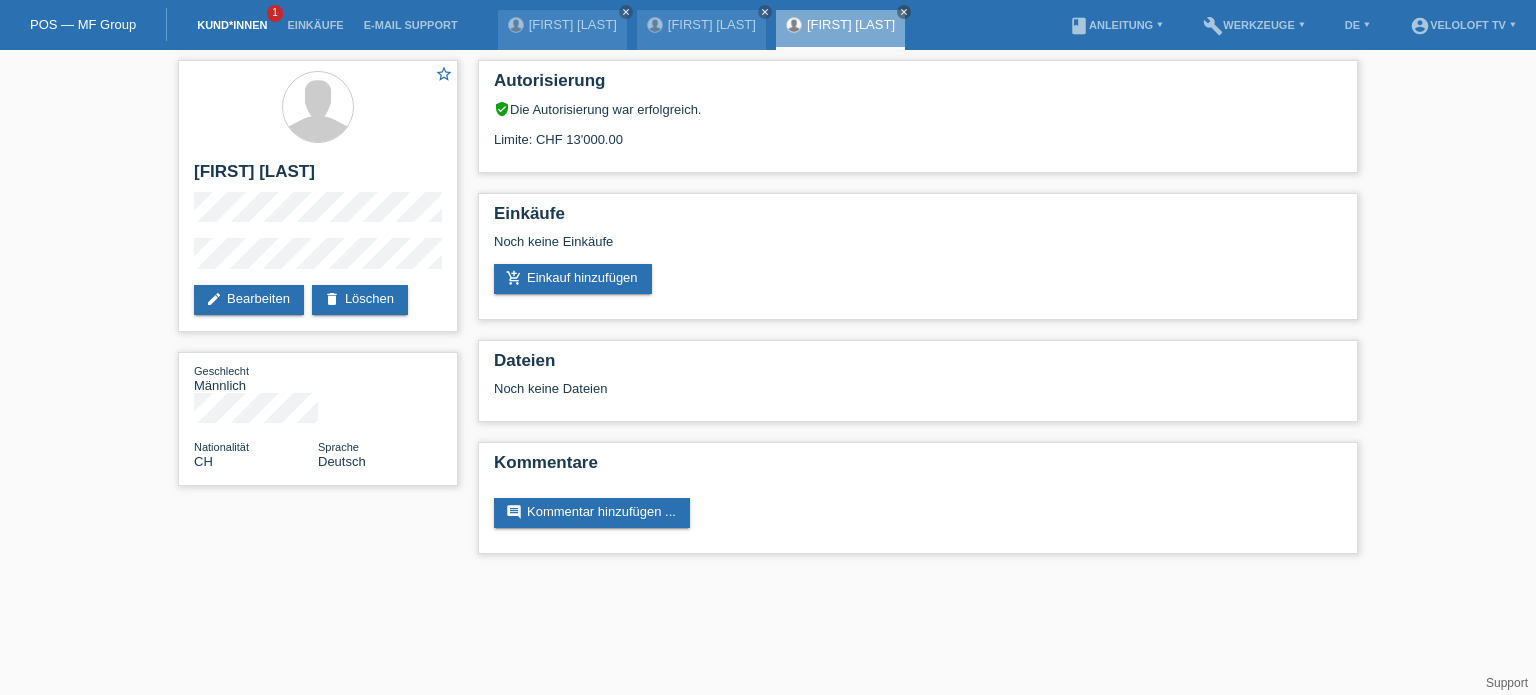 click on "Kund*innen" at bounding box center [232, 25] 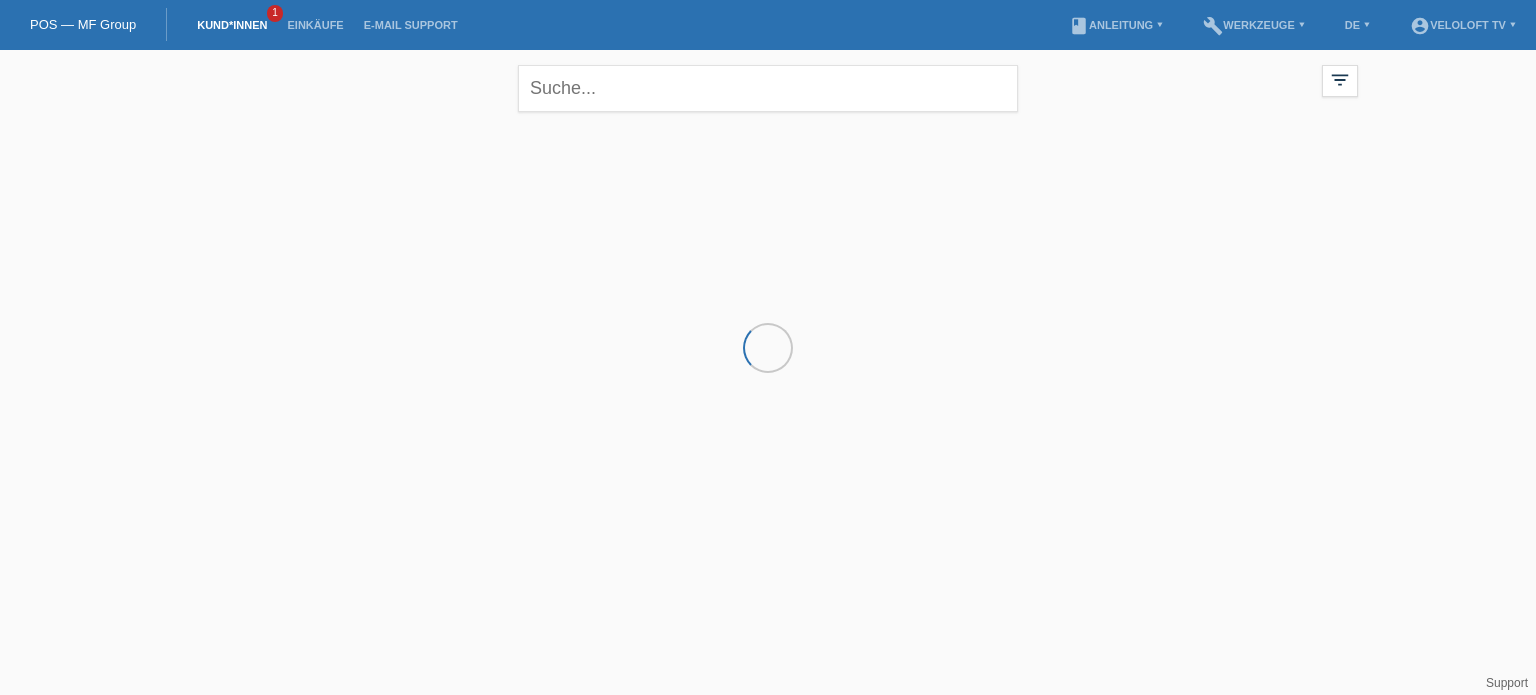 scroll, scrollTop: 0, scrollLeft: 0, axis: both 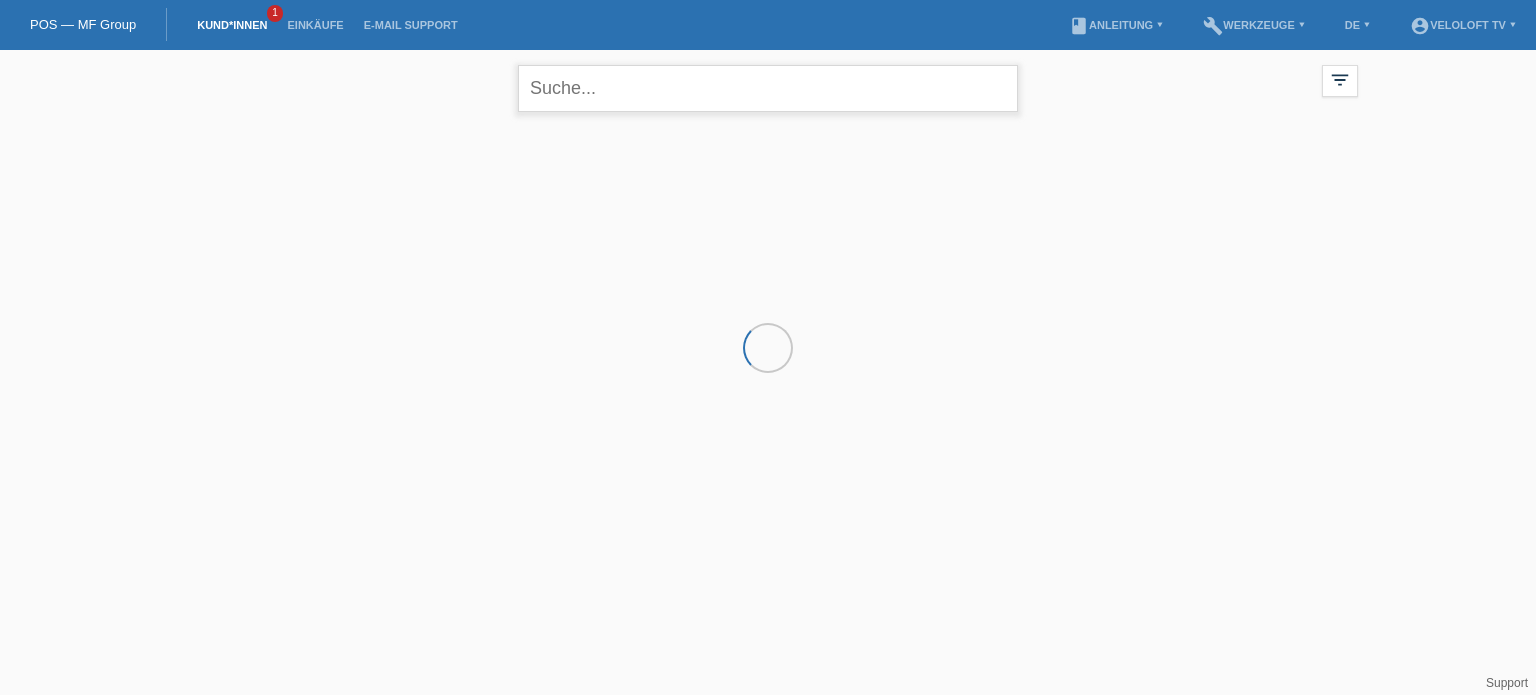 click at bounding box center (768, 88) 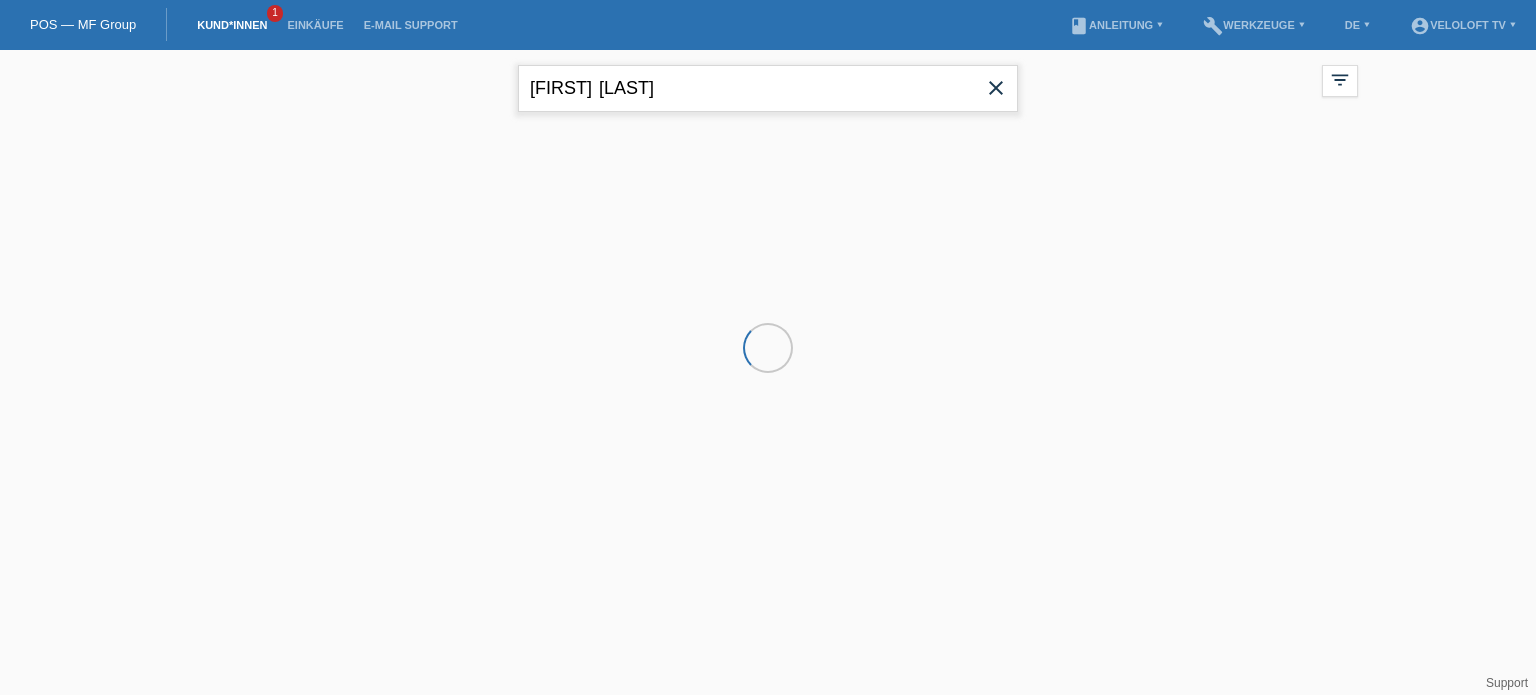 type on "[FIRST]	[LAST]" 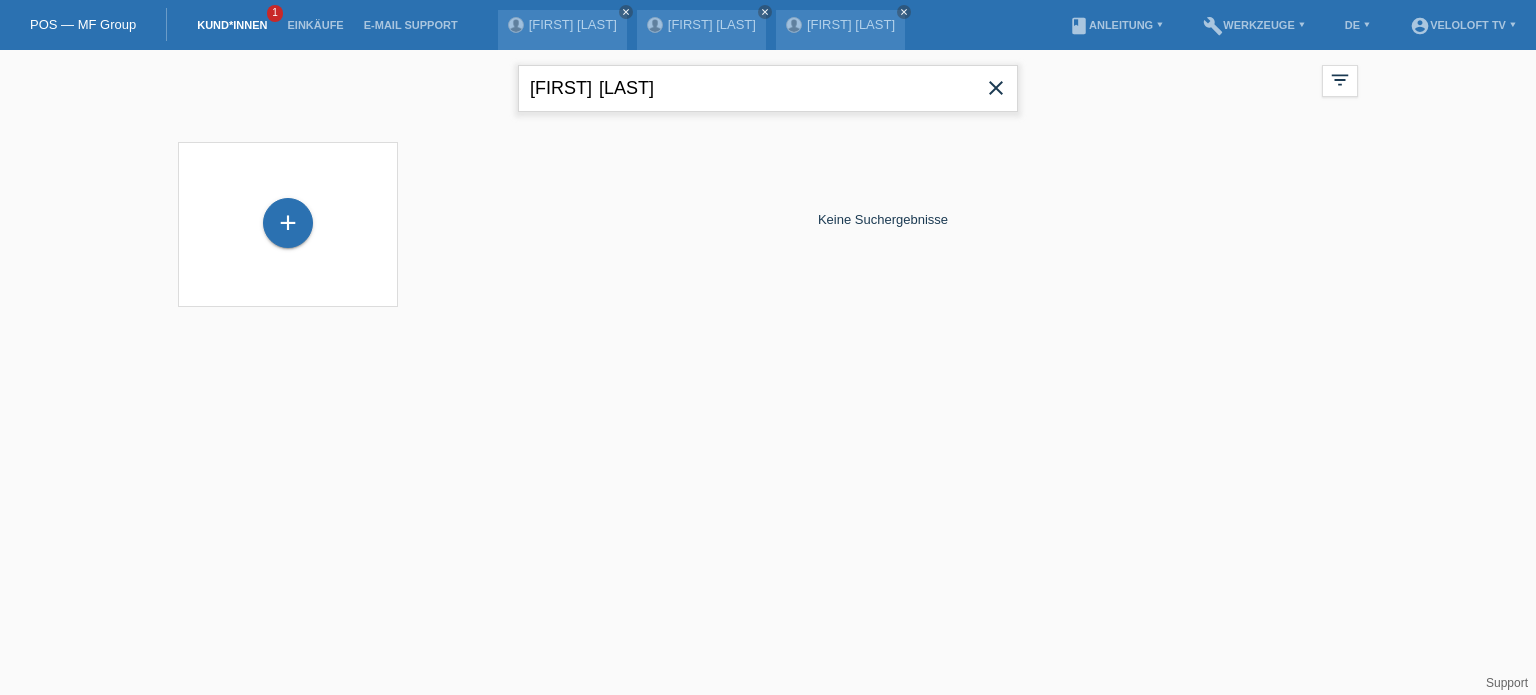 click on "[FIRST]	[LAST]" at bounding box center (768, 88) 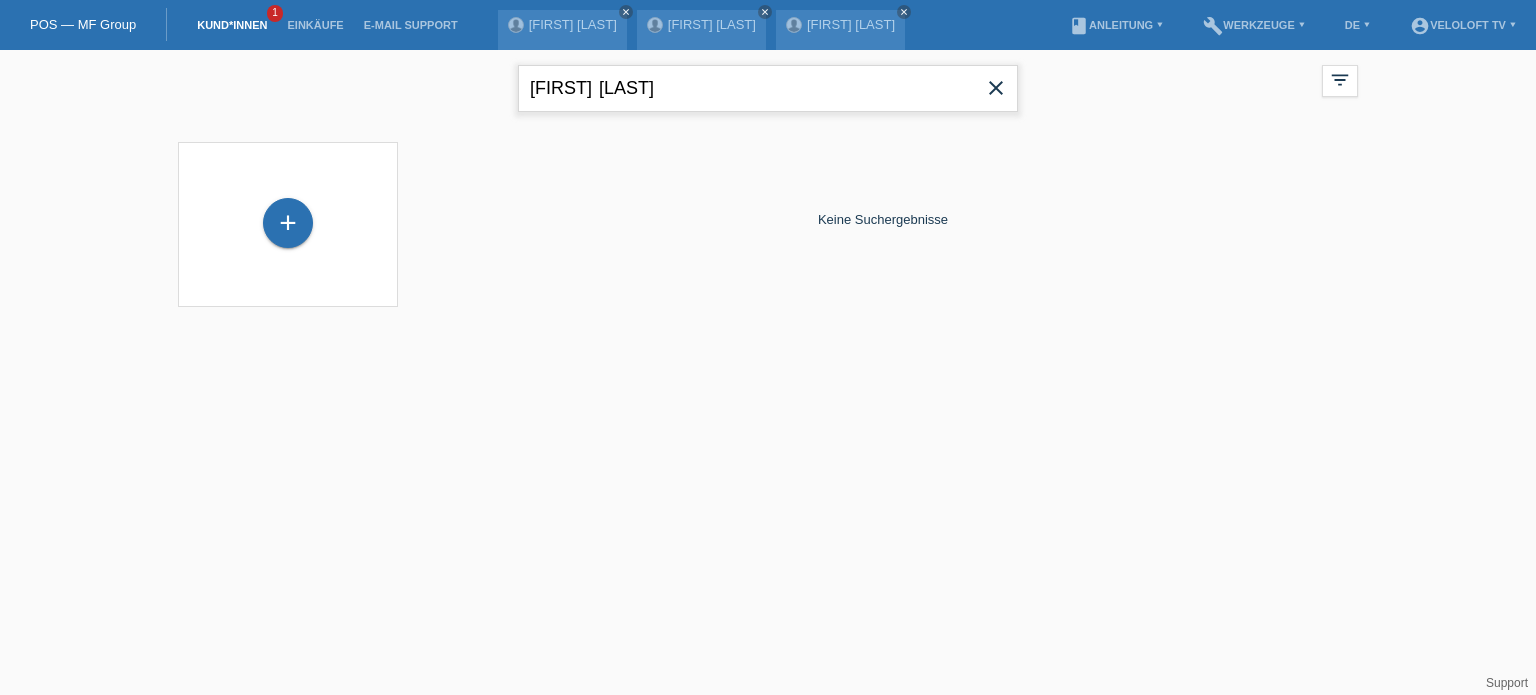 drag, startPoint x: 673, startPoint y: 72, endPoint x: 529, endPoint y: 91, distance: 145.24806 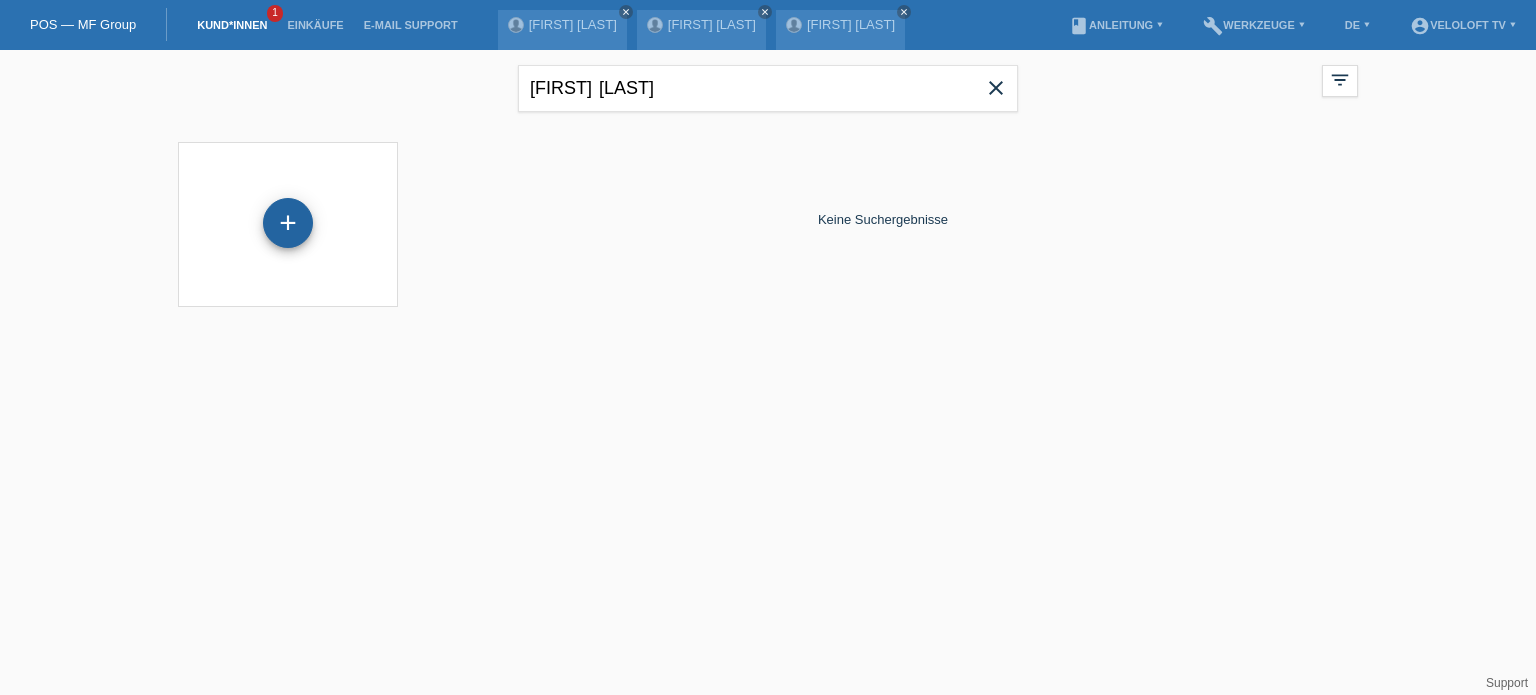 click on "+" at bounding box center [288, 223] 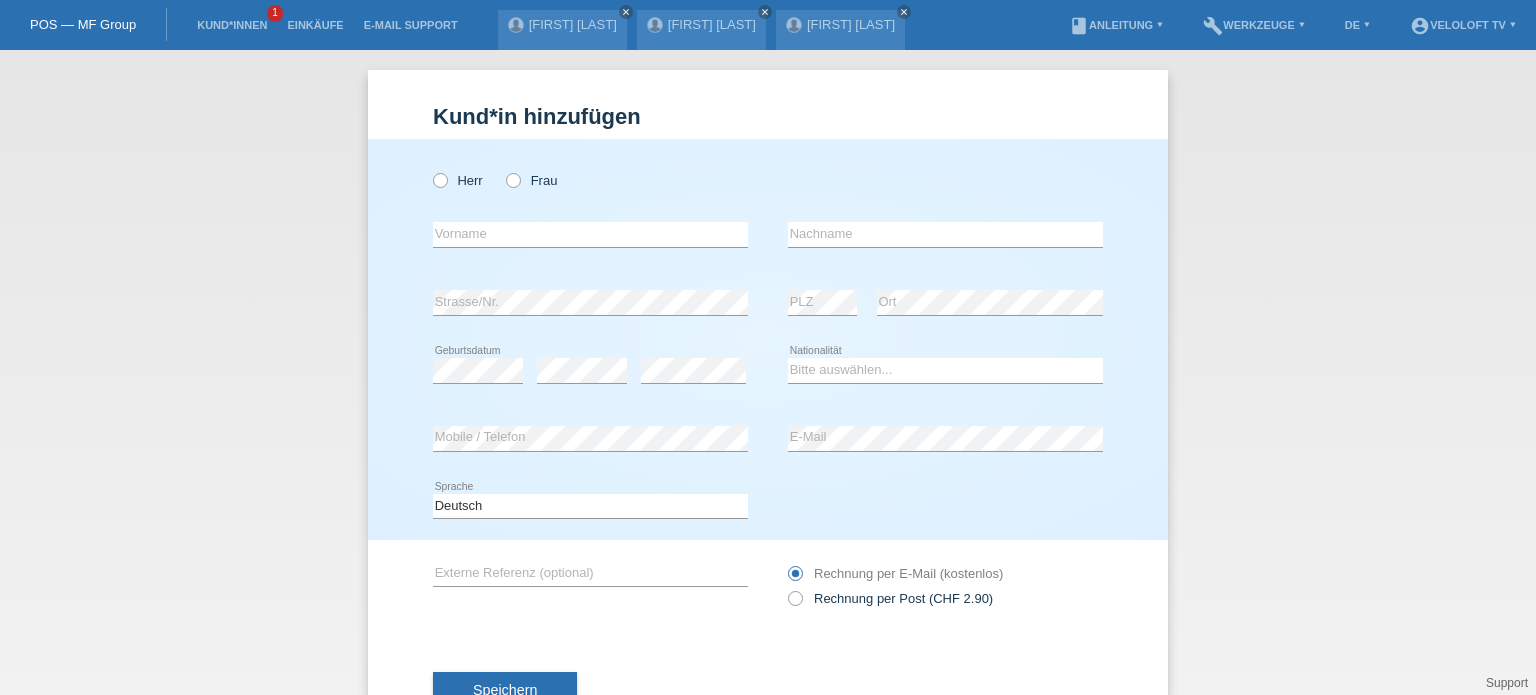 scroll, scrollTop: 0, scrollLeft: 0, axis: both 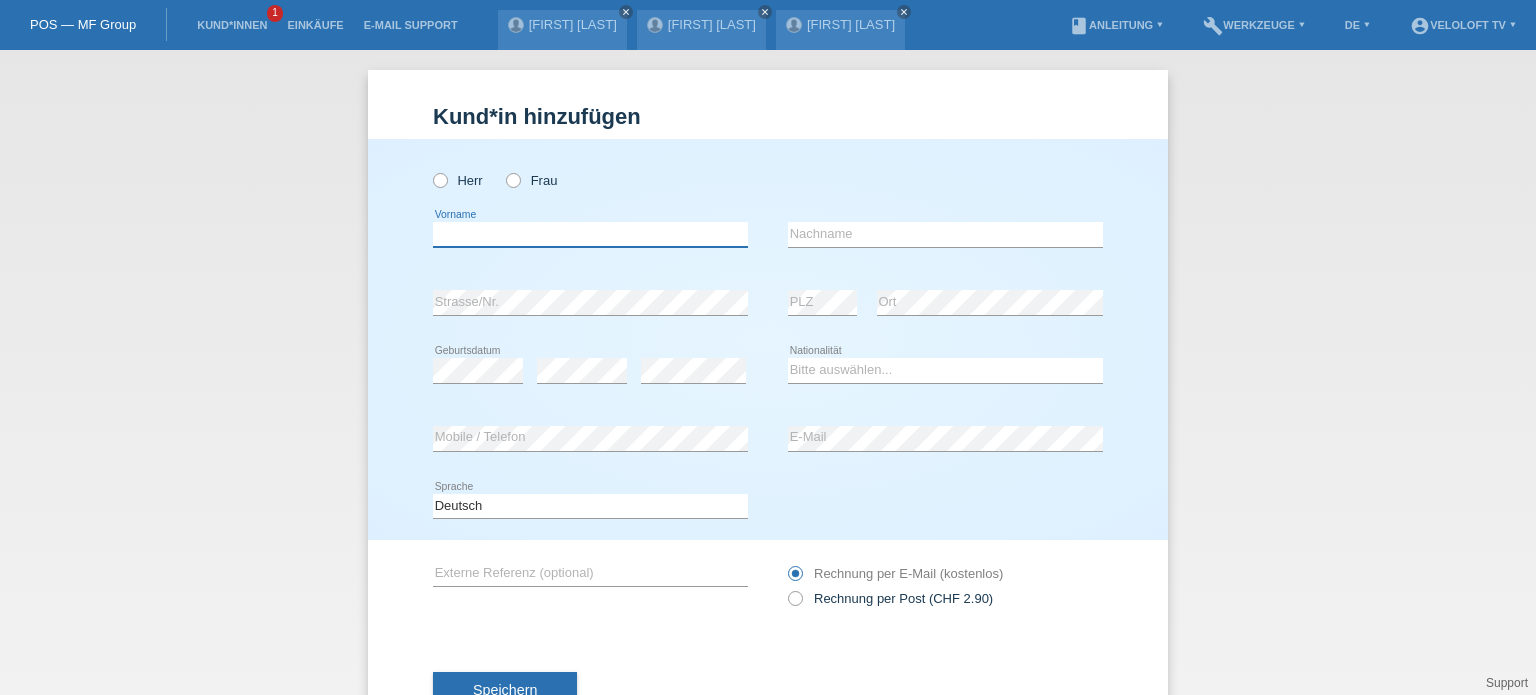 click at bounding box center [590, 234] 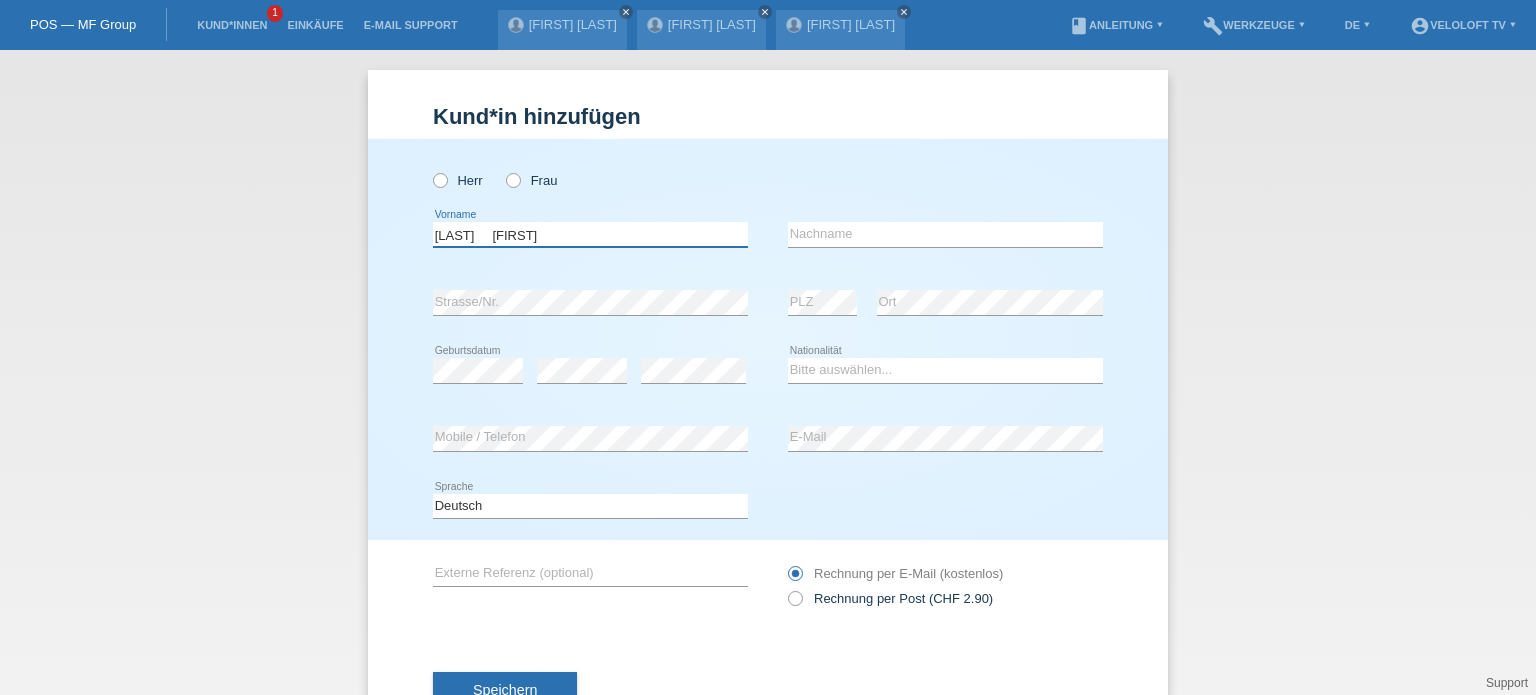 click on "Berisha	Bujar" at bounding box center [590, 234] 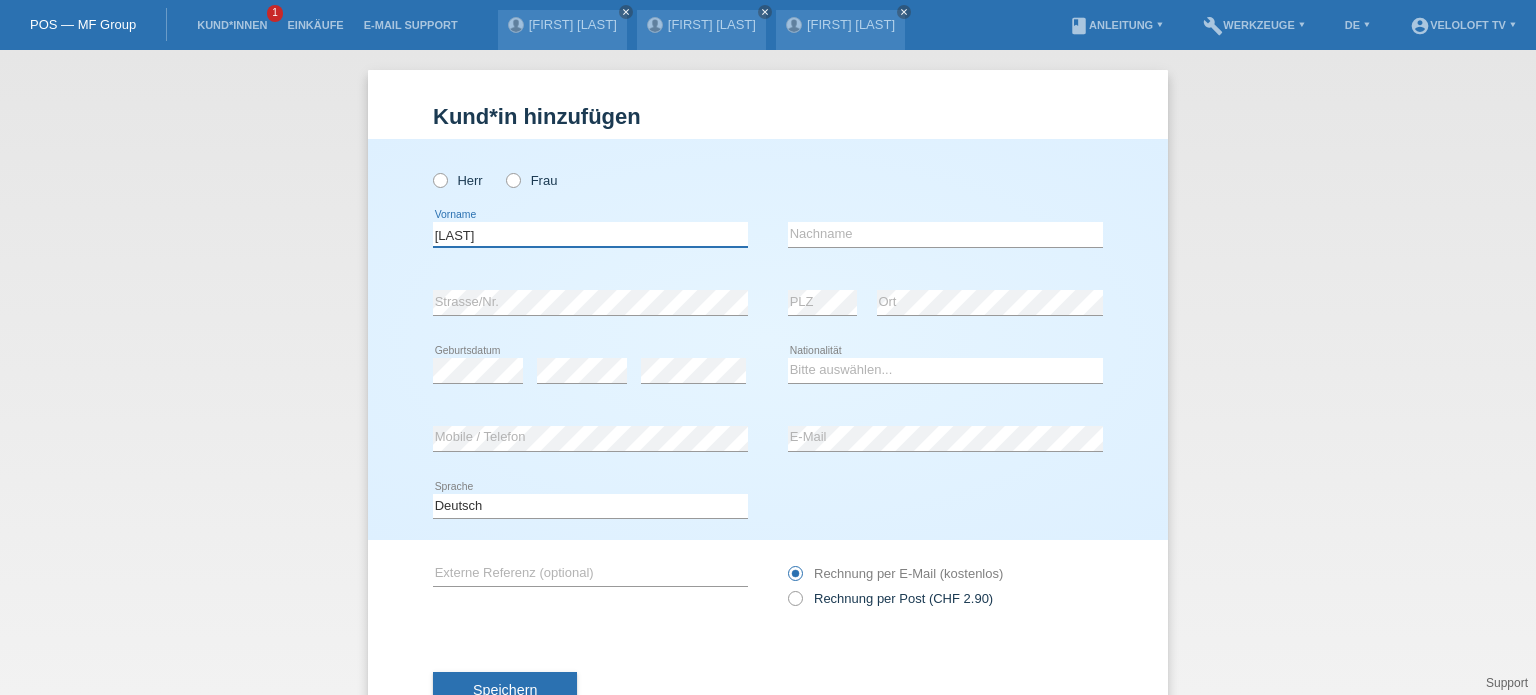 type on "Berisha" 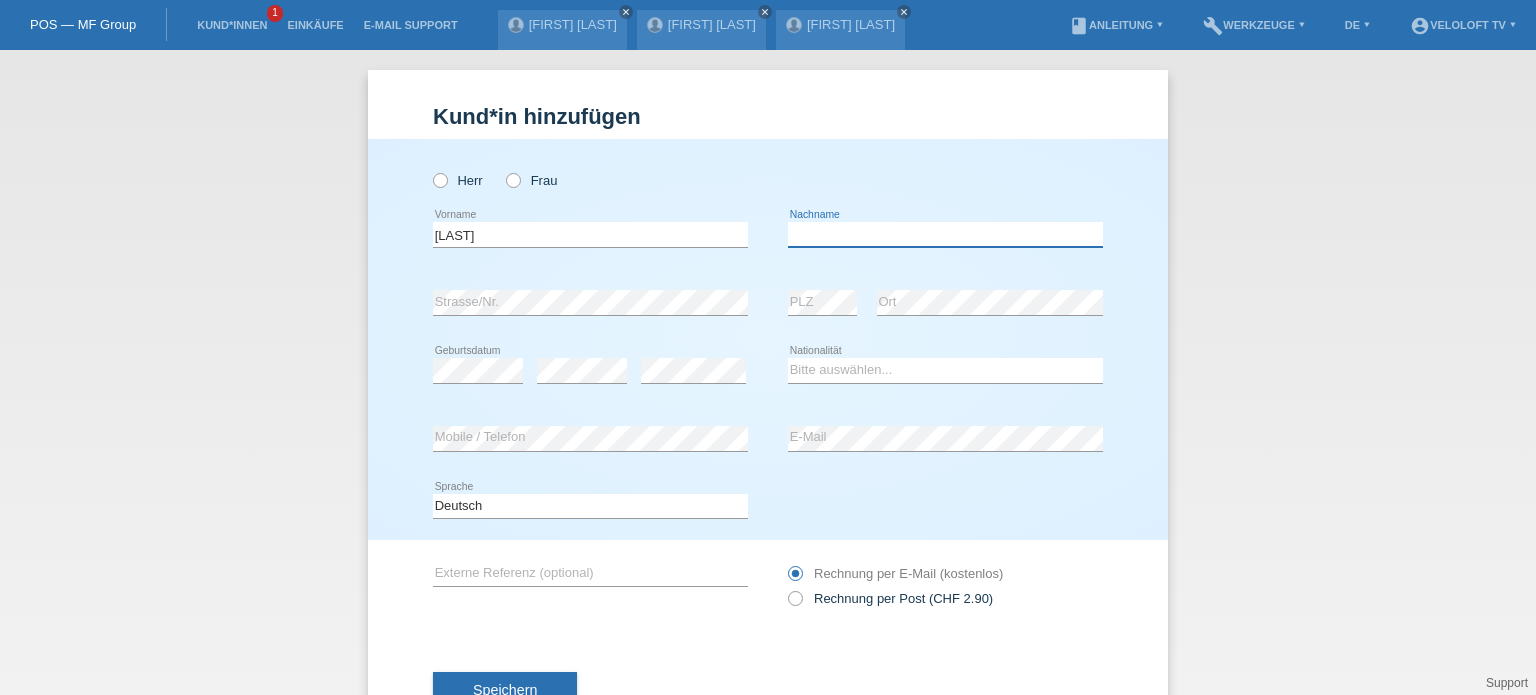 click at bounding box center (945, 234) 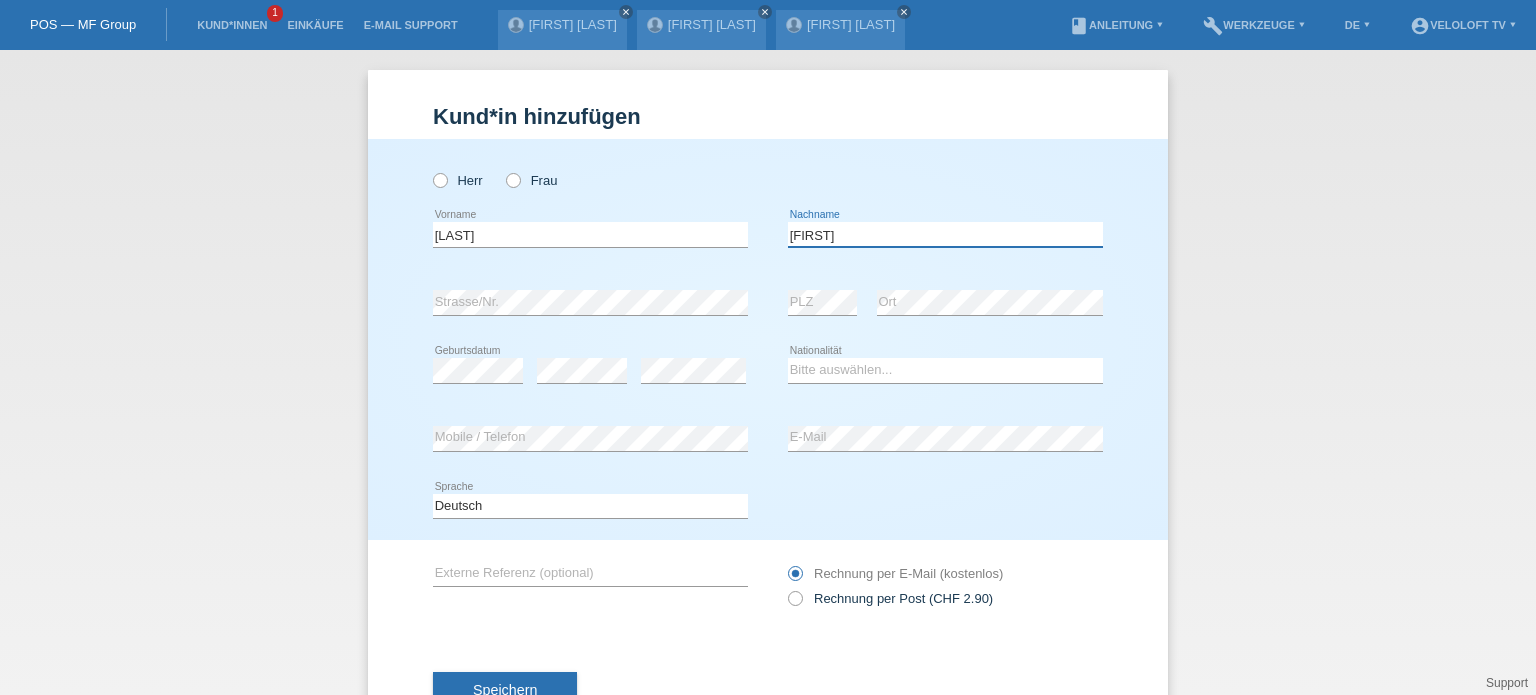 type on "Bujar" 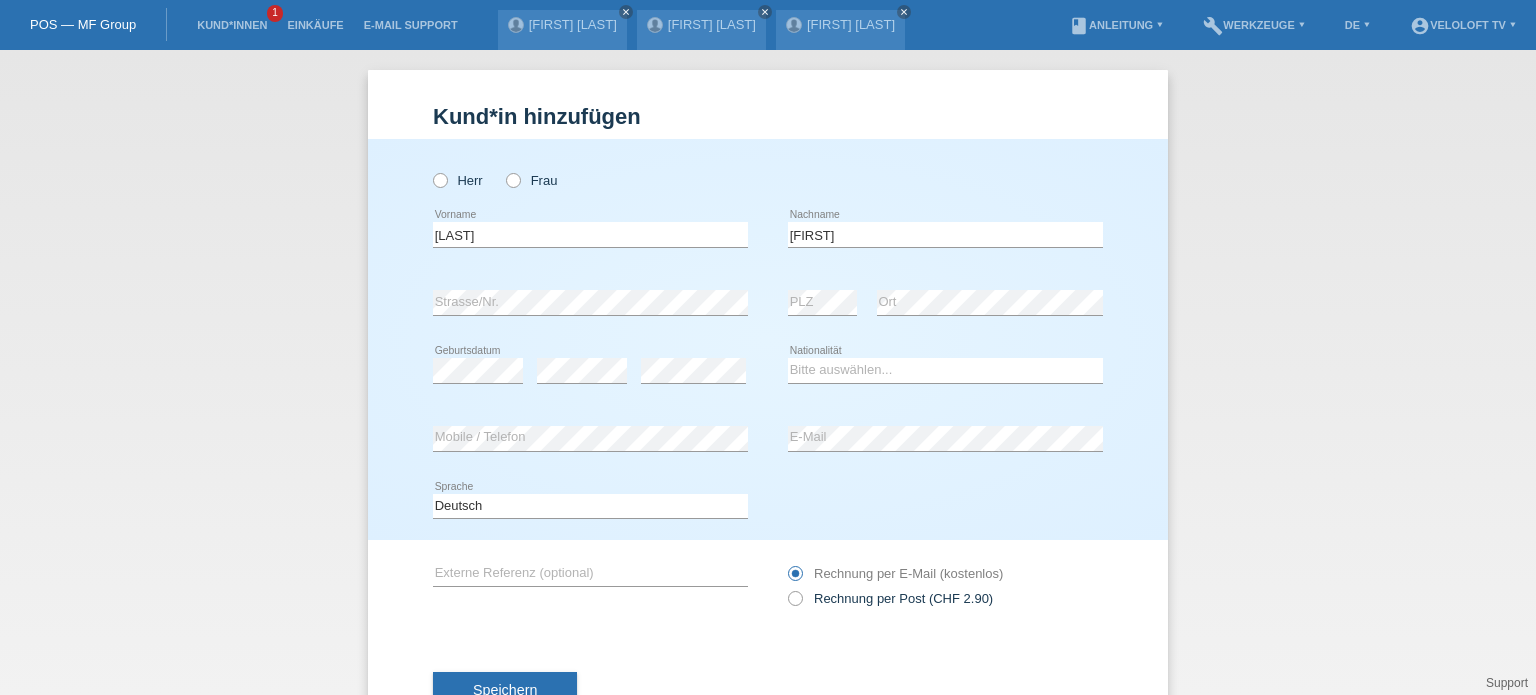 click on "Speichern" at bounding box center [768, 691] 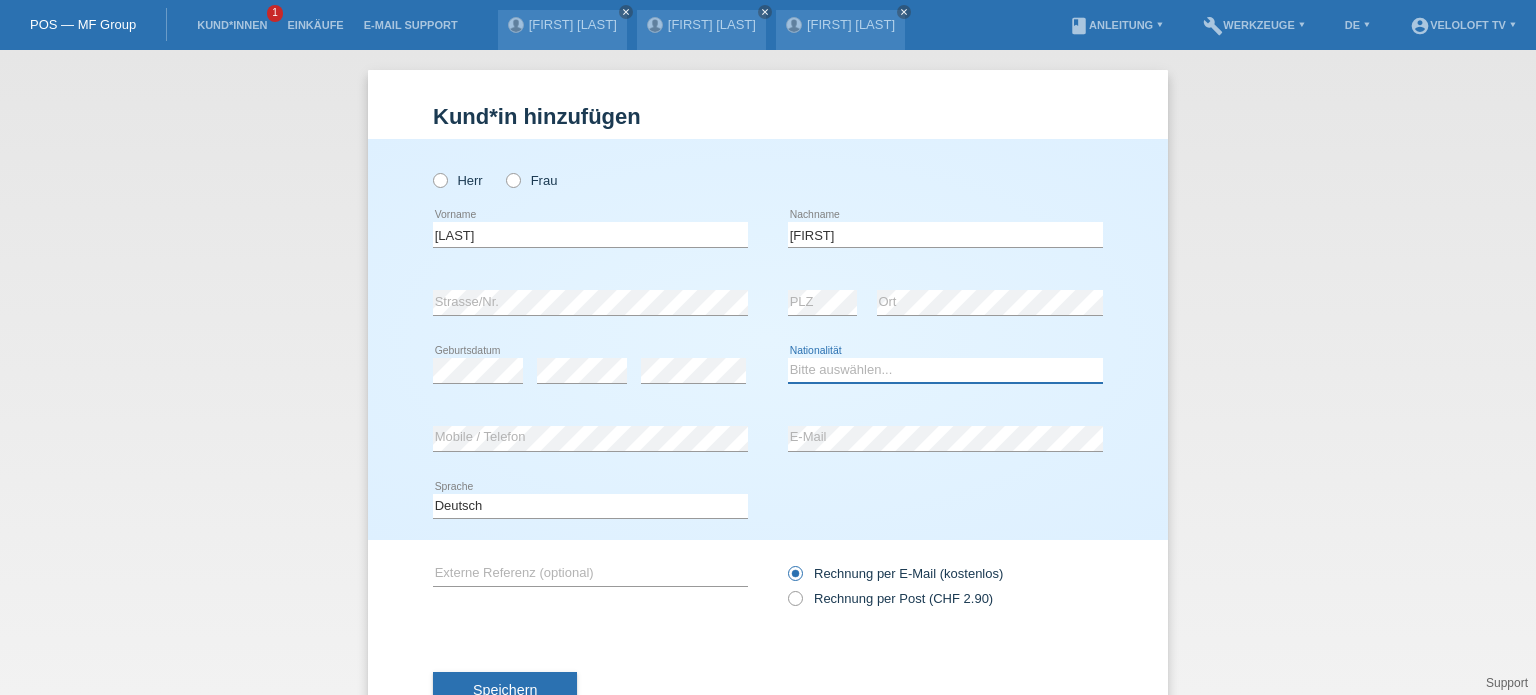 click on "Bitte auswählen...
Schweiz
Deutschland
Liechtenstein
Österreich
------------
Afghanistan
Ägypten
Åland
Albanien
Algerien" at bounding box center [945, 370] 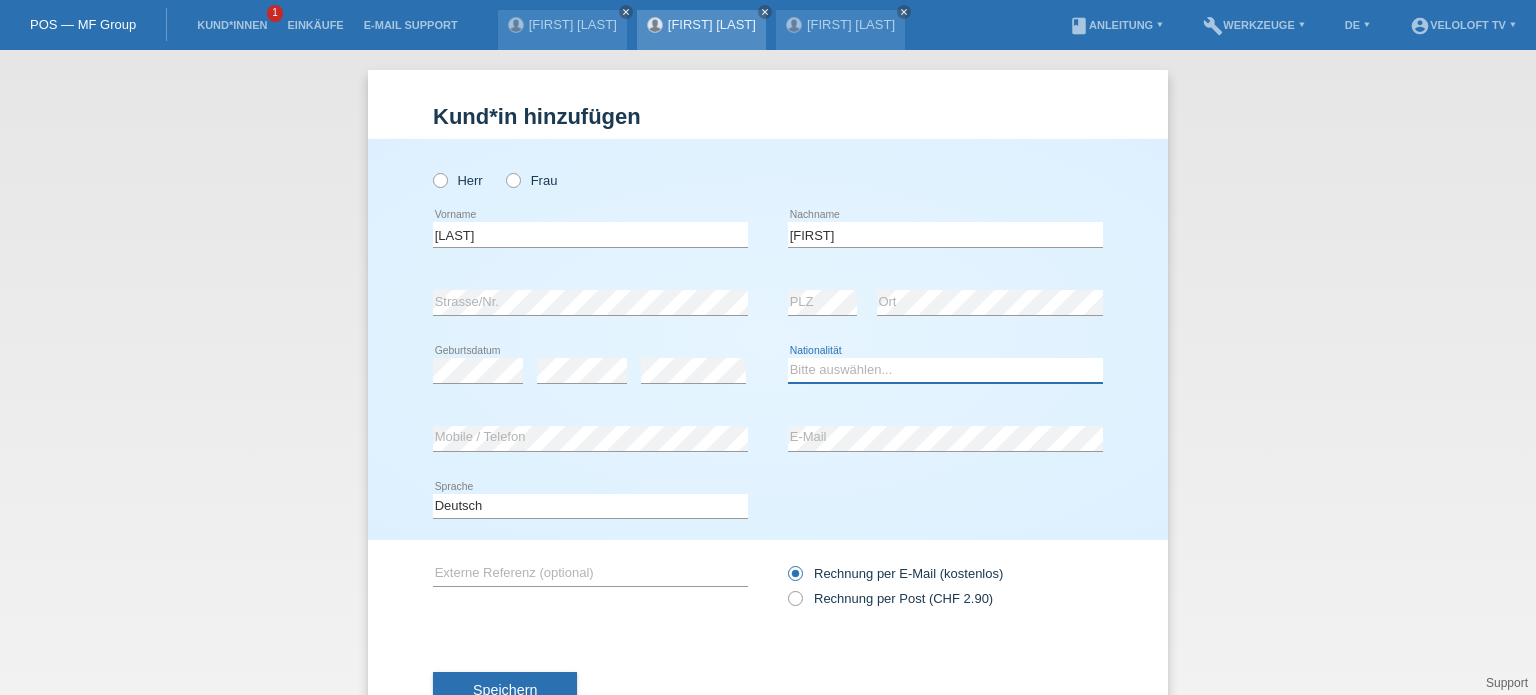 select on "CH" 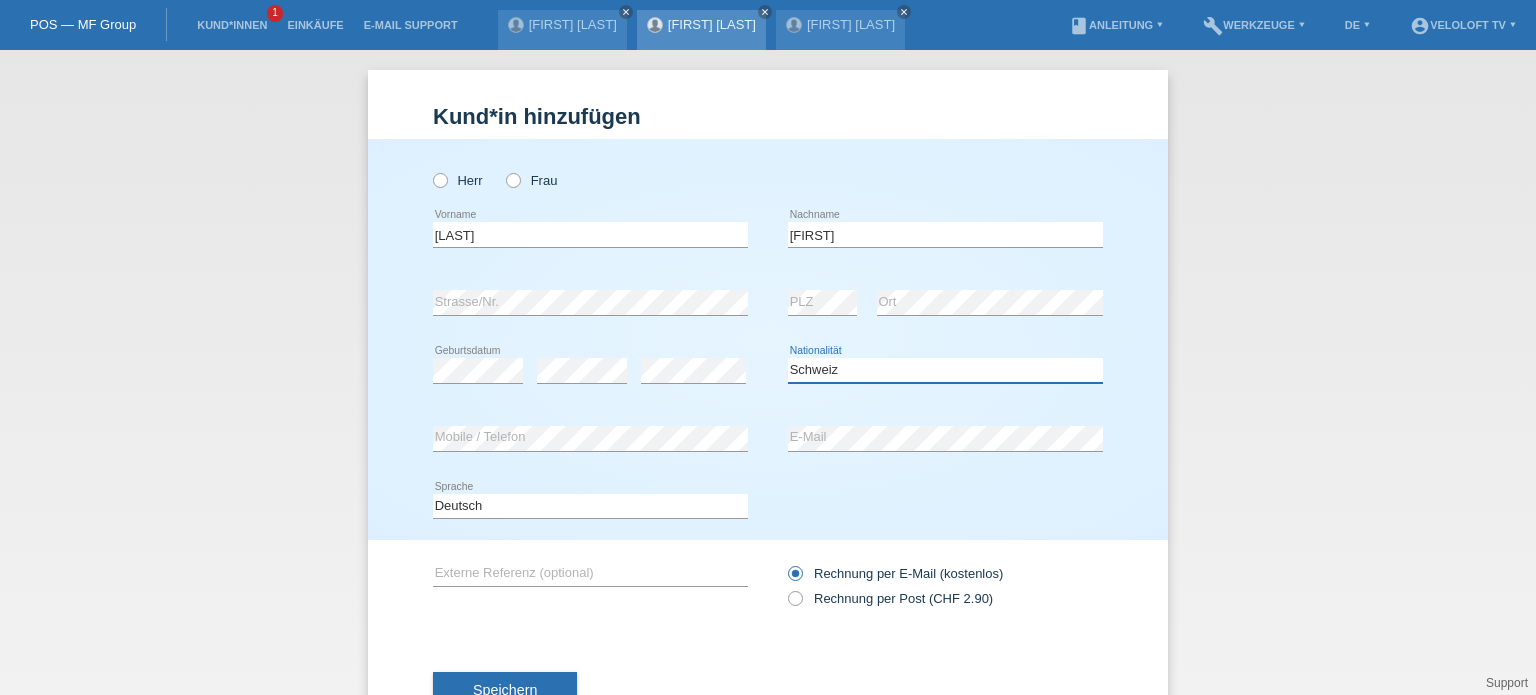 click on "Bitte auswählen...
Schweiz
Deutschland
Liechtenstein
Österreich
------------
Afghanistan
Ägypten
Åland
Albanien
Algerien" at bounding box center (945, 370) 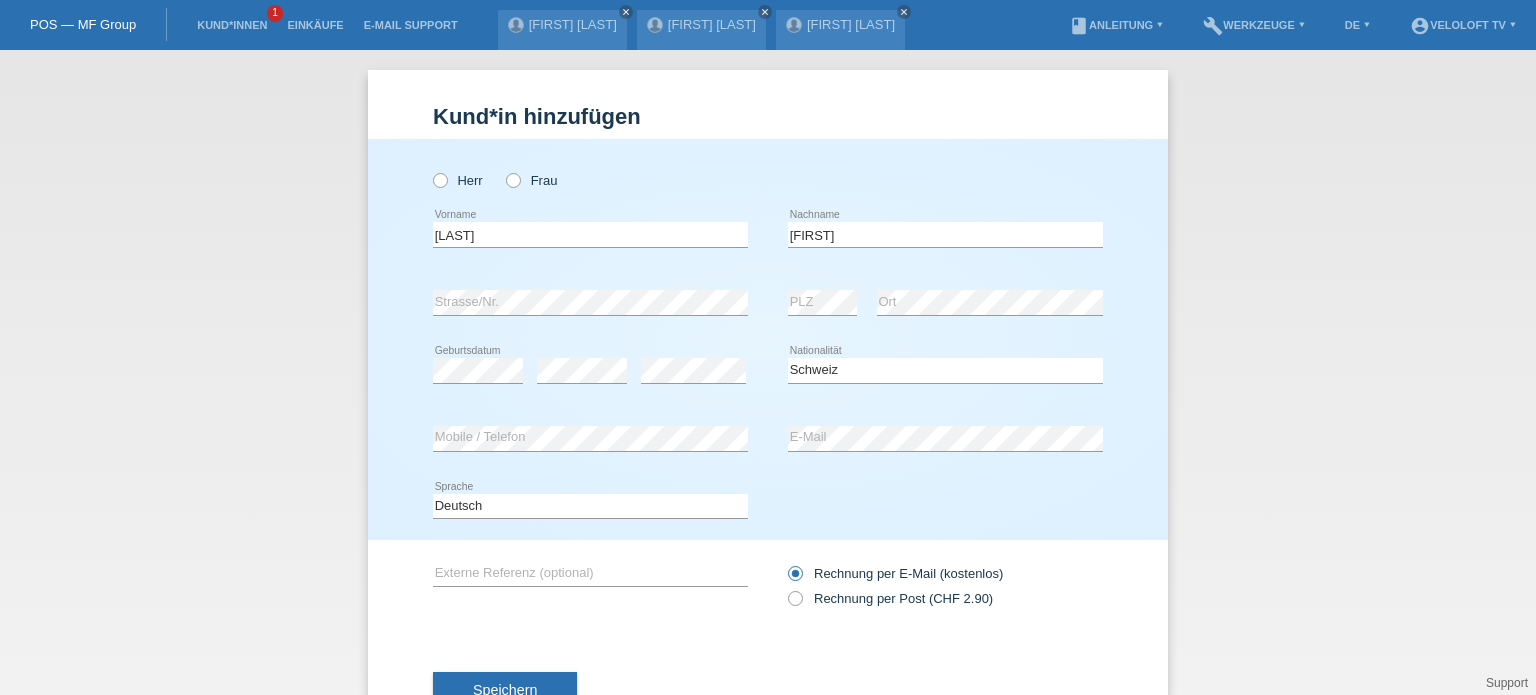 click on "Speichern" at bounding box center (768, 691) 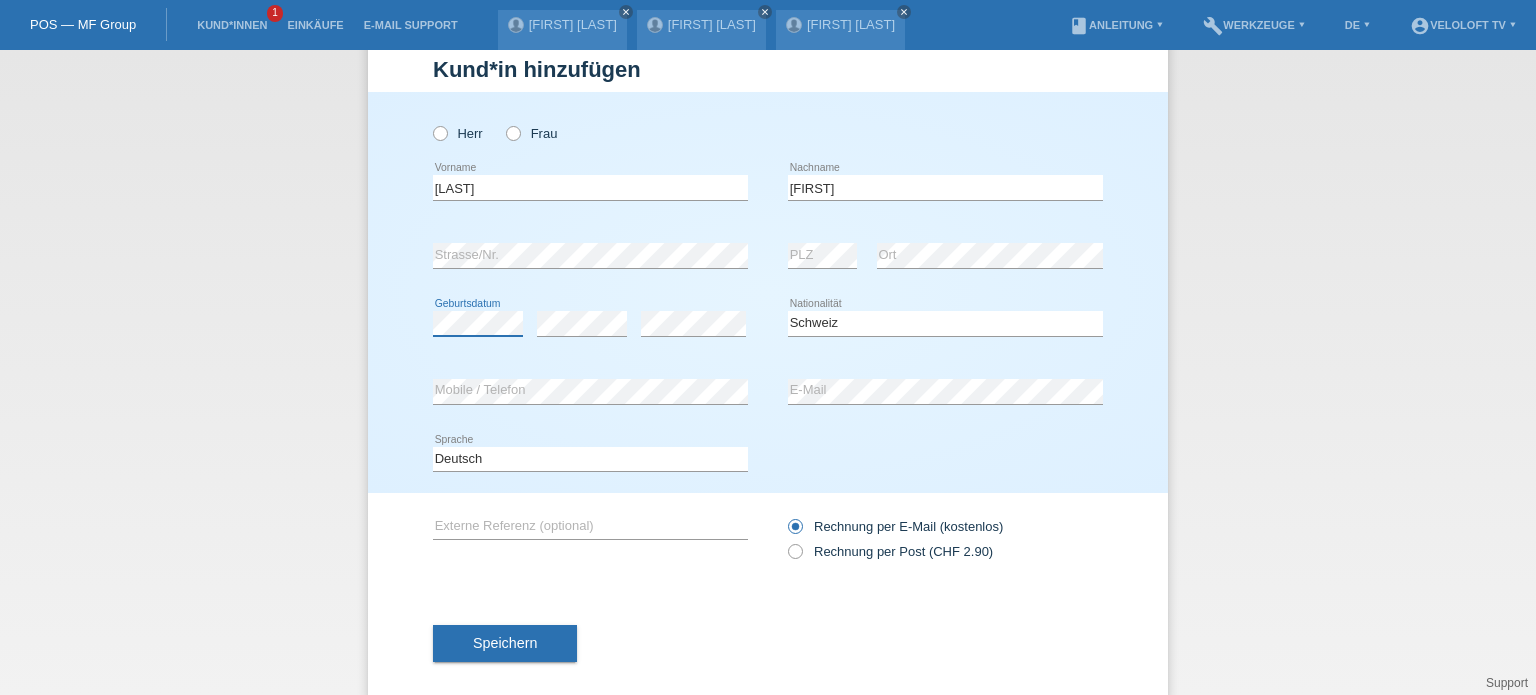 scroll, scrollTop: 72, scrollLeft: 0, axis: vertical 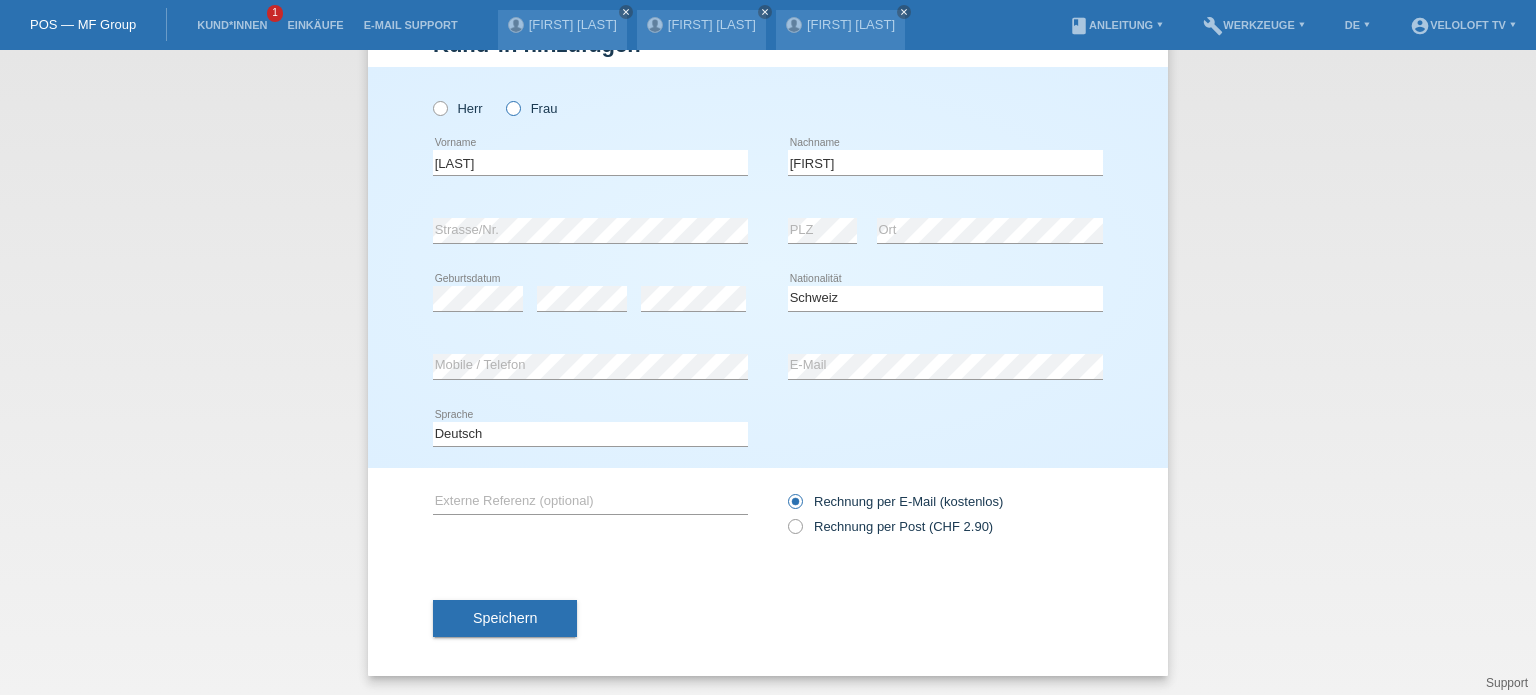 click at bounding box center (503, 98) 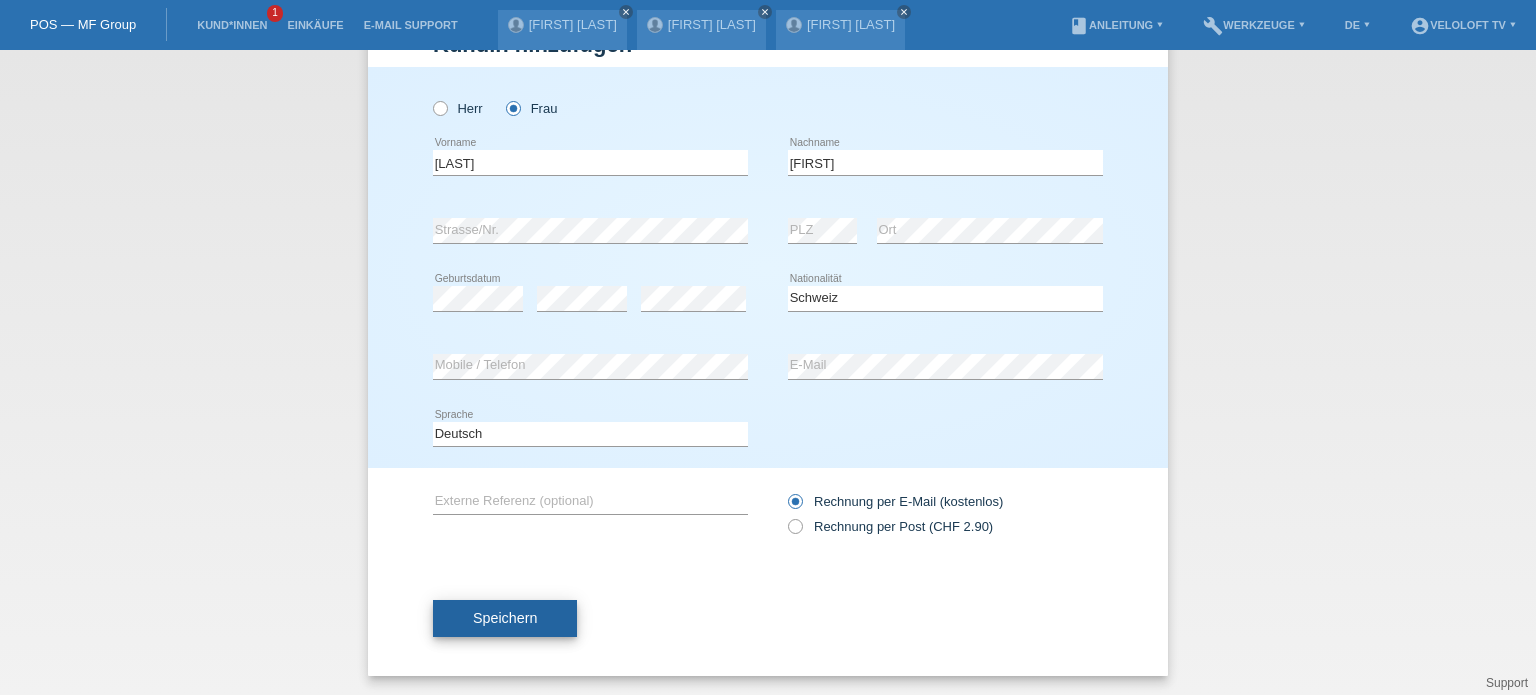 click on "Speichern" at bounding box center (505, 619) 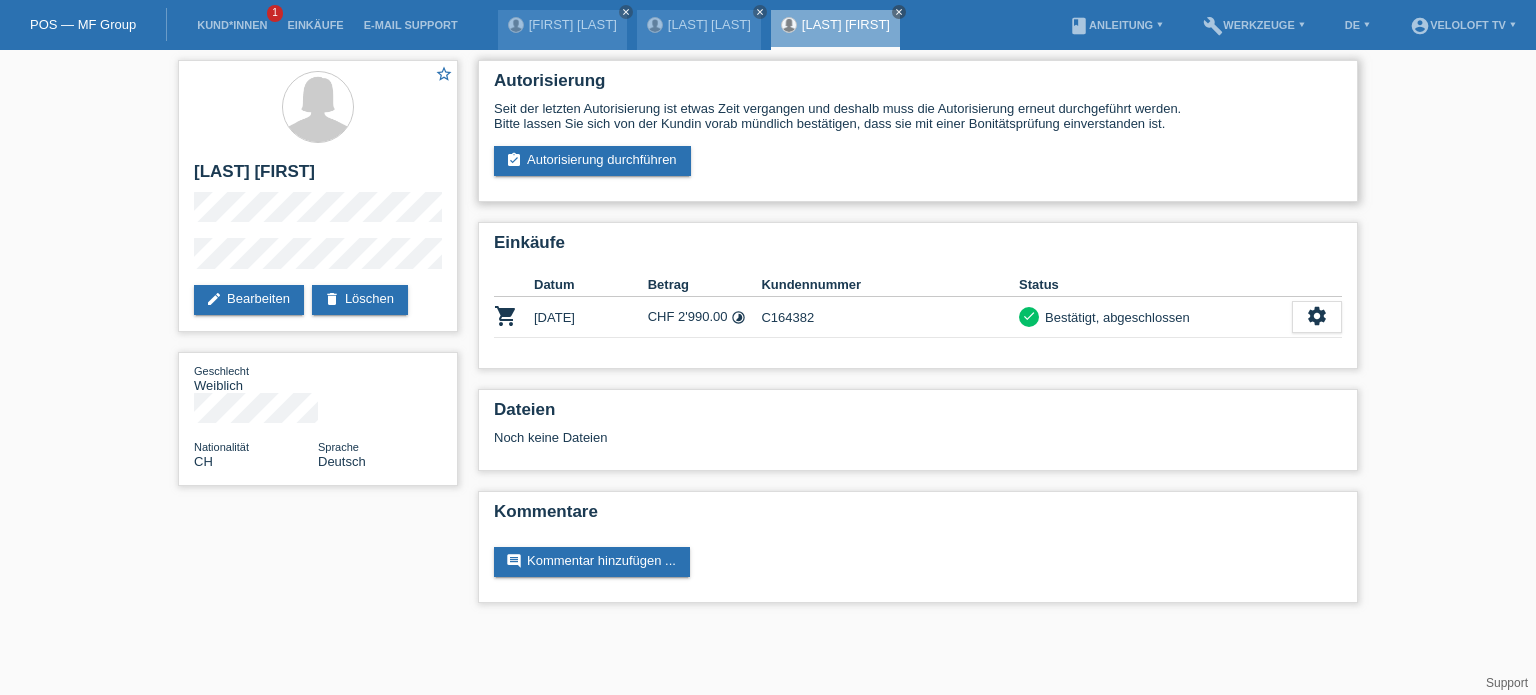 scroll, scrollTop: 0, scrollLeft: 0, axis: both 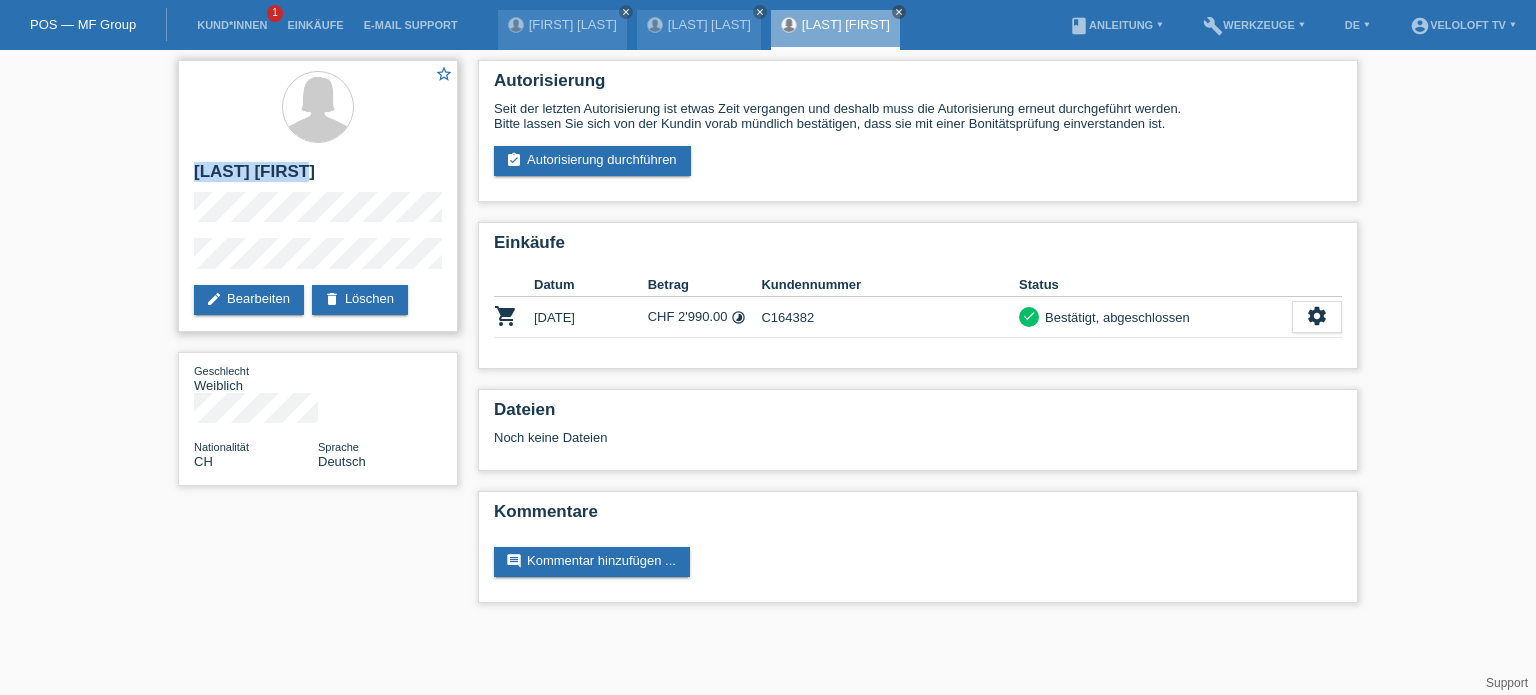 drag, startPoint x: 198, startPoint y: 171, endPoint x: 356, endPoint y: 167, distance: 158.05063 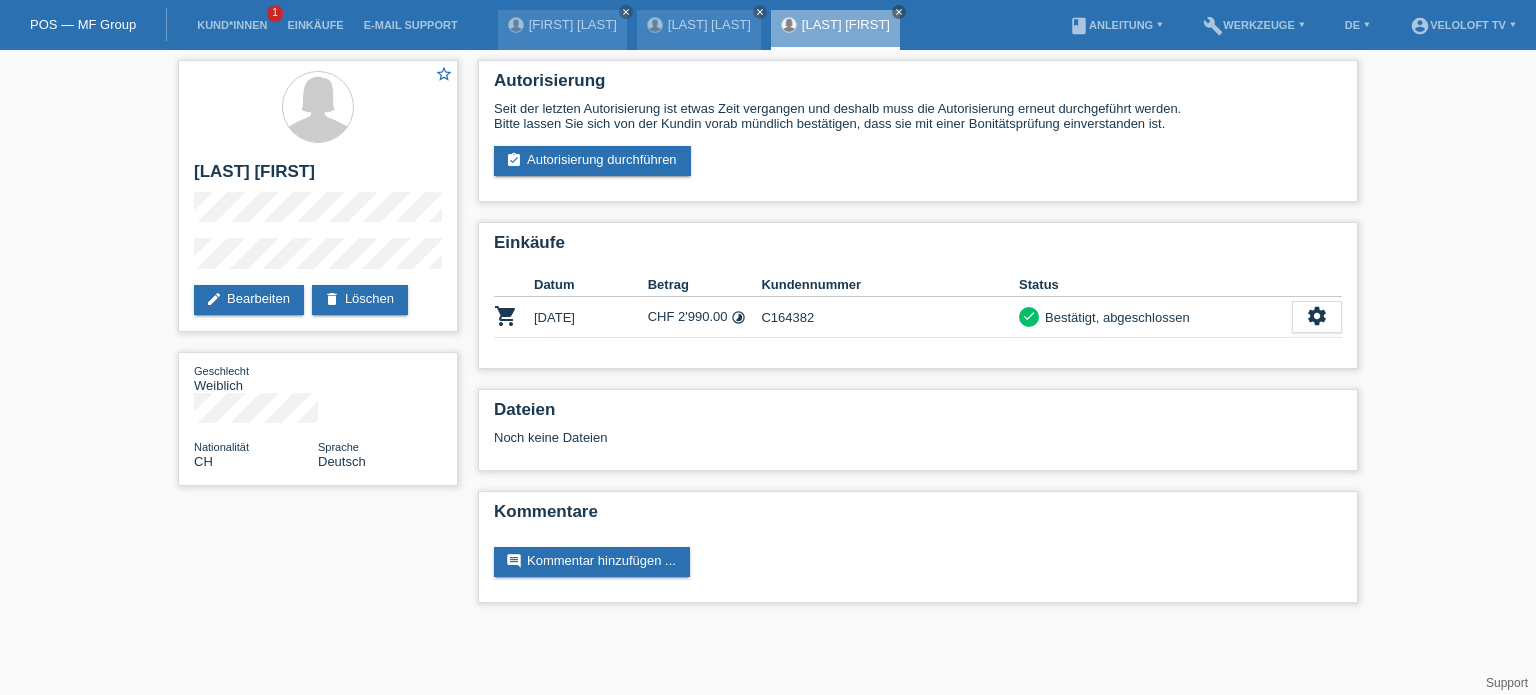 click on "POS — MF Group
Kund*innen
1
Einkäufe
E-Mail Support
Rene Ackermann
close
close" at bounding box center (768, 311) 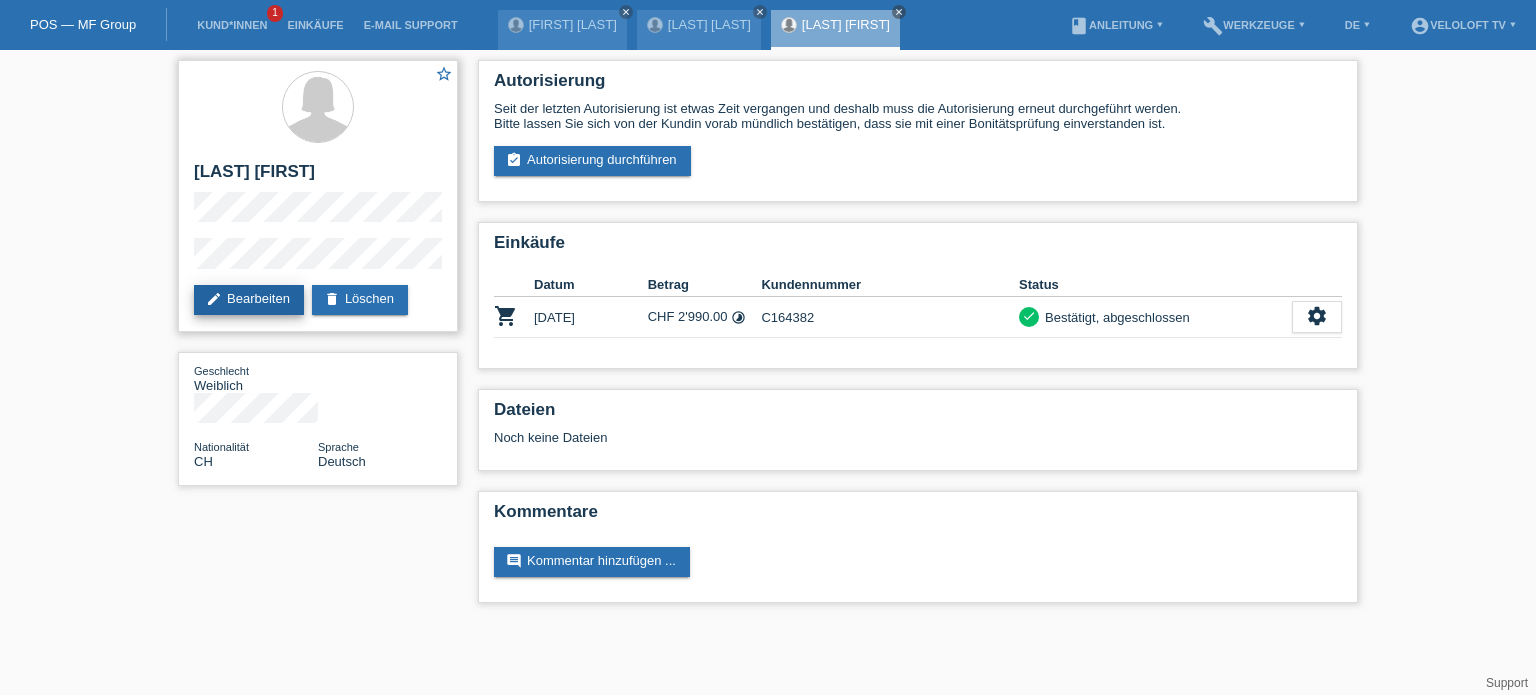 click on "edit  Bearbeiten" at bounding box center [249, 300] 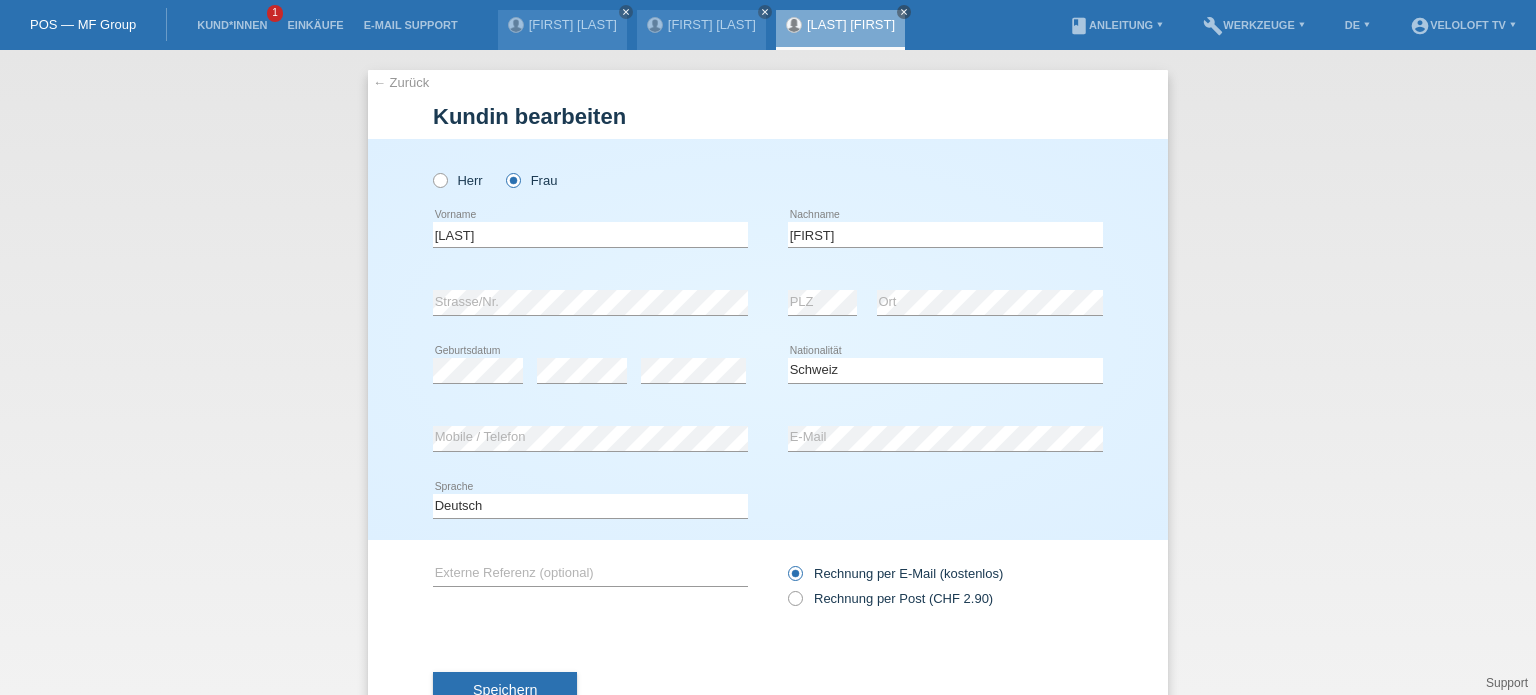 select on "CH" 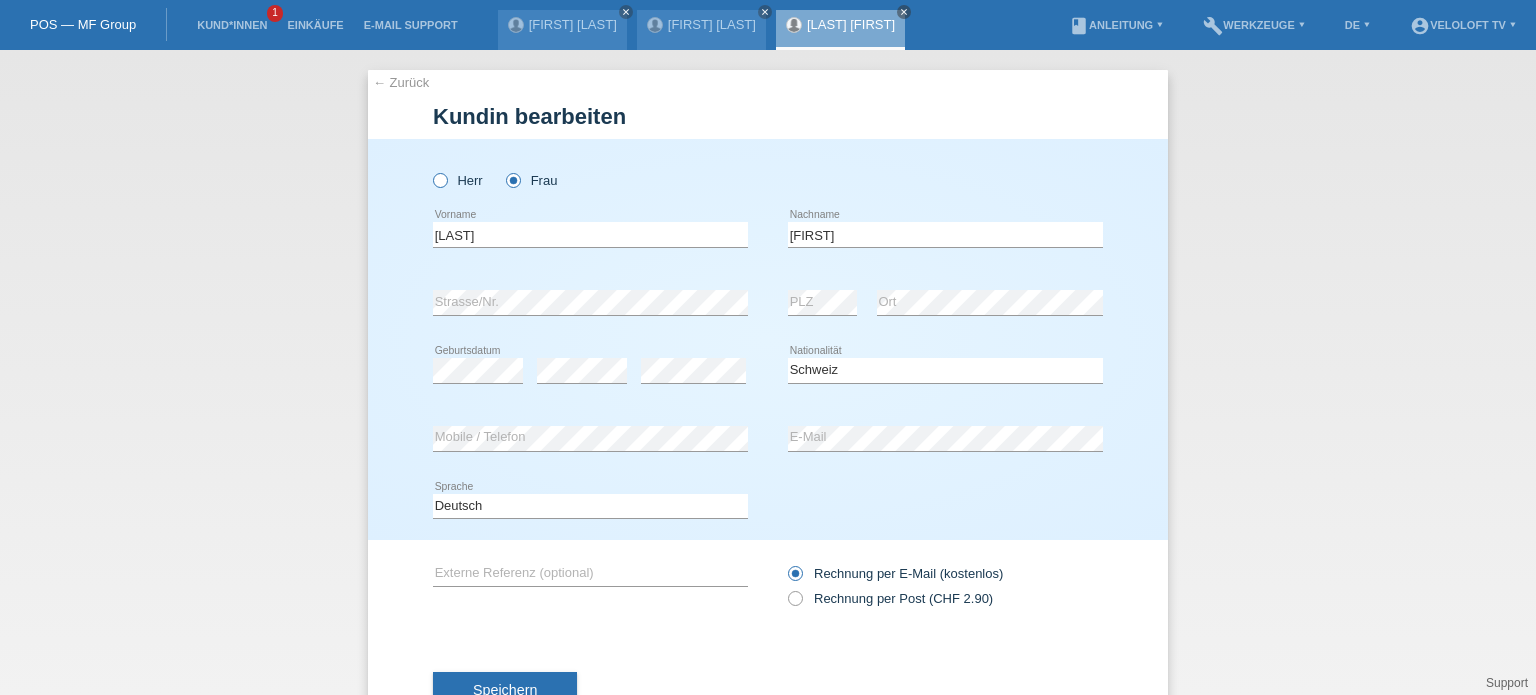 click at bounding box center (430, 170) 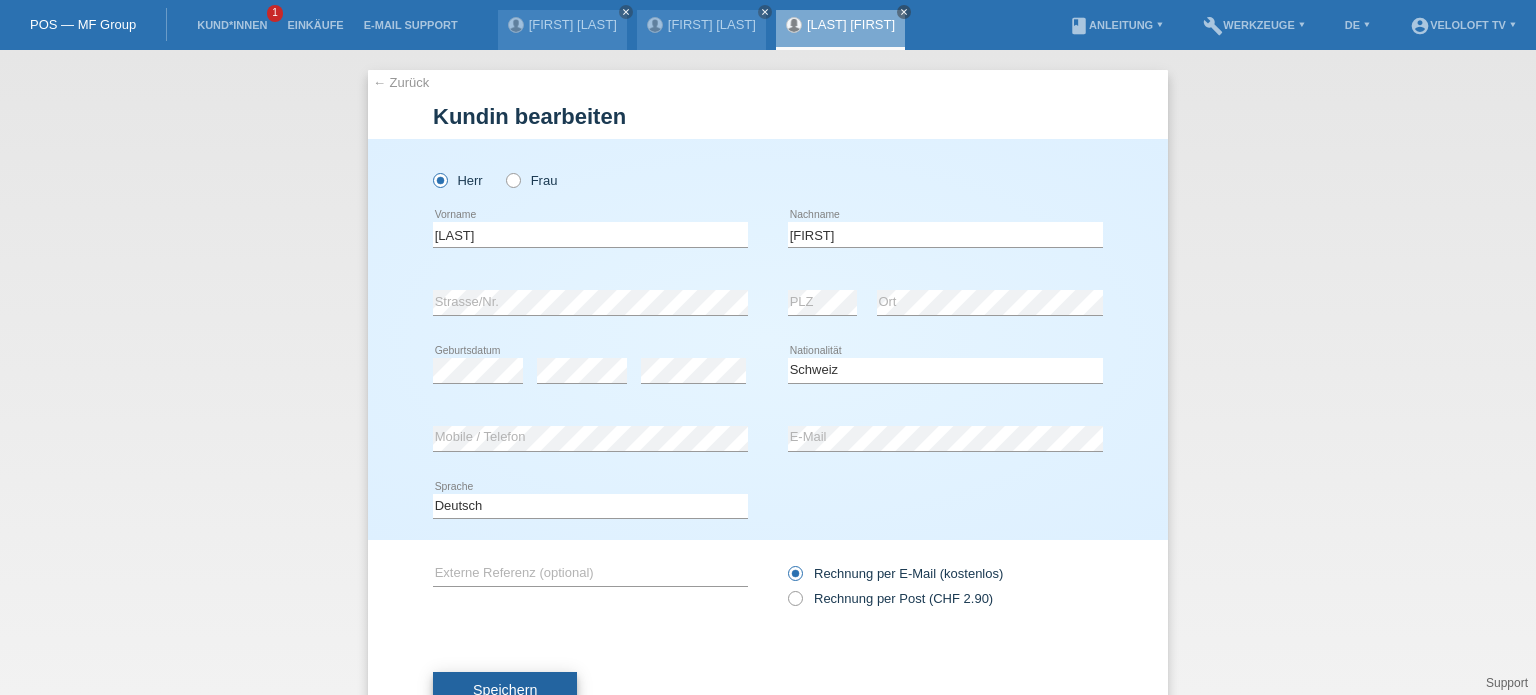 click on "Speichern" at bounding box center [505, 690] 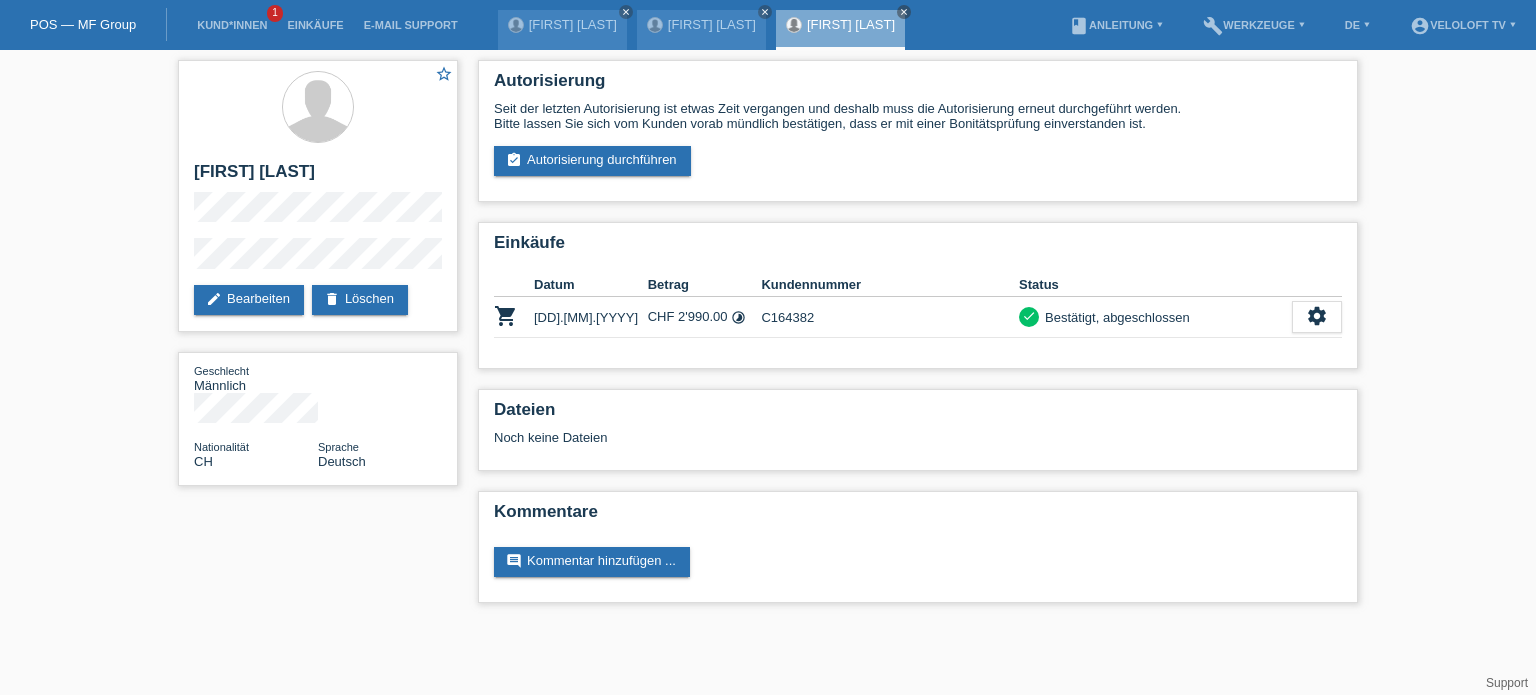scroll, scrollTop: 0, scrollLeft: 0, axis: both 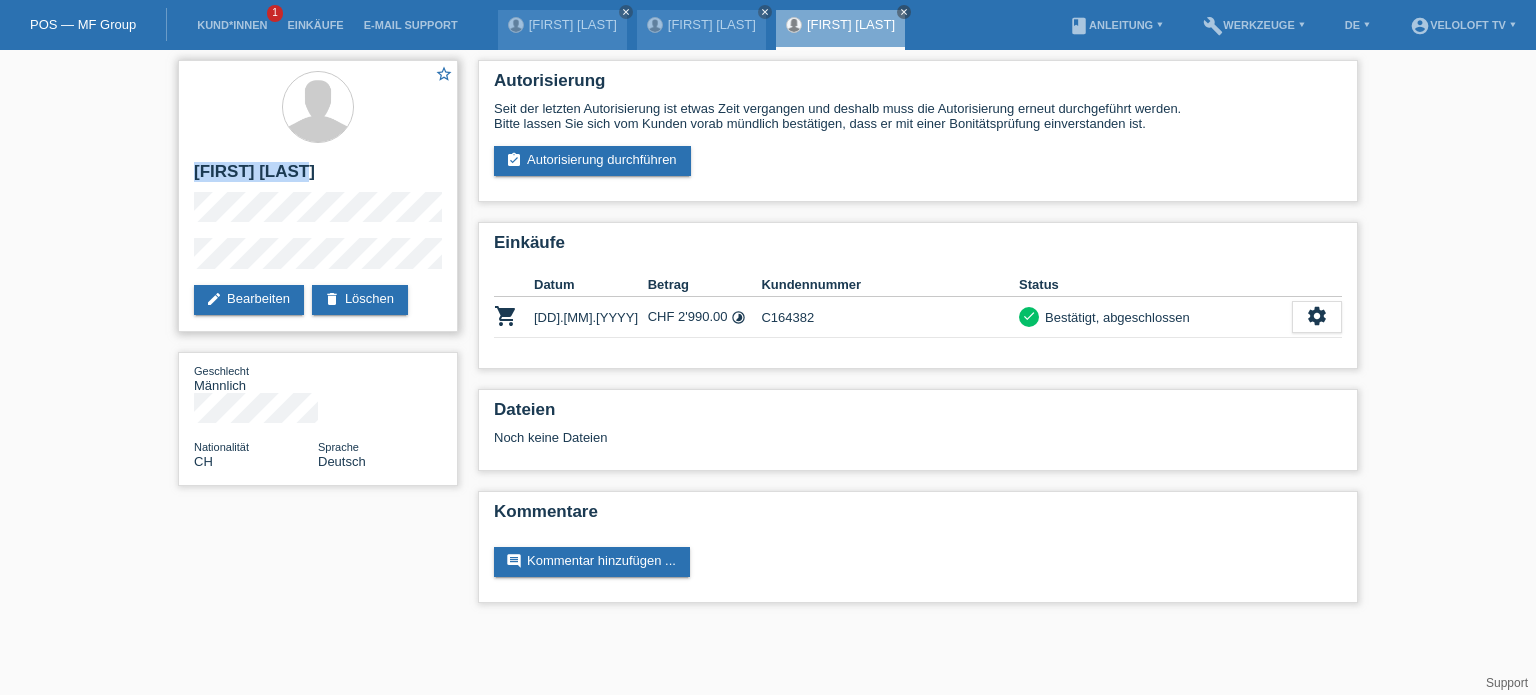 drag, startPoint x: 199, startPoint y: 163, endPoint x: 323, endPoint y: 163, distance: 124 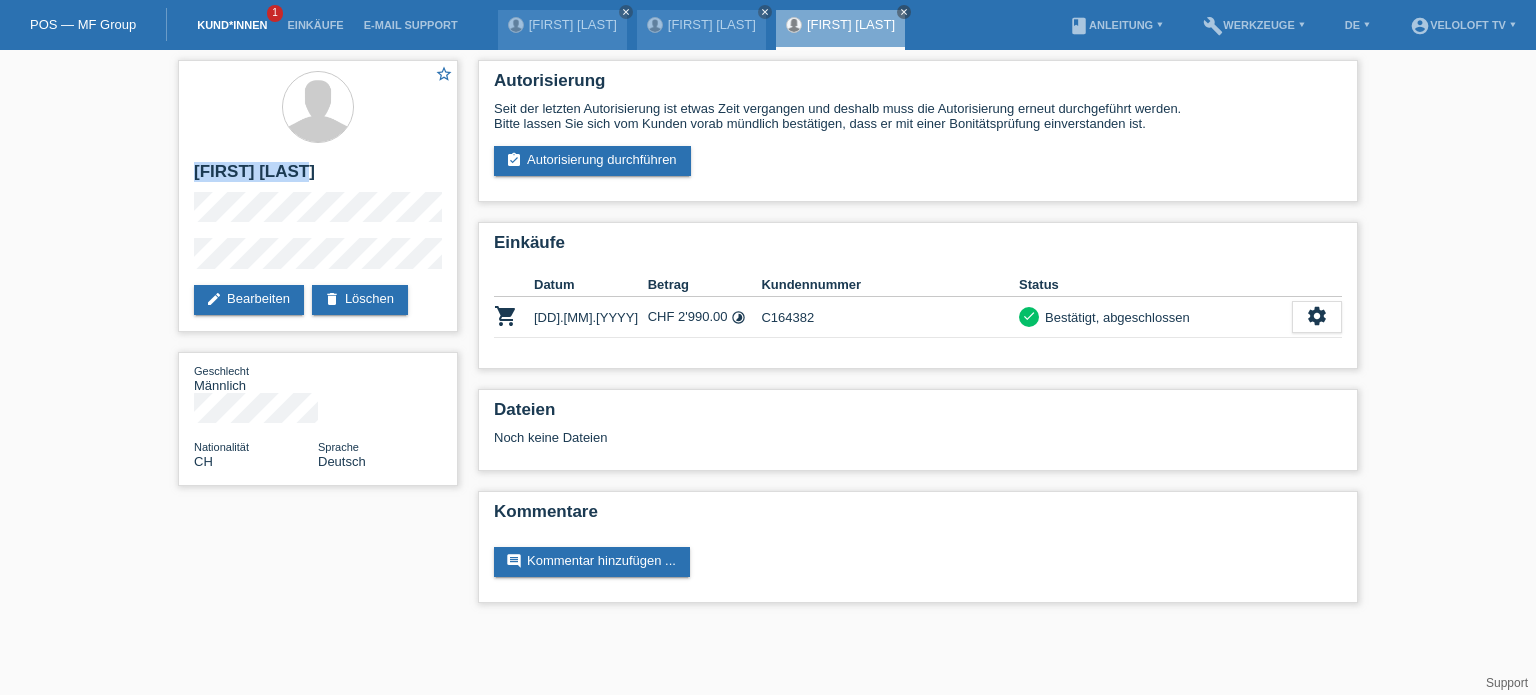 click on "Kund*innen" at bounding box center (232, 25) 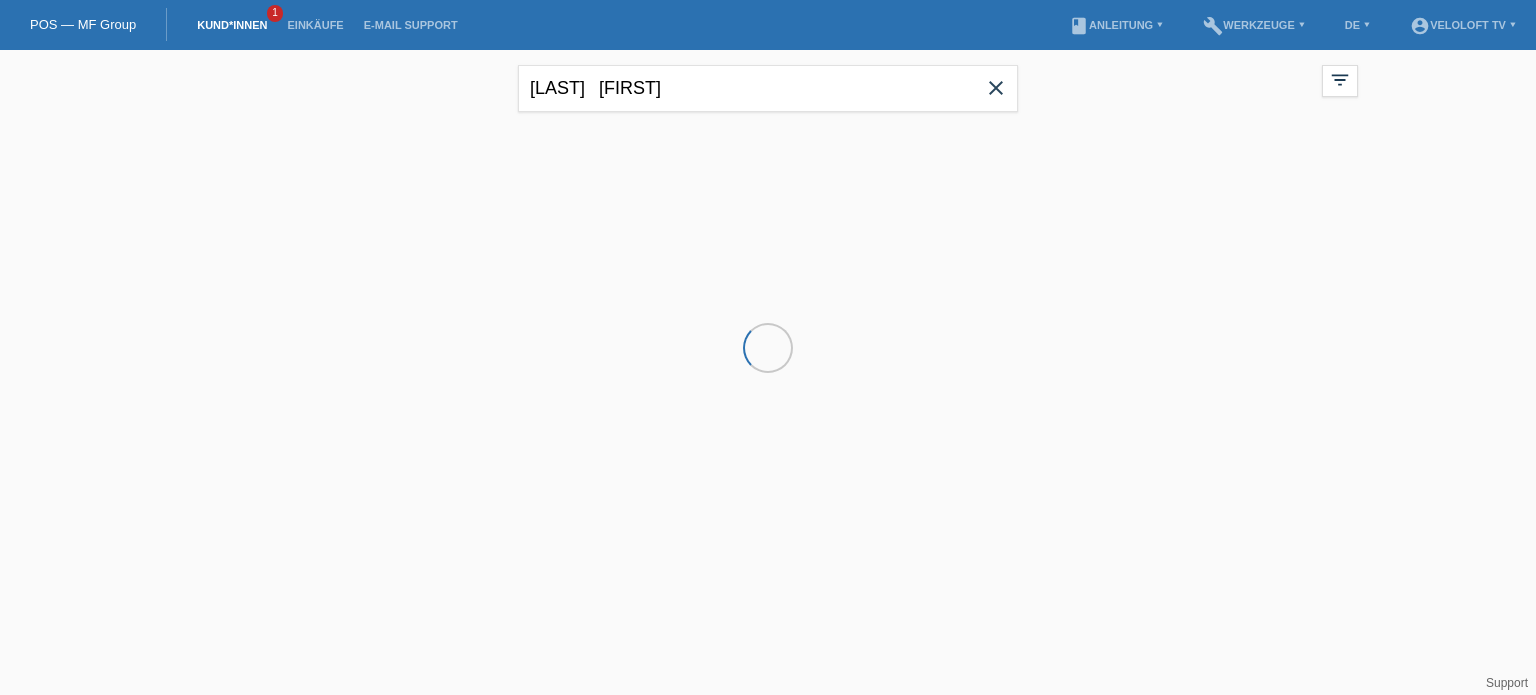 scroll, scrollTop: 0, scrollLeft: 0, axis: both 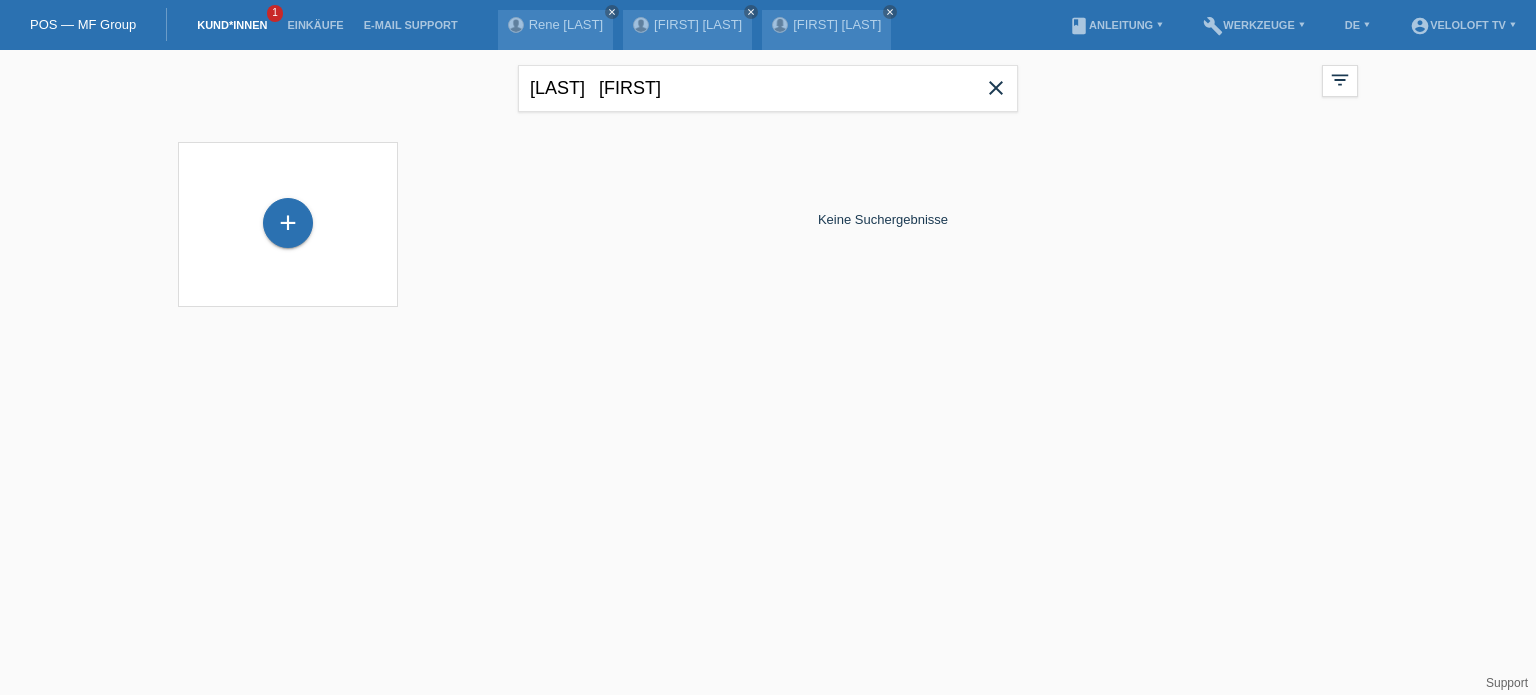 click on "close" at bounding box center [996, 88] 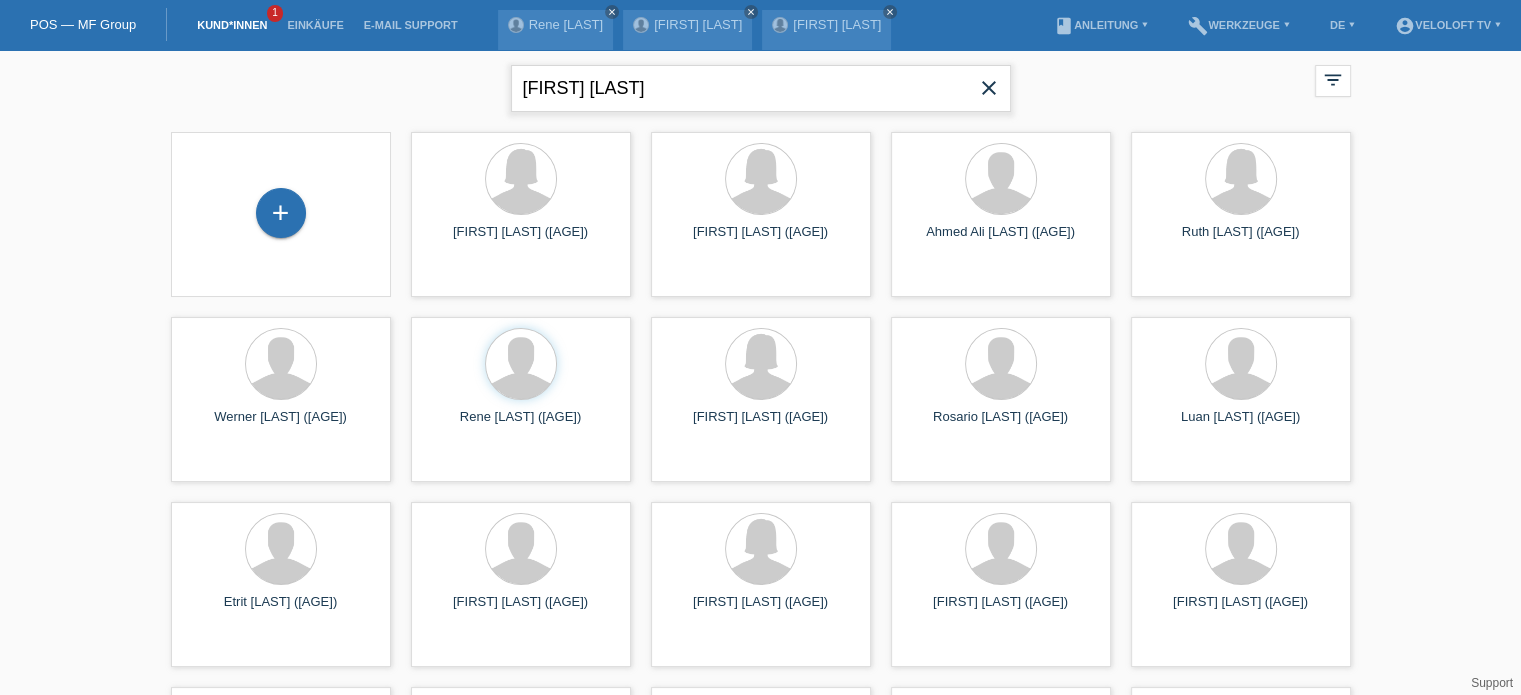 type on "[FIRST] [LAST]" 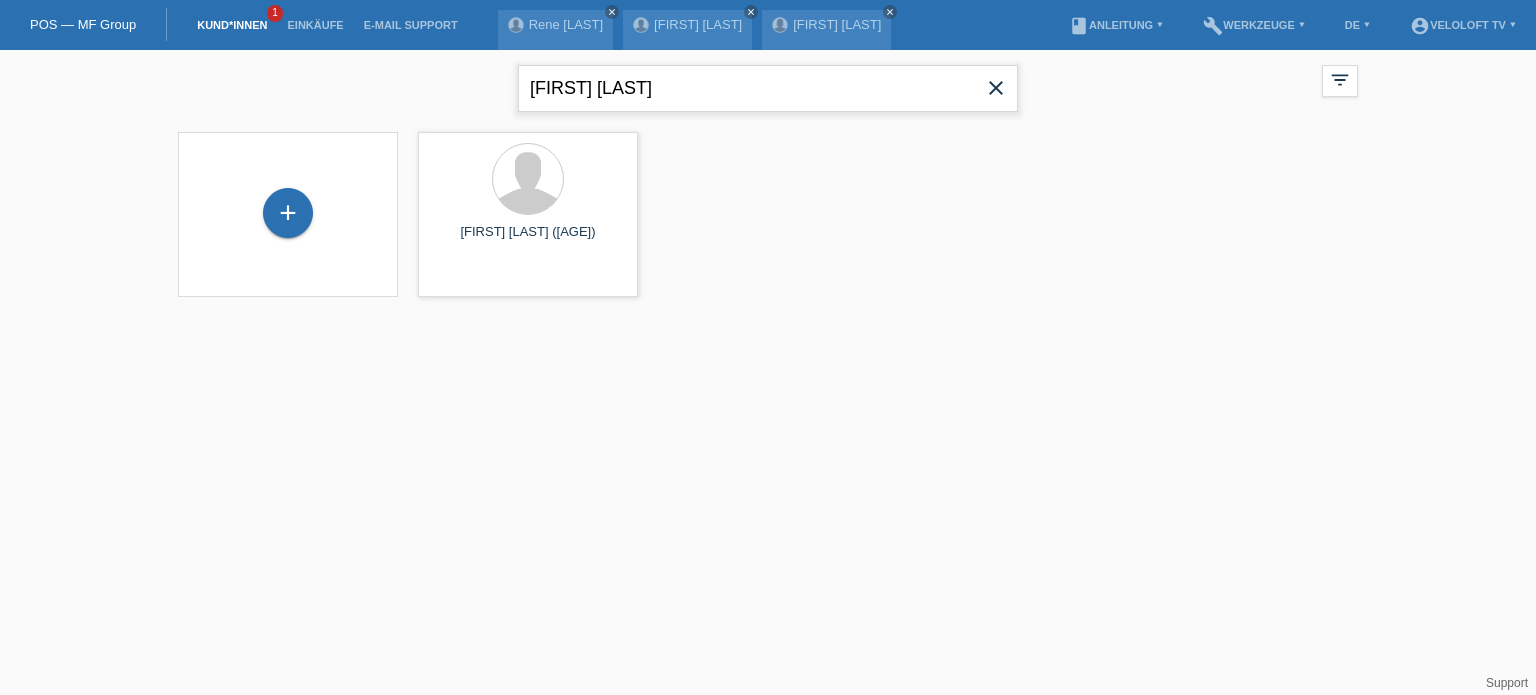 drag, startPoint x: 705, startPoint y: 94, endPoint x: 503, endPoint y: 100, distance: 202.0891 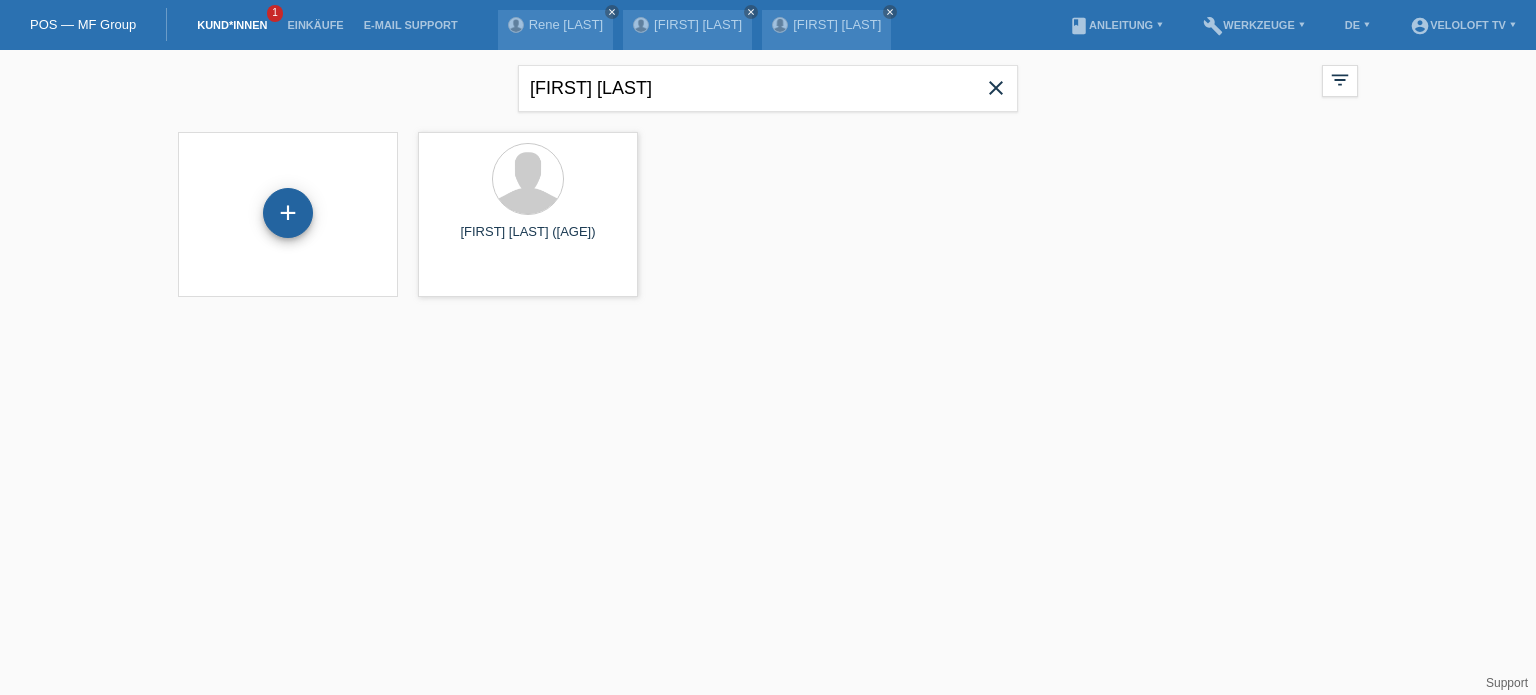 click on "+" at bounding box center (288, 213) 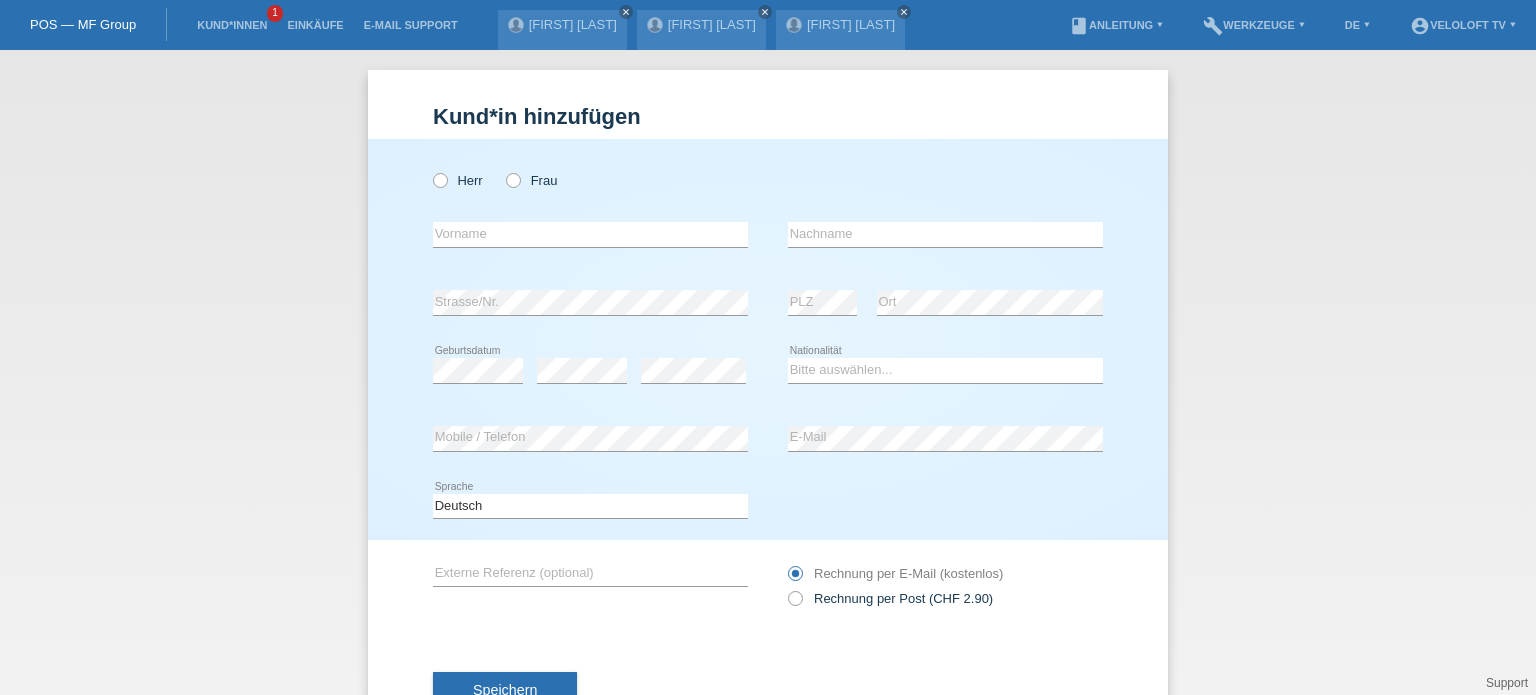 scroll, scrollTop: 0, scrollLeft: 0, axis: both 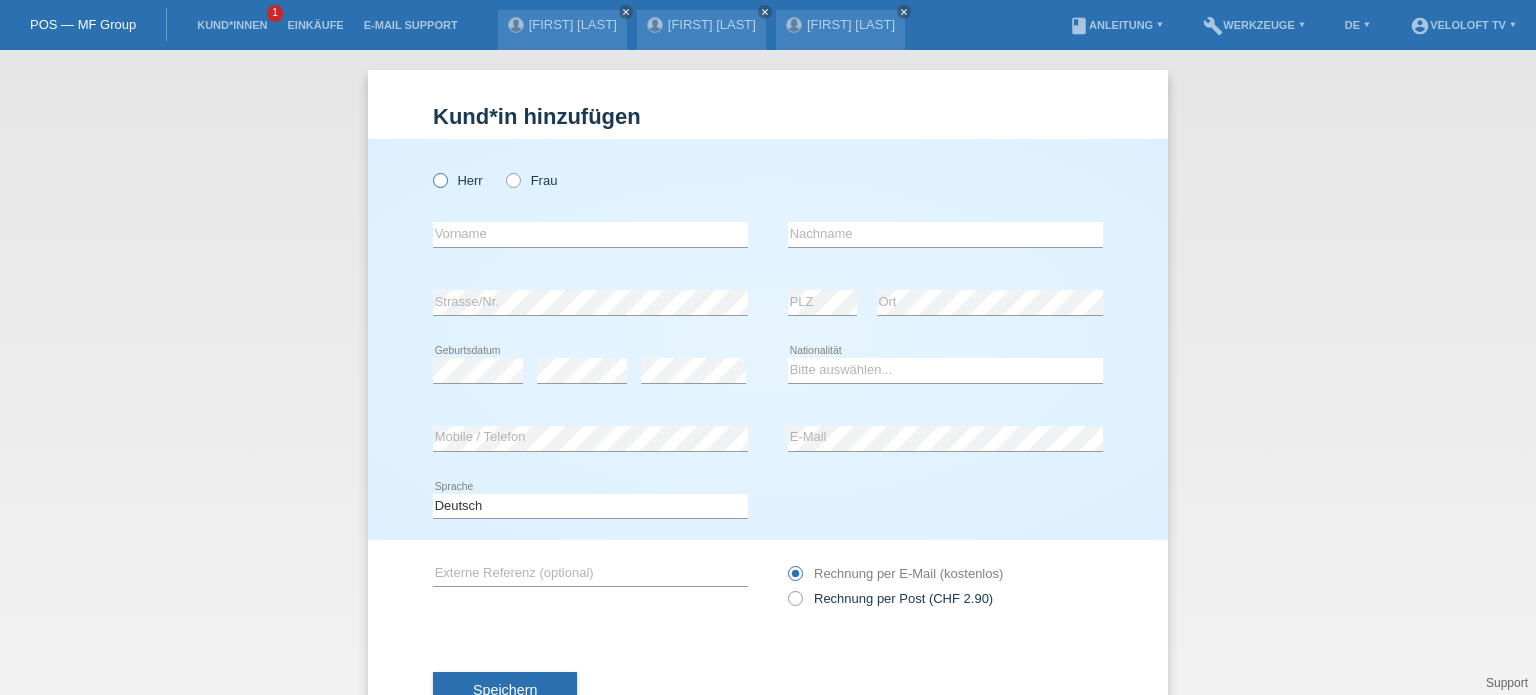 click at bounding box center [430, 170] 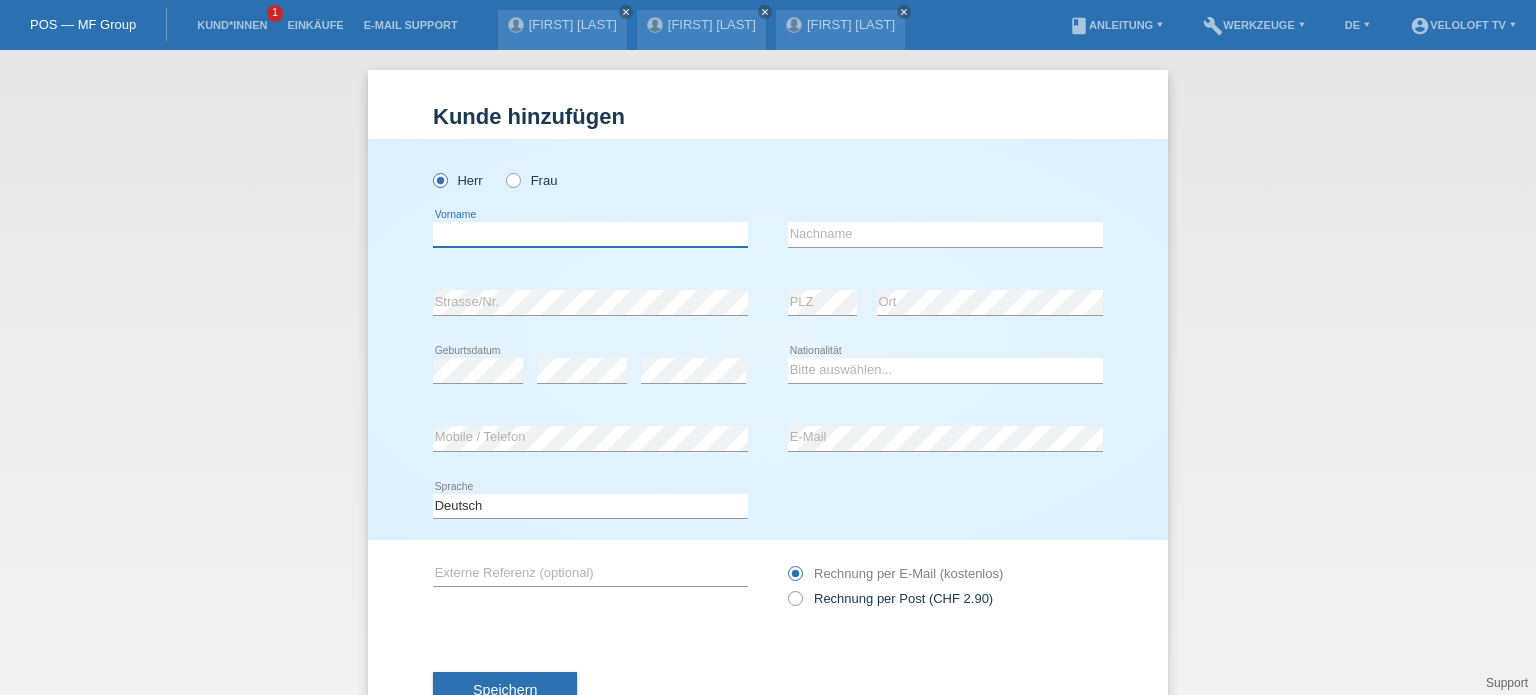 click at bounding box center (590, 234) 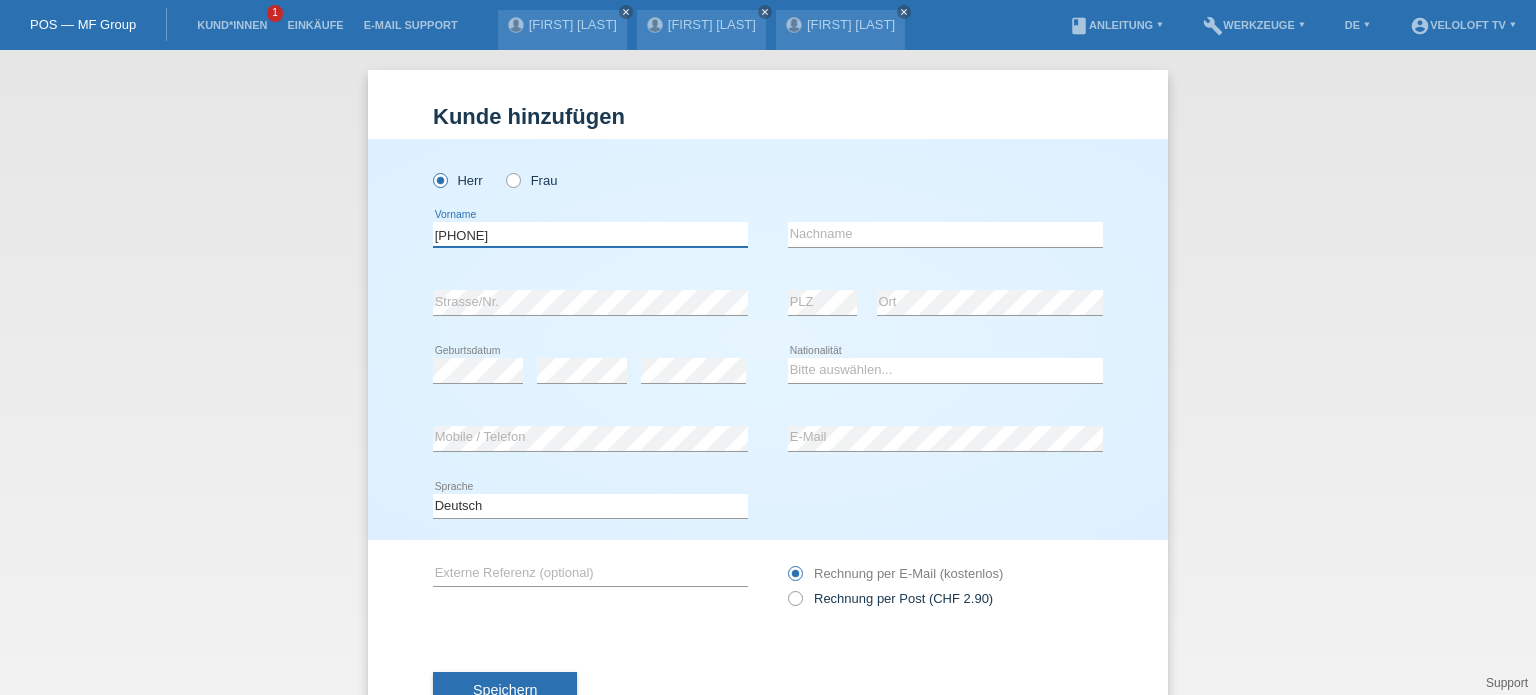 click on "52 337 17 71" at bounding box center (590, 234) 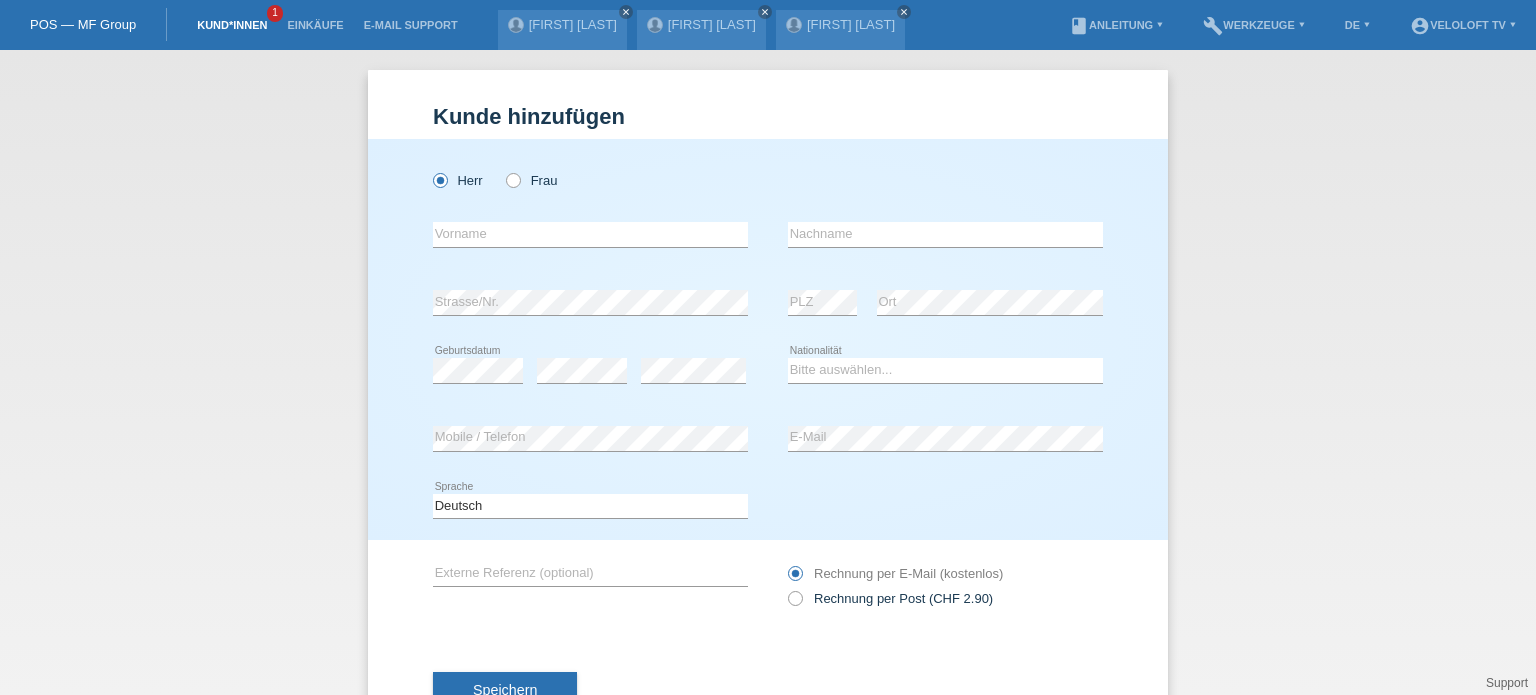 click on "Kund*innen" at bounding box center [232, 25] 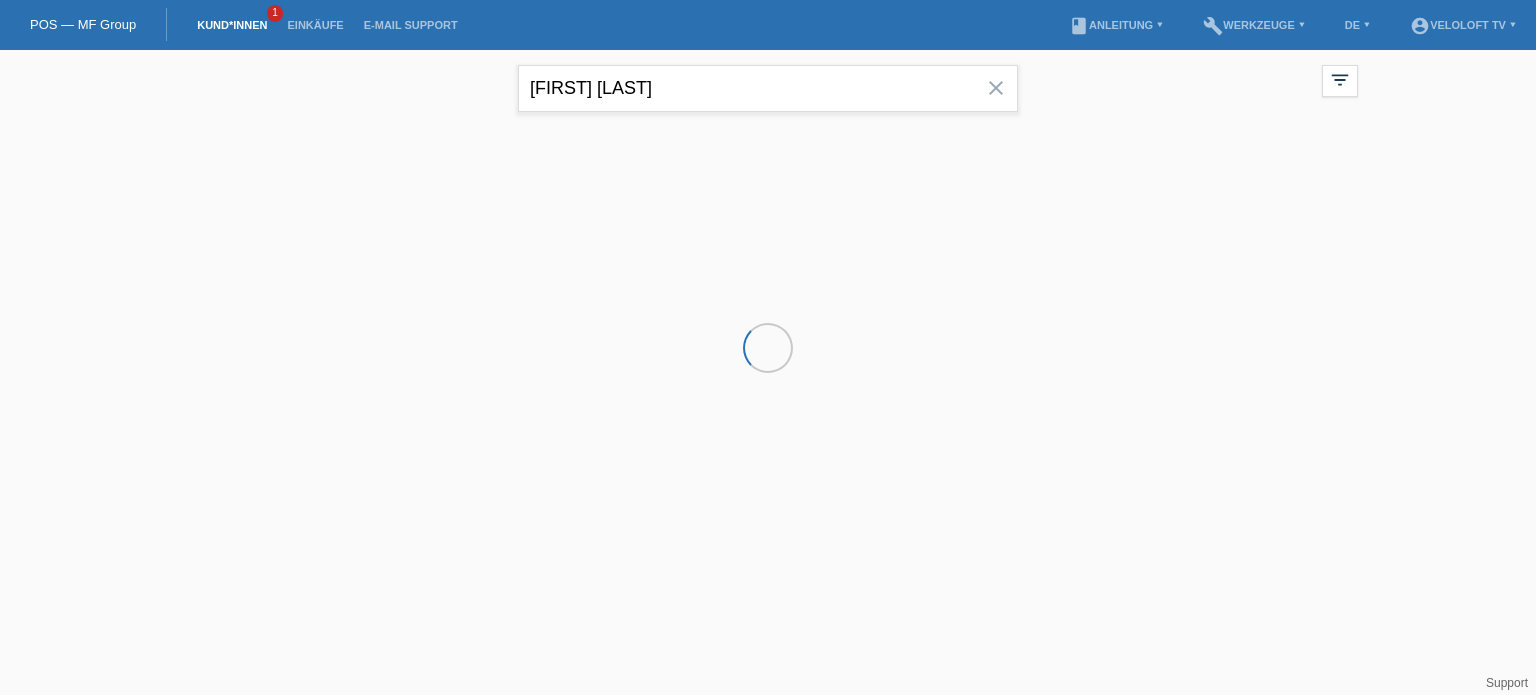 scroll, scrollTop: 0, scrollLeft: 0, axis: both 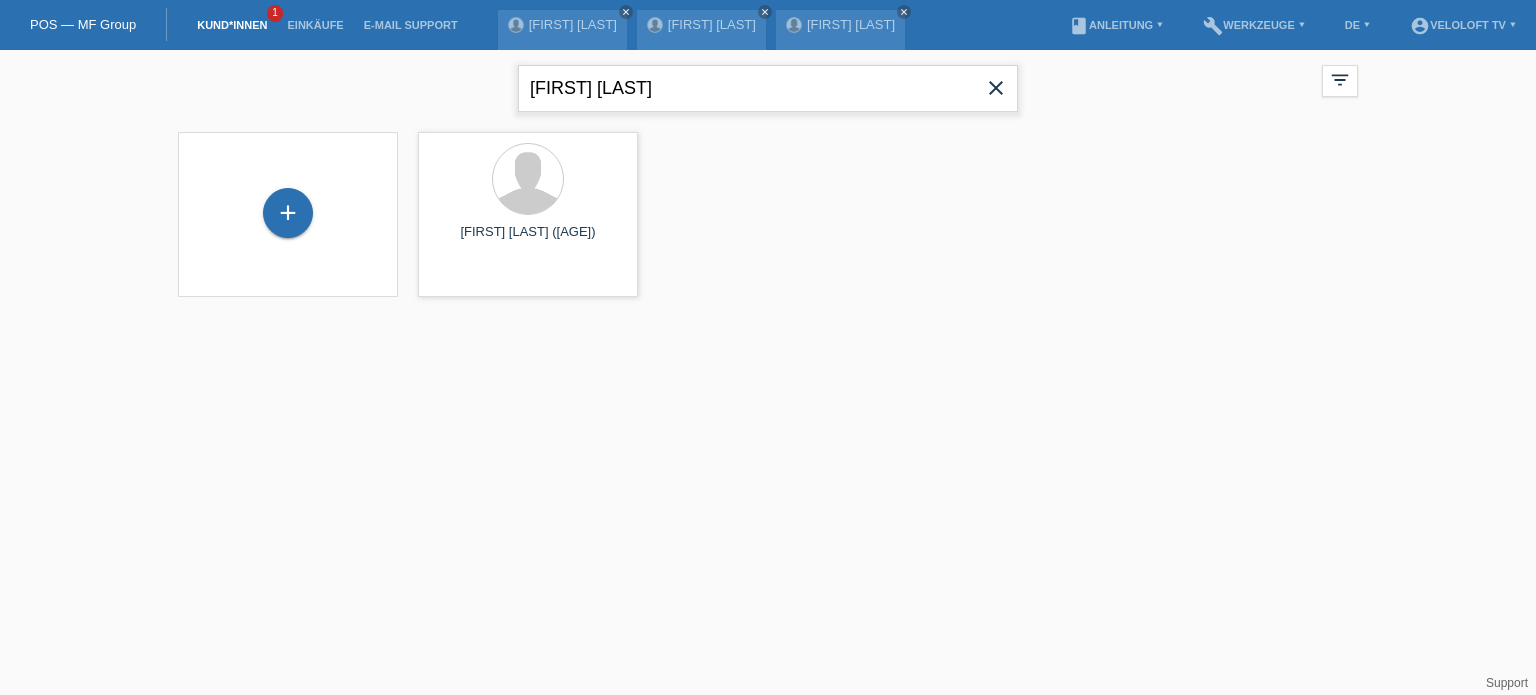 drag, startPoint x: 685, startPoint y: 91, endPoint x: 405, endPoint y: 91, distance: 280 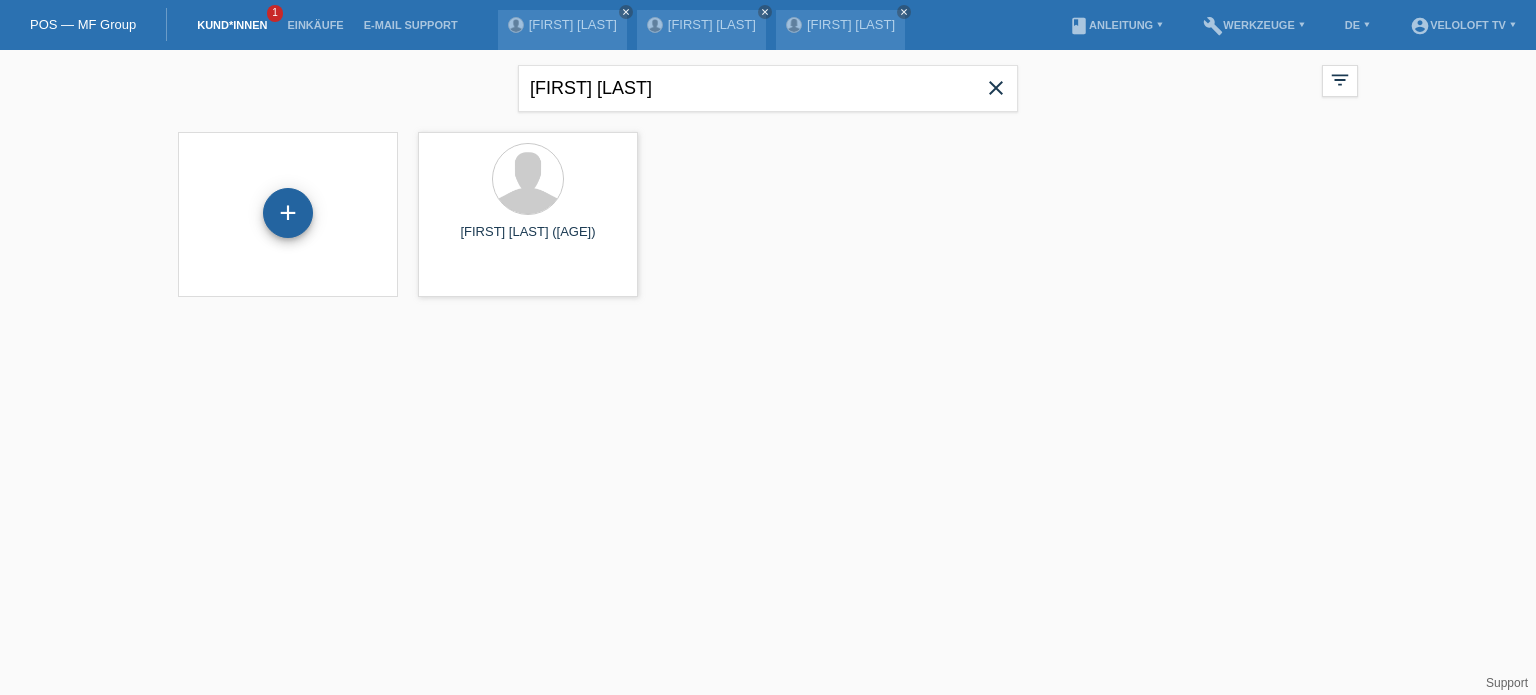 click on "+" at bounding box center [288, 213] 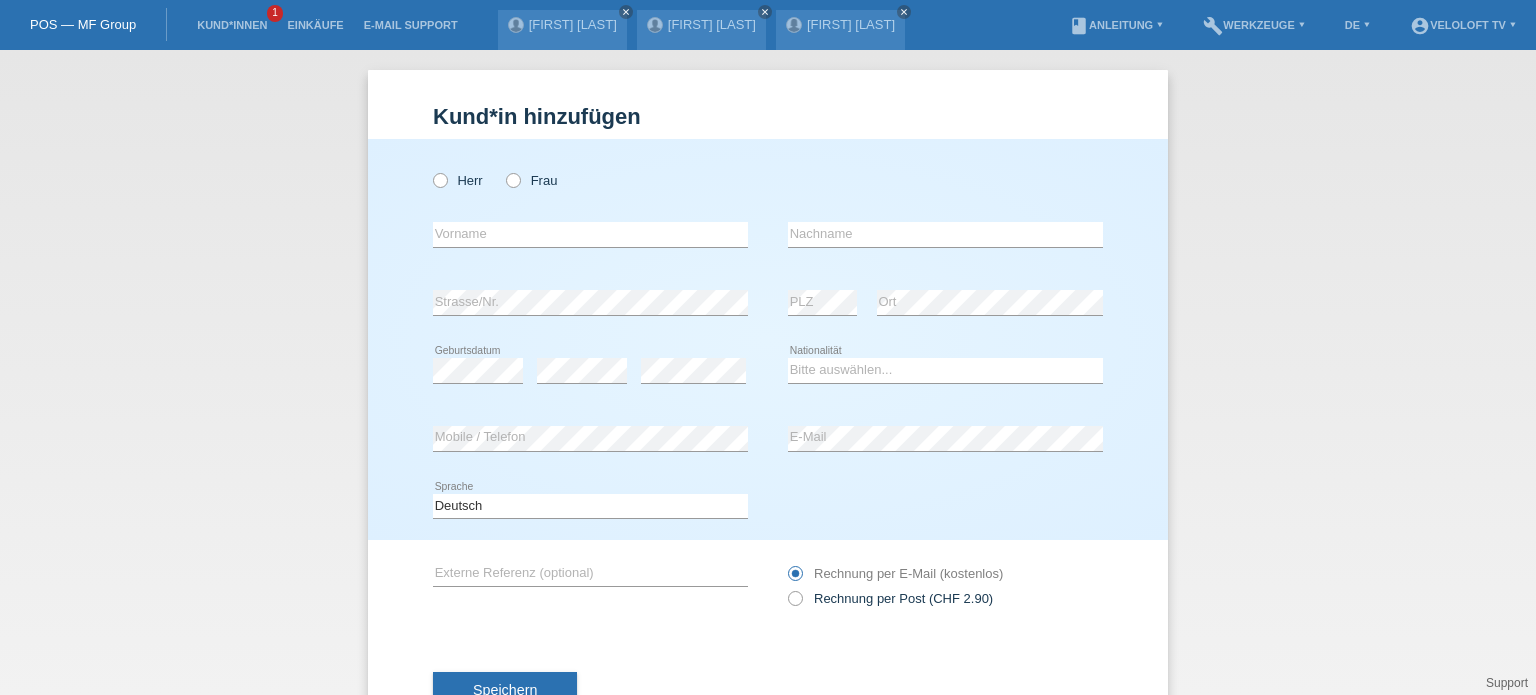scroll, scrollTop: 0, scrollLeft: 0, axis: both 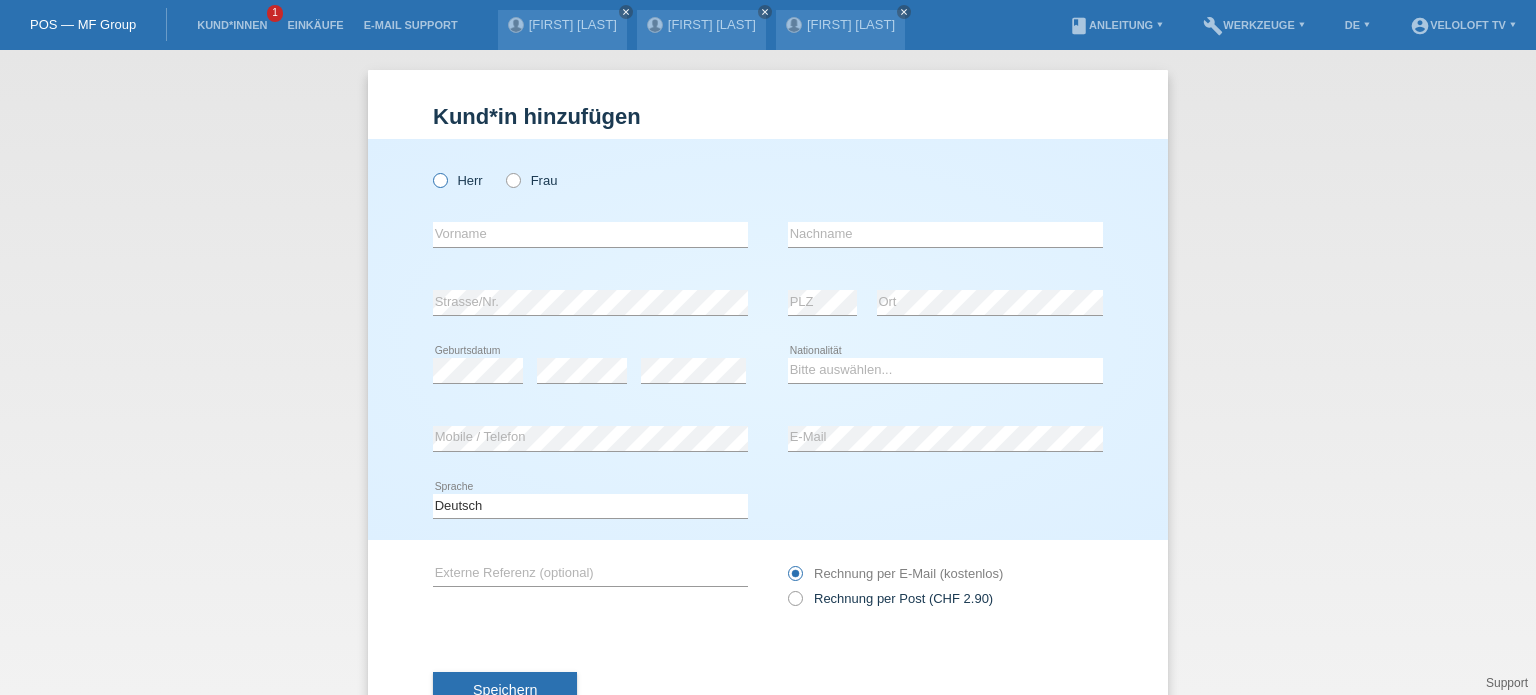 click at bounding box center (430, 170) 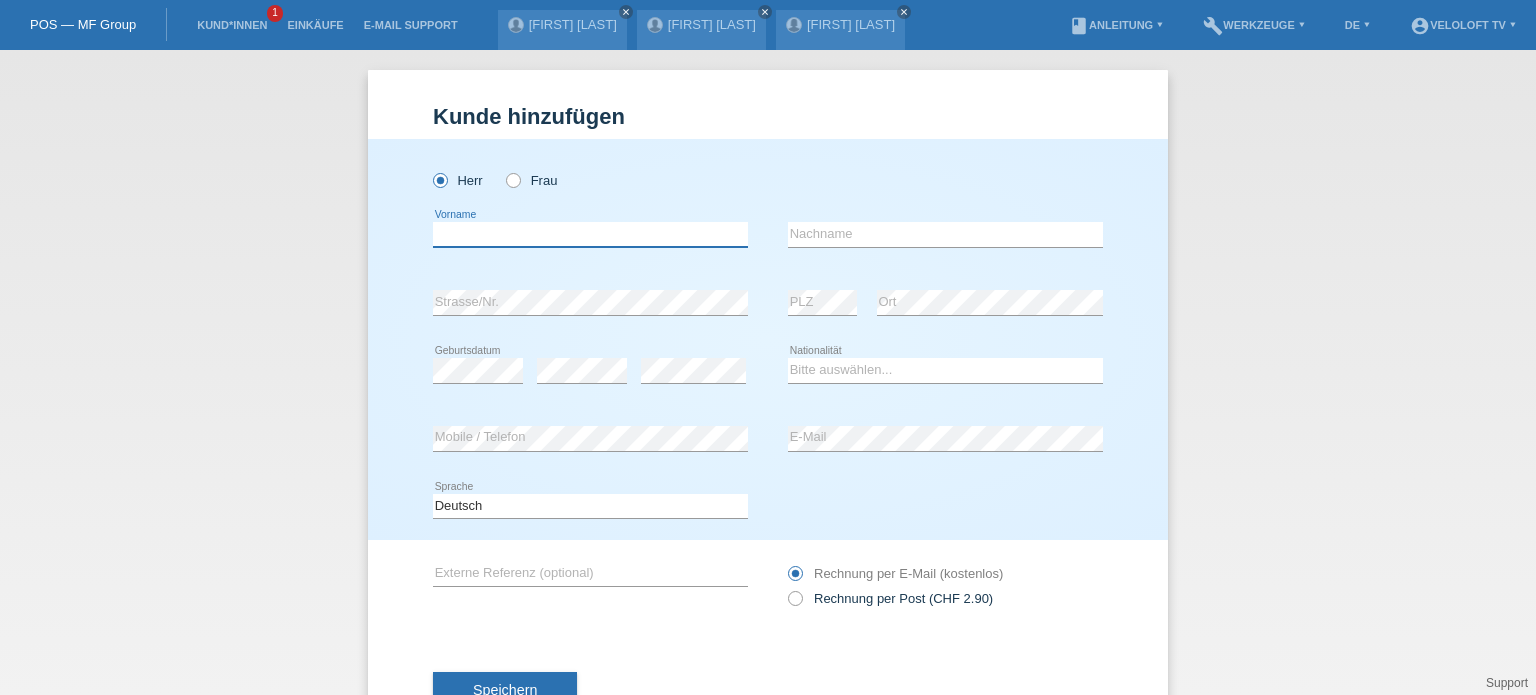 click at bounding box center [590, 234] 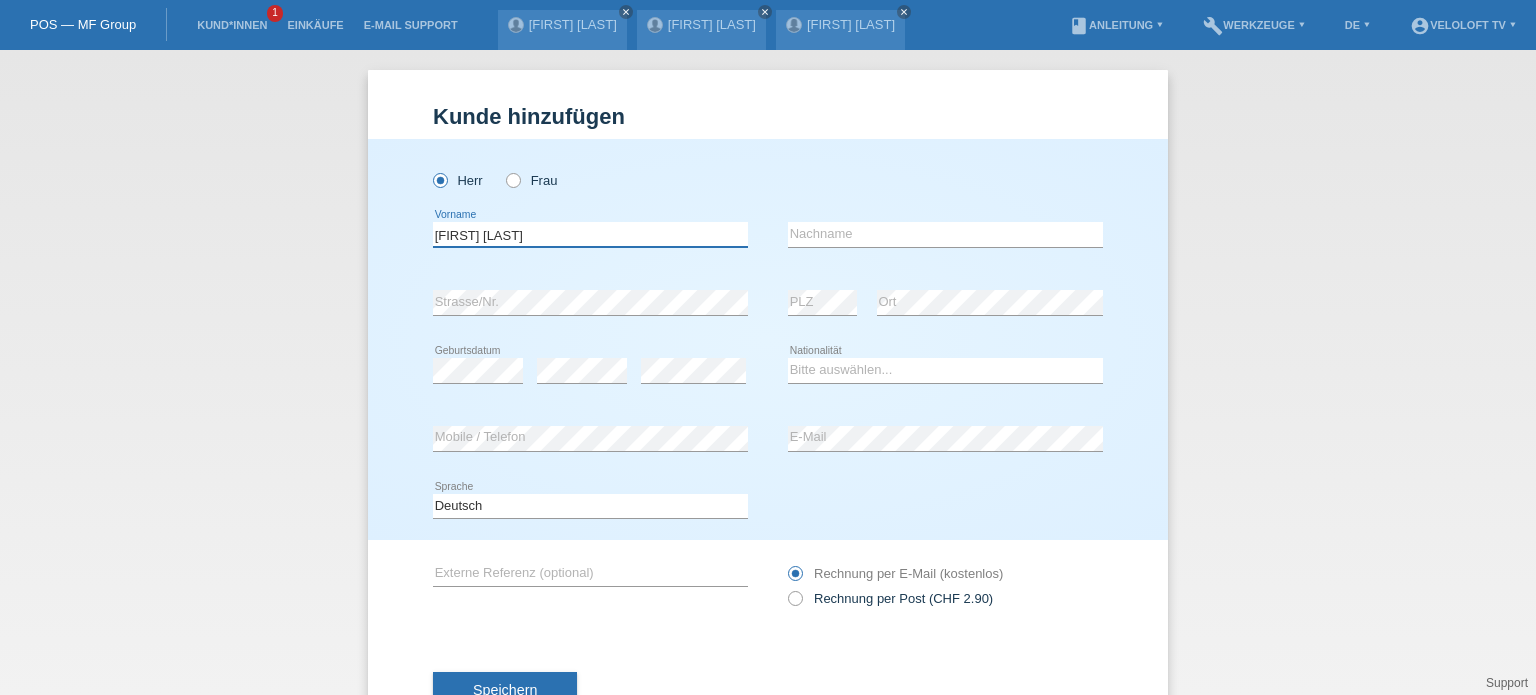 click on "[FIRST] [LAST]" at bounding box center [590, 234] 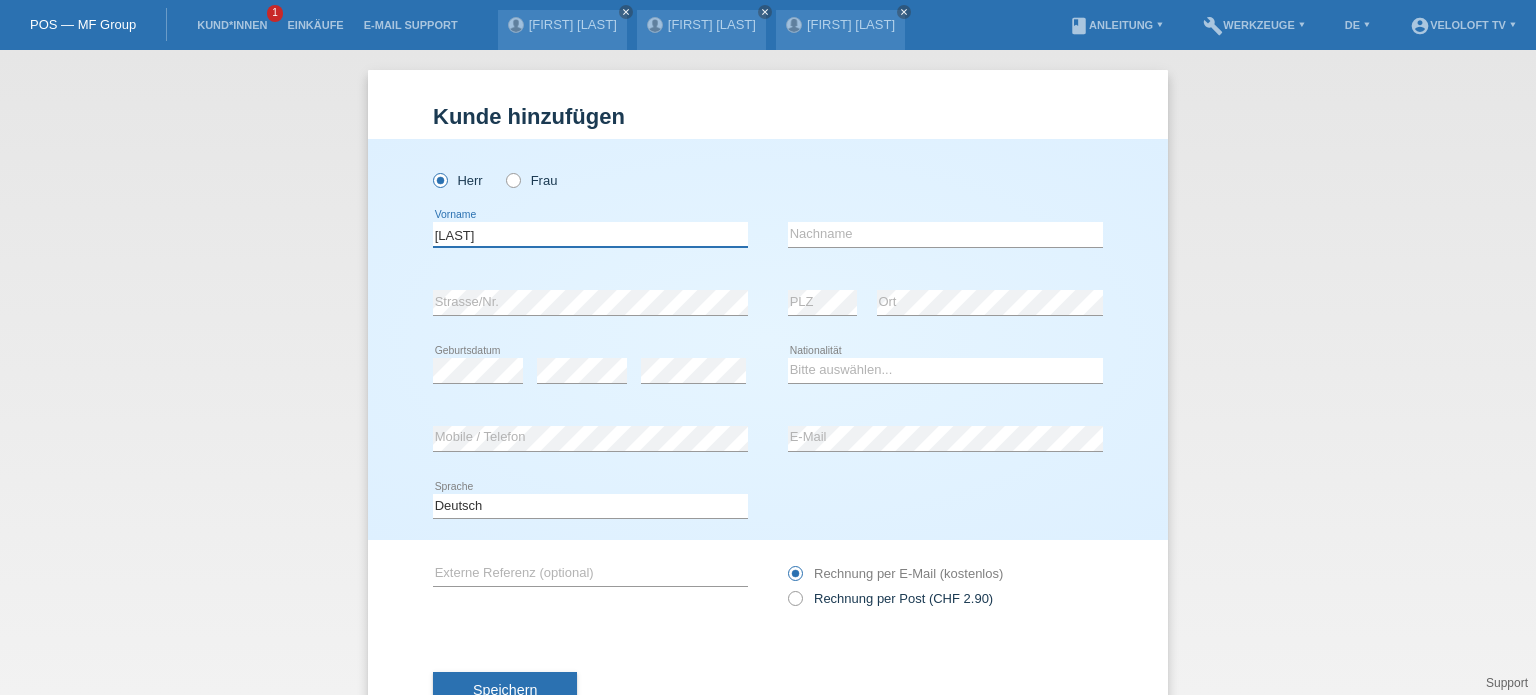 type on "[FIRST]" 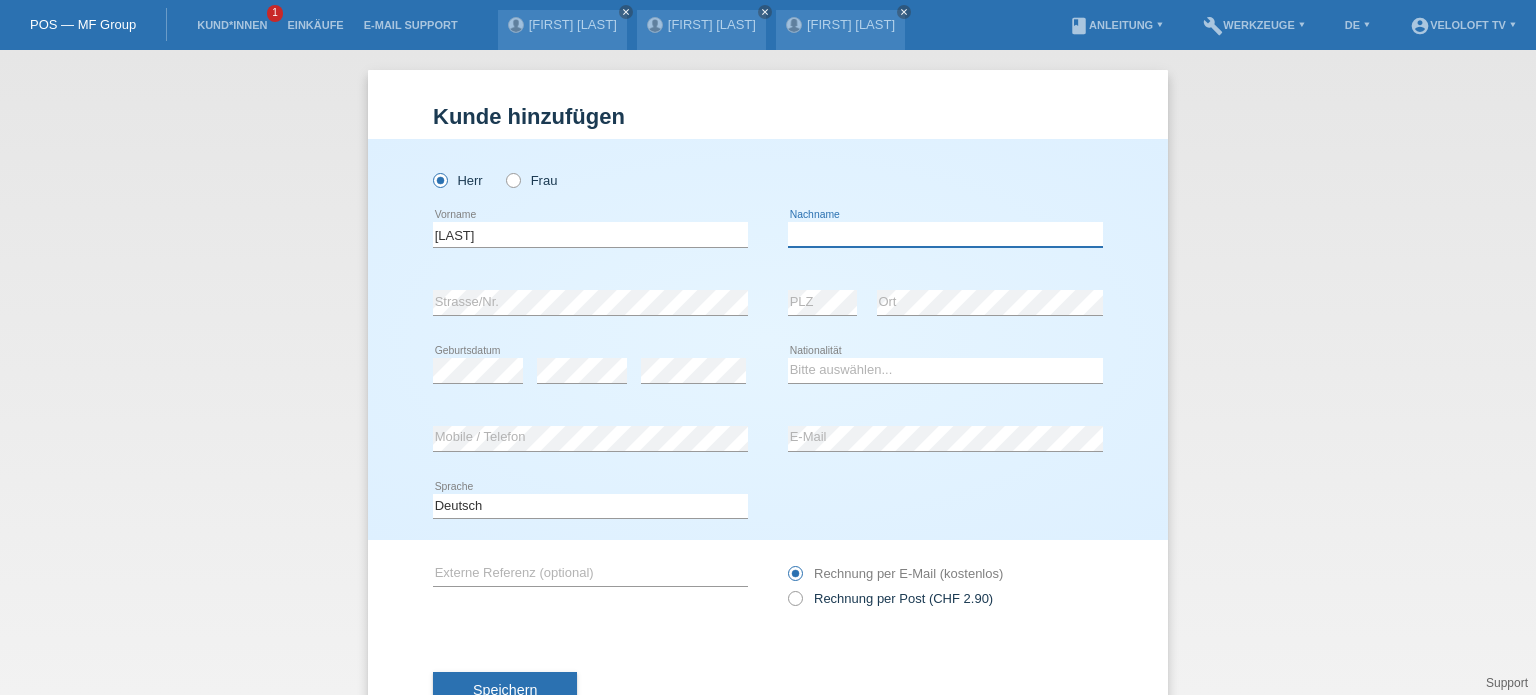 click at bounding box center (945, 234) 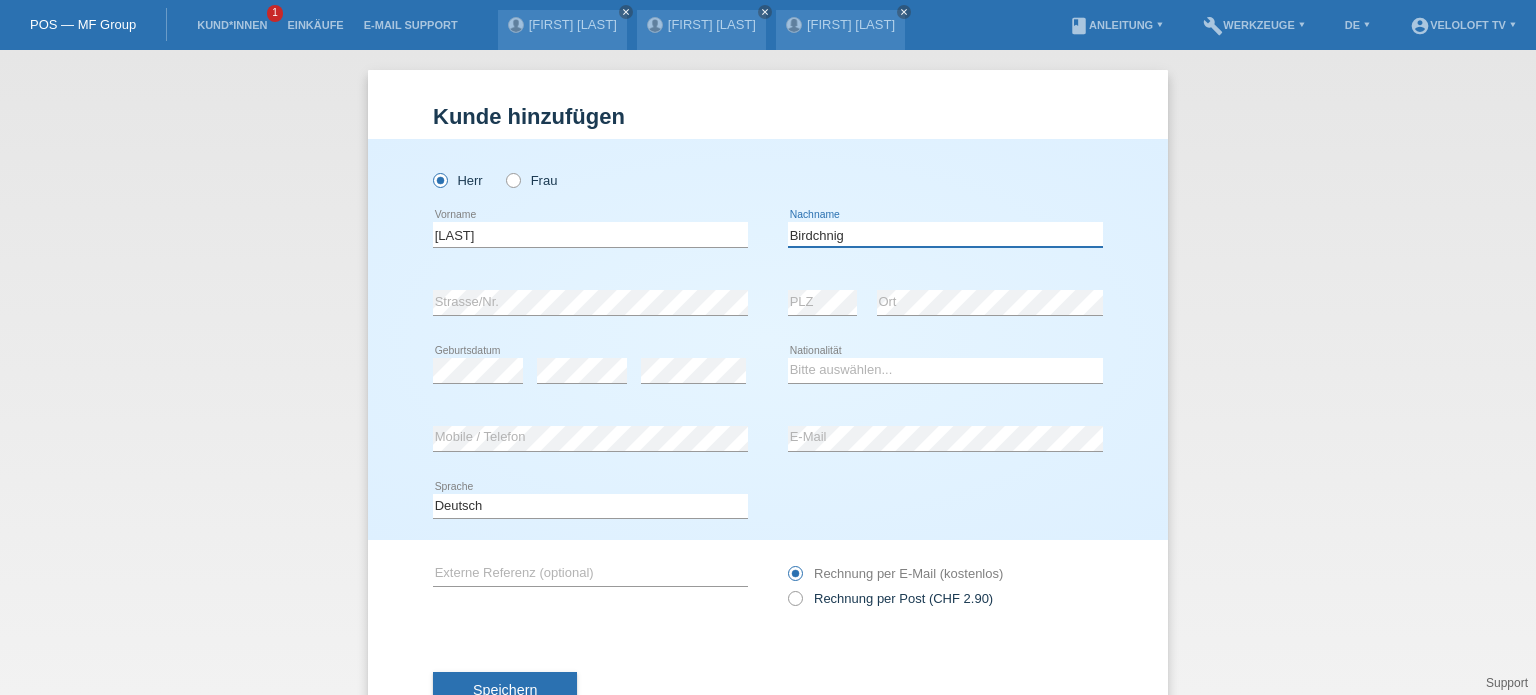 type on "Birdchnig" 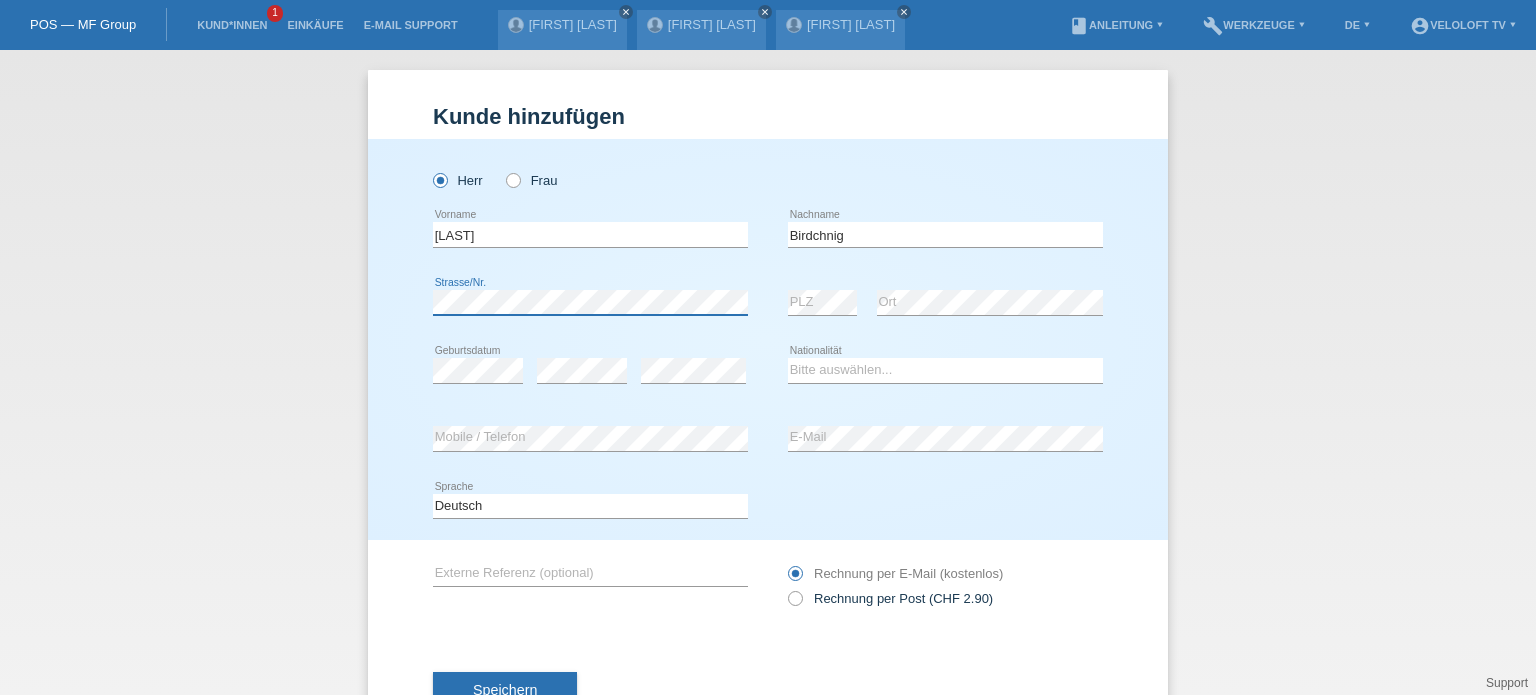 click on "error
Strasse/Nr." at bounding box center [590, 303] 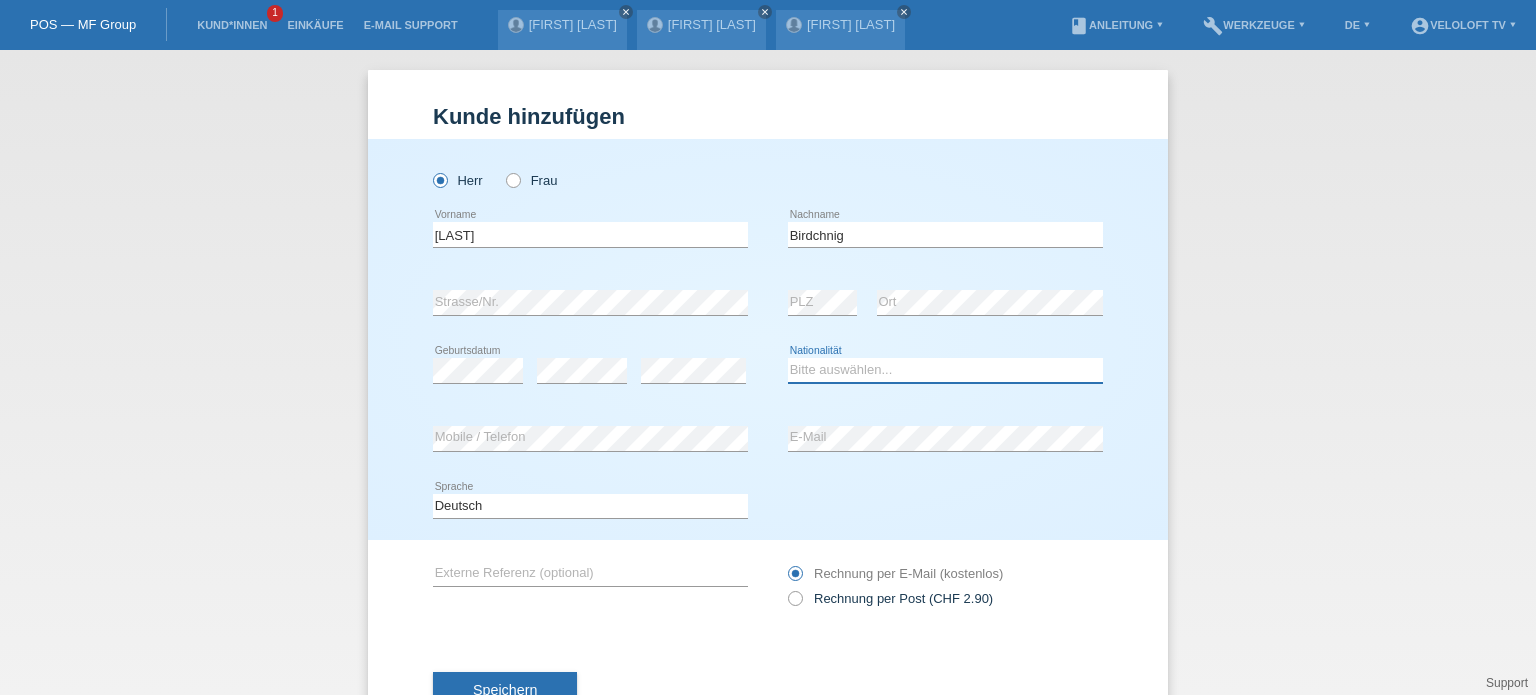 click on "Bitte auswählen...
Schweiz
Deutschland
Liechtenstein
Österreich
------------
Afghanistan
Ägypten
Åland
Albanien
Algerien" at bounding box center [945, 370] 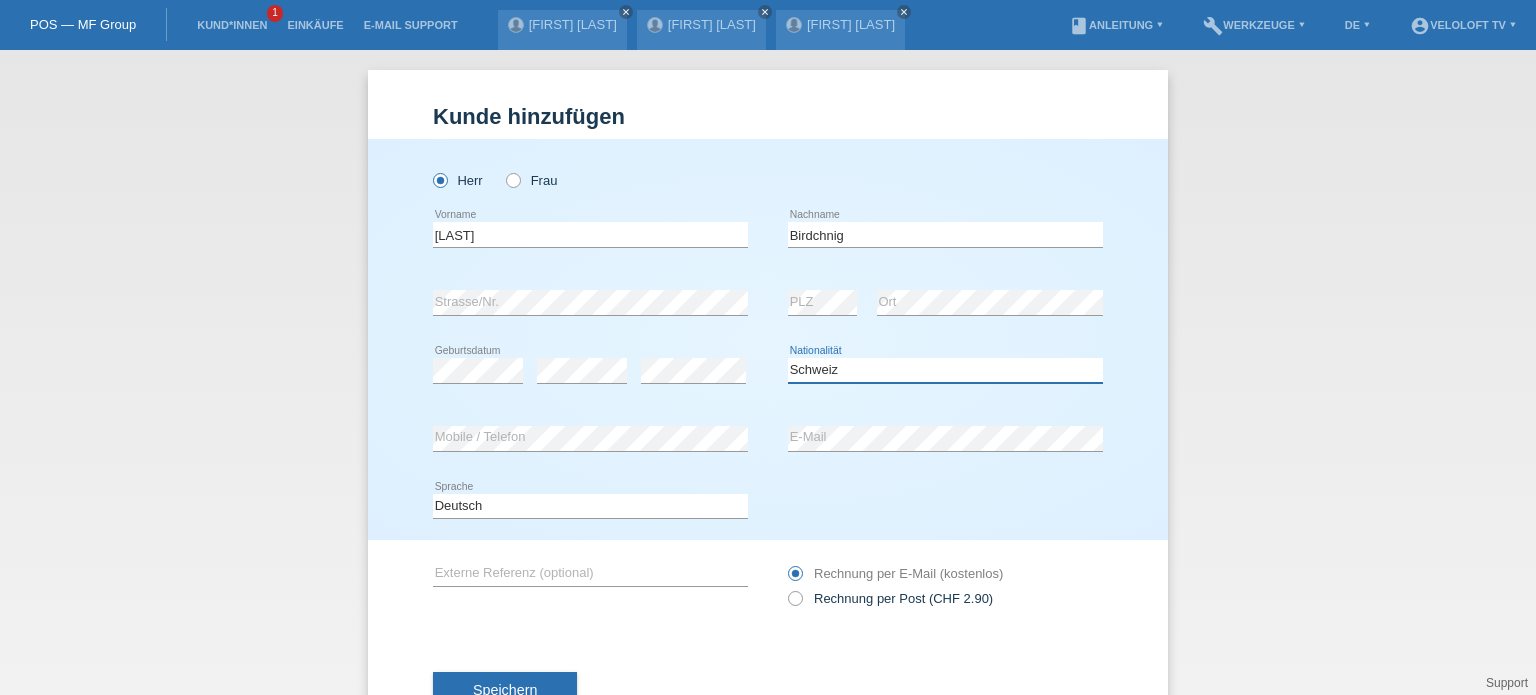 click on "Bitte auswählen...
Schweiz
Deutschland
Liechtenstein
Österreich
------------
Afghanistan
Ägypten
Åland
Albanien
Algerien" at bounding box center (945, 370) 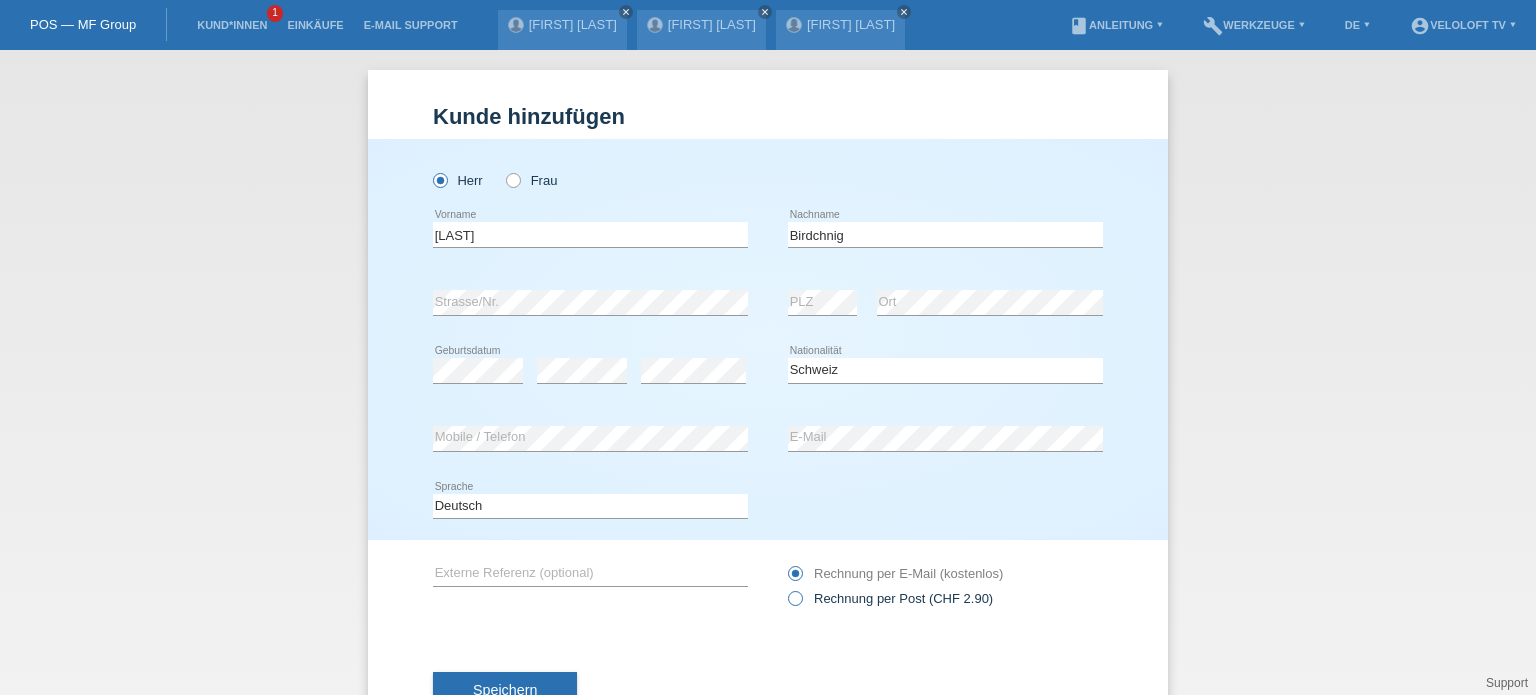 click at bounding box center [785, 588] 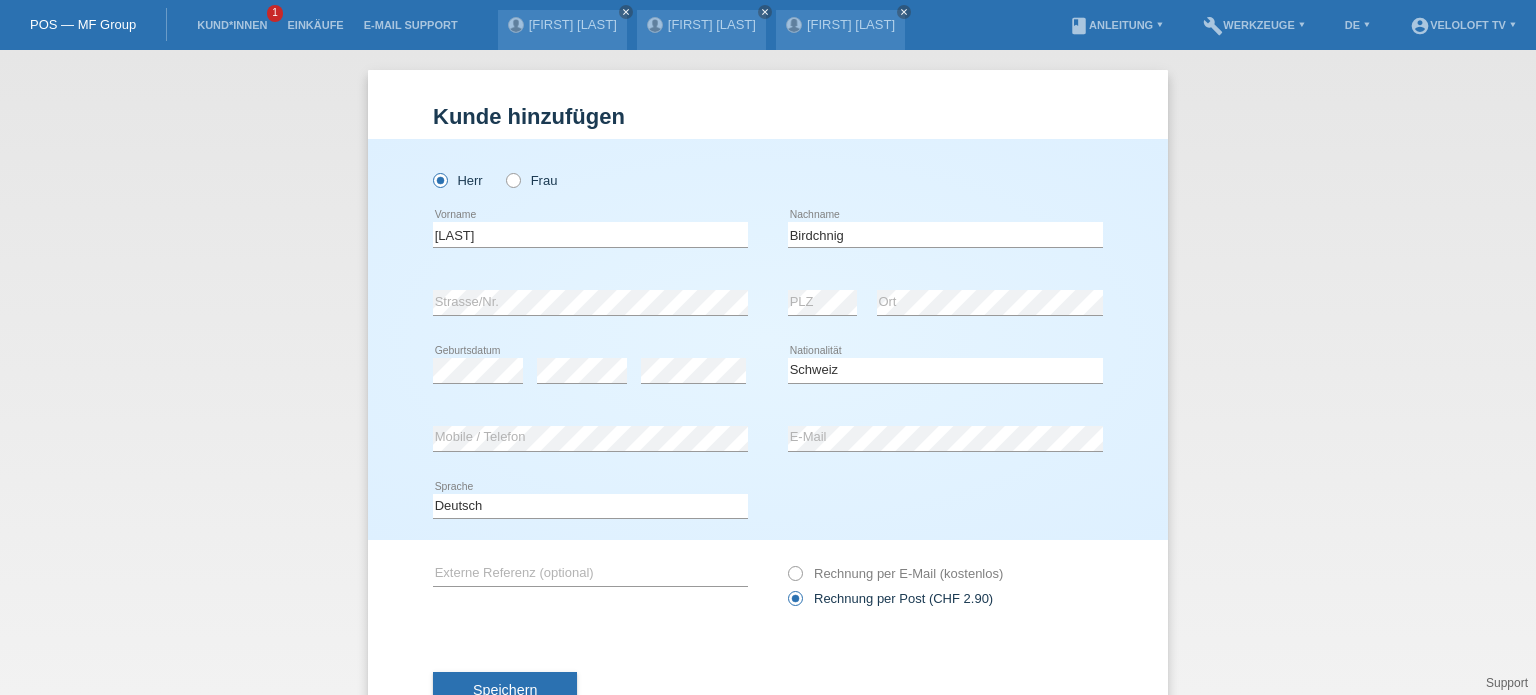 scroll, scrollTop: 72, scrollLeft: 0, axis: vertical 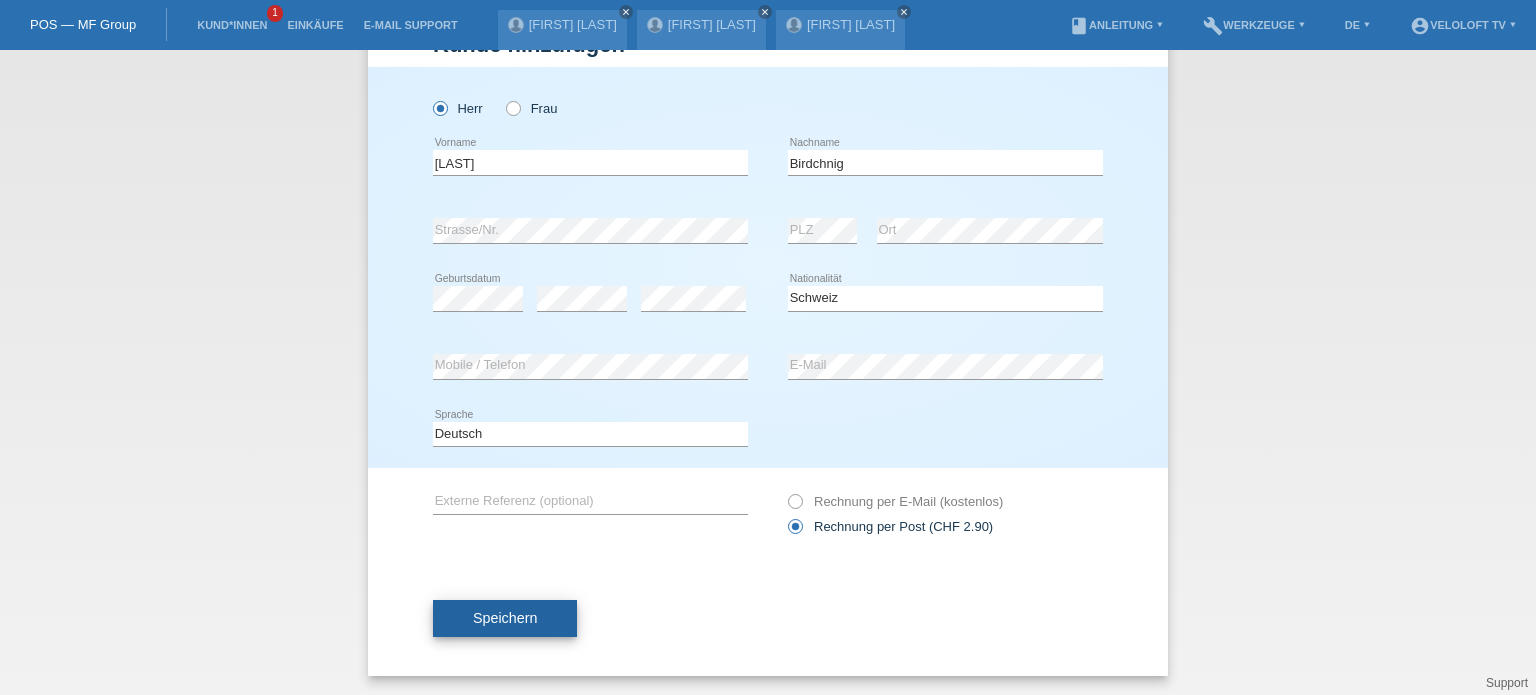 click on "Speichern" at bounding box center [505, 619] 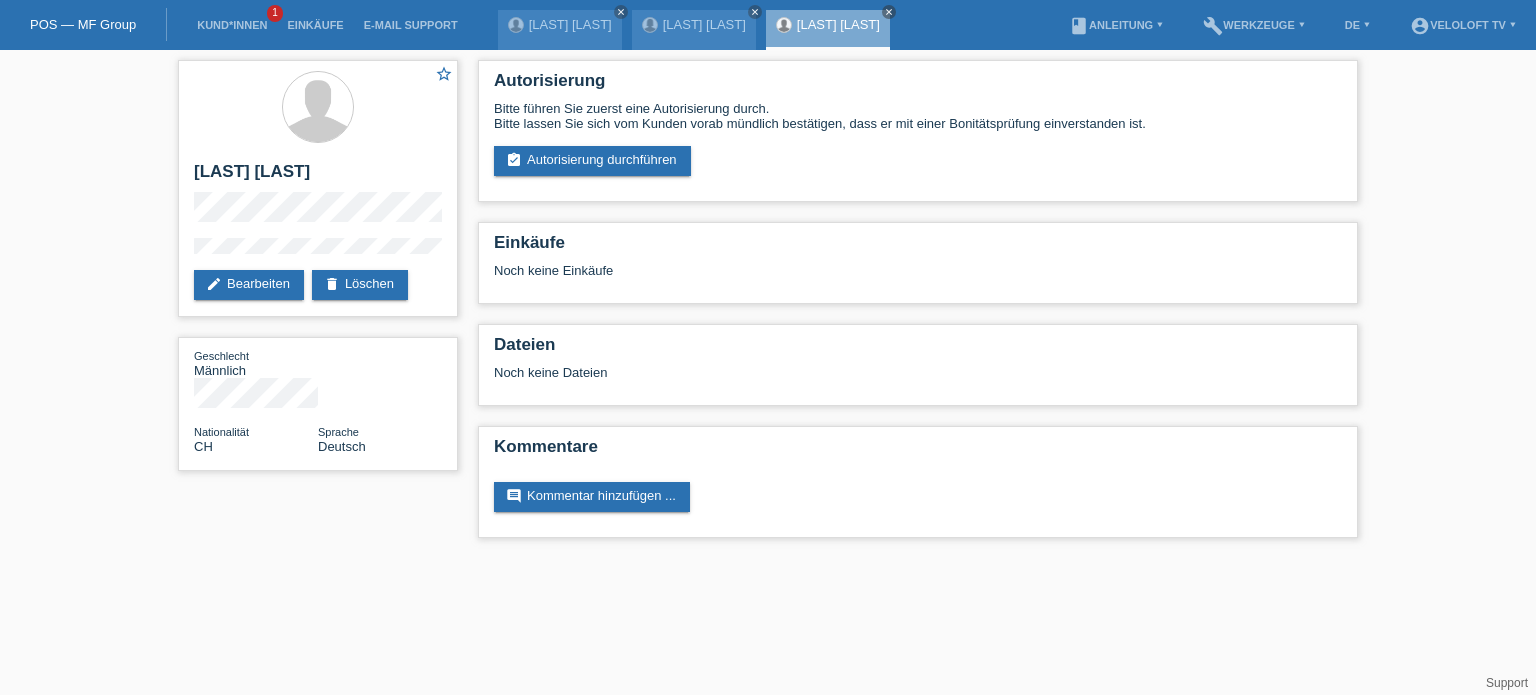 scroll, scrollTop: 0, scrollLeft: 0, axis: both 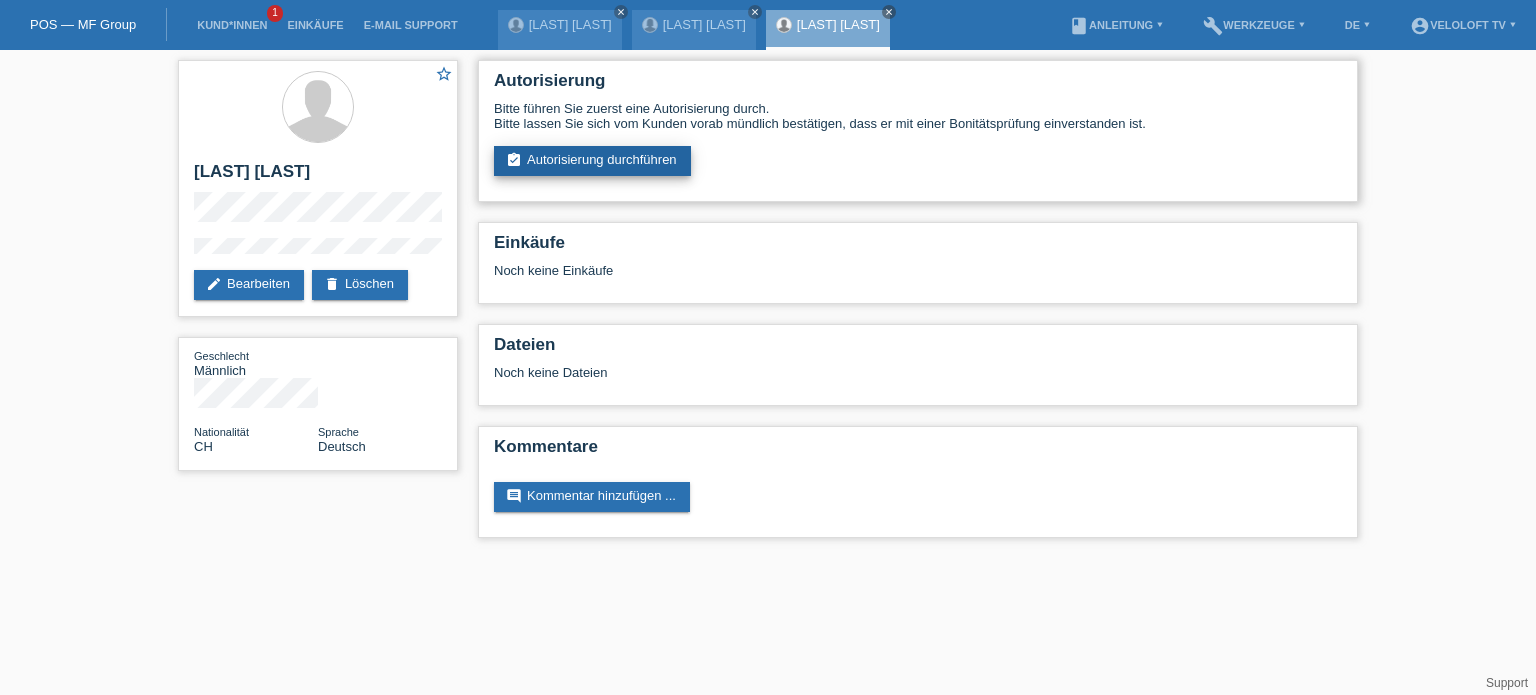 click on "assignment_turned_in  Autorisierung durchführen" at bounding box center [592, 161] 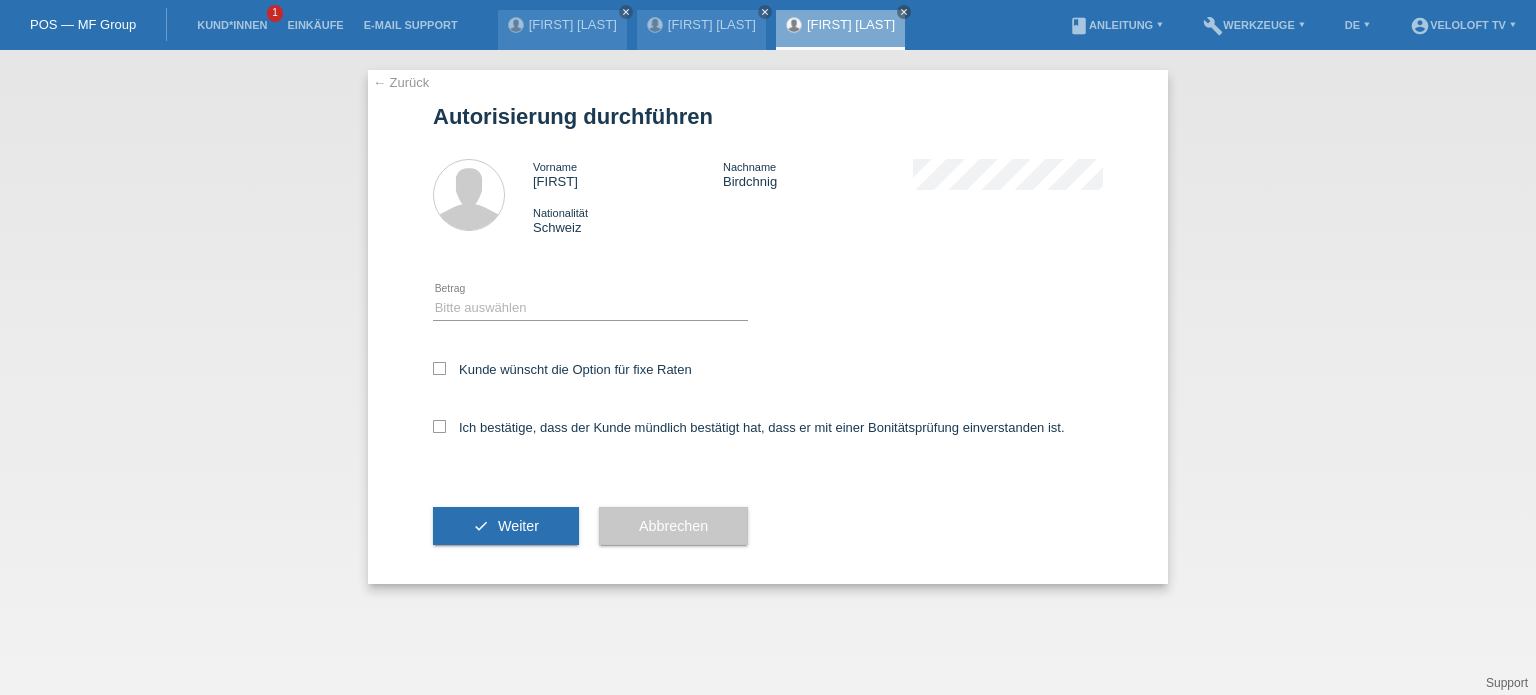 scroll, scrollTop: 0, scrollLeft: 0, axis: both 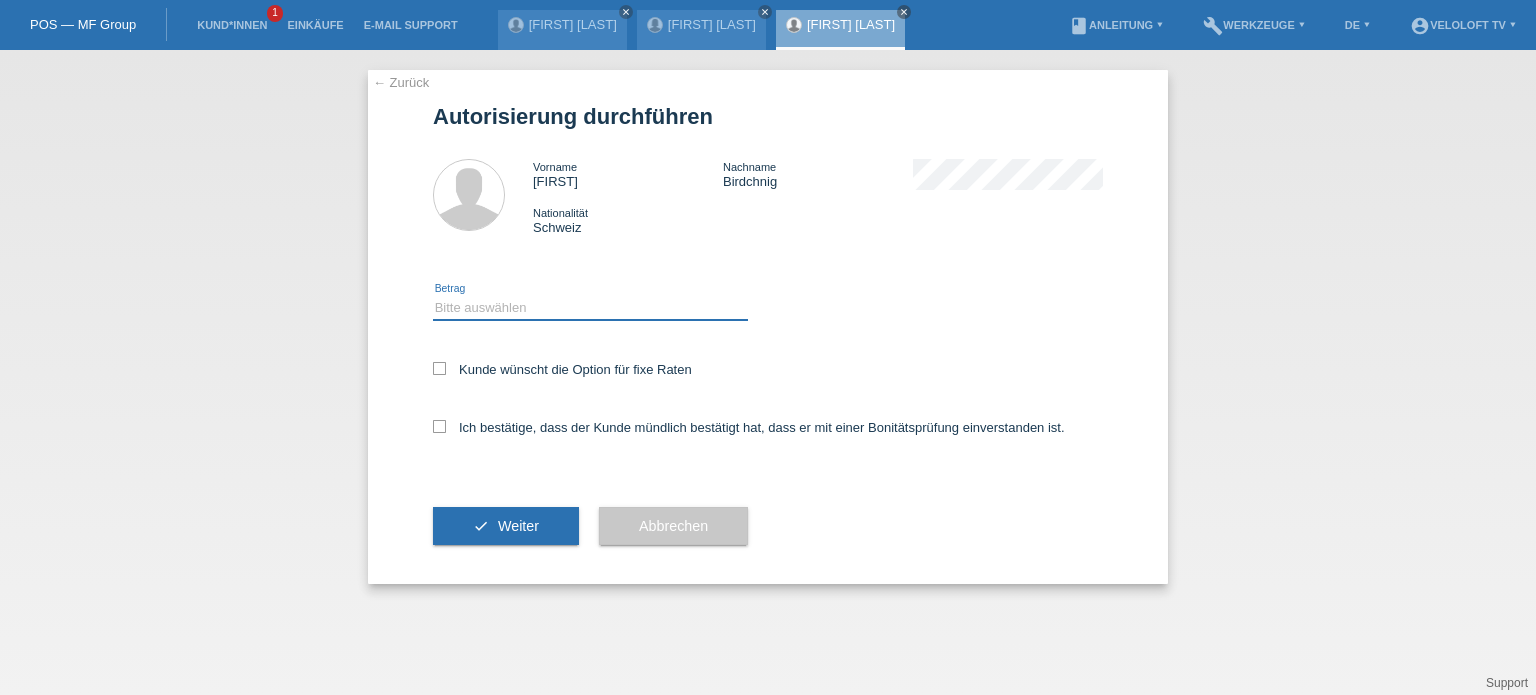 click on "Bitte auswählen
CHF 1.00 - CHF 499.00
CHF 500.00 - CHF 1'999.00
CHF 2'000.00 - CHF 15'000.00" at bounding box center [590, 308] 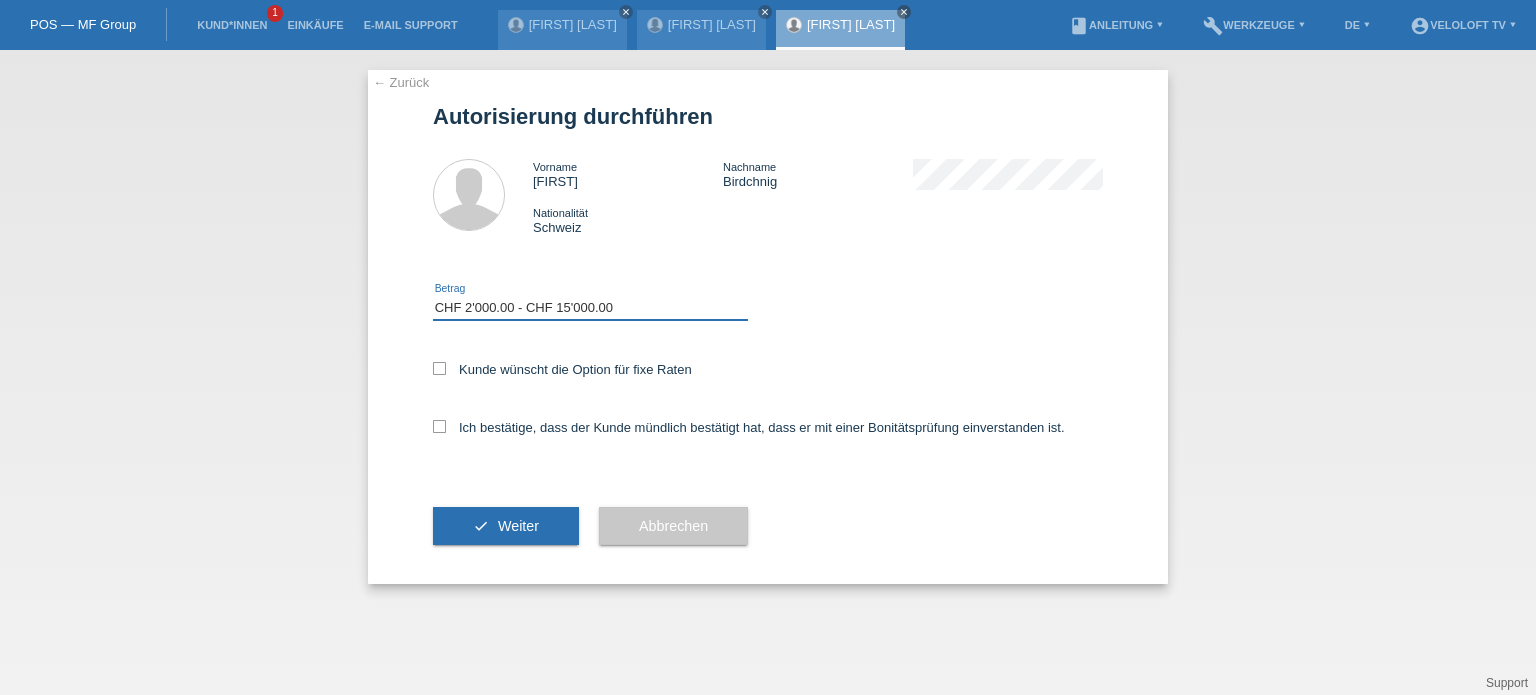 click on "Bitte auswählen
CHF 1.00 - CHF 499.00
CHF 500.00 - CHF 1'999.00
CHF 2'000.00 - CHF 15'000.00" at bounding box center [590, 308] 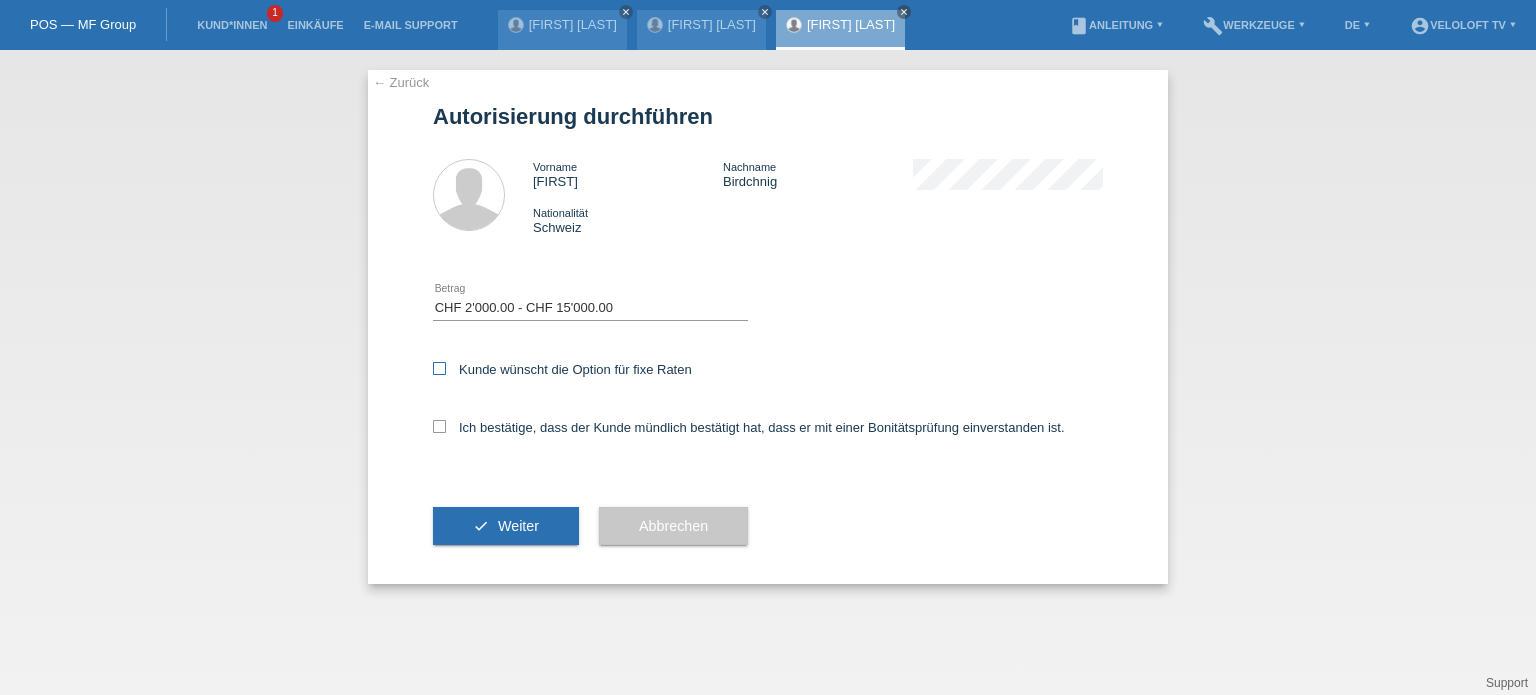 click at bounding box center [439, 368] 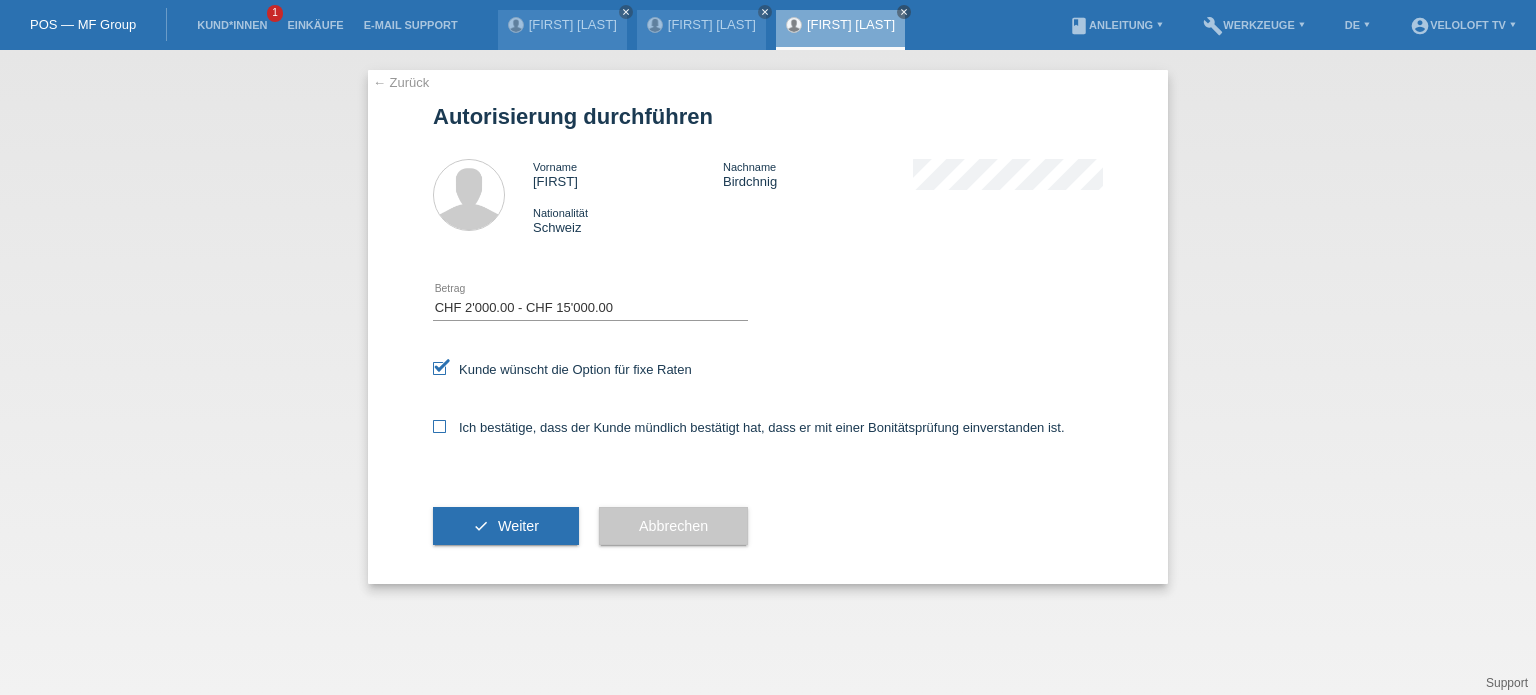 click at bounding box center [439, 426] 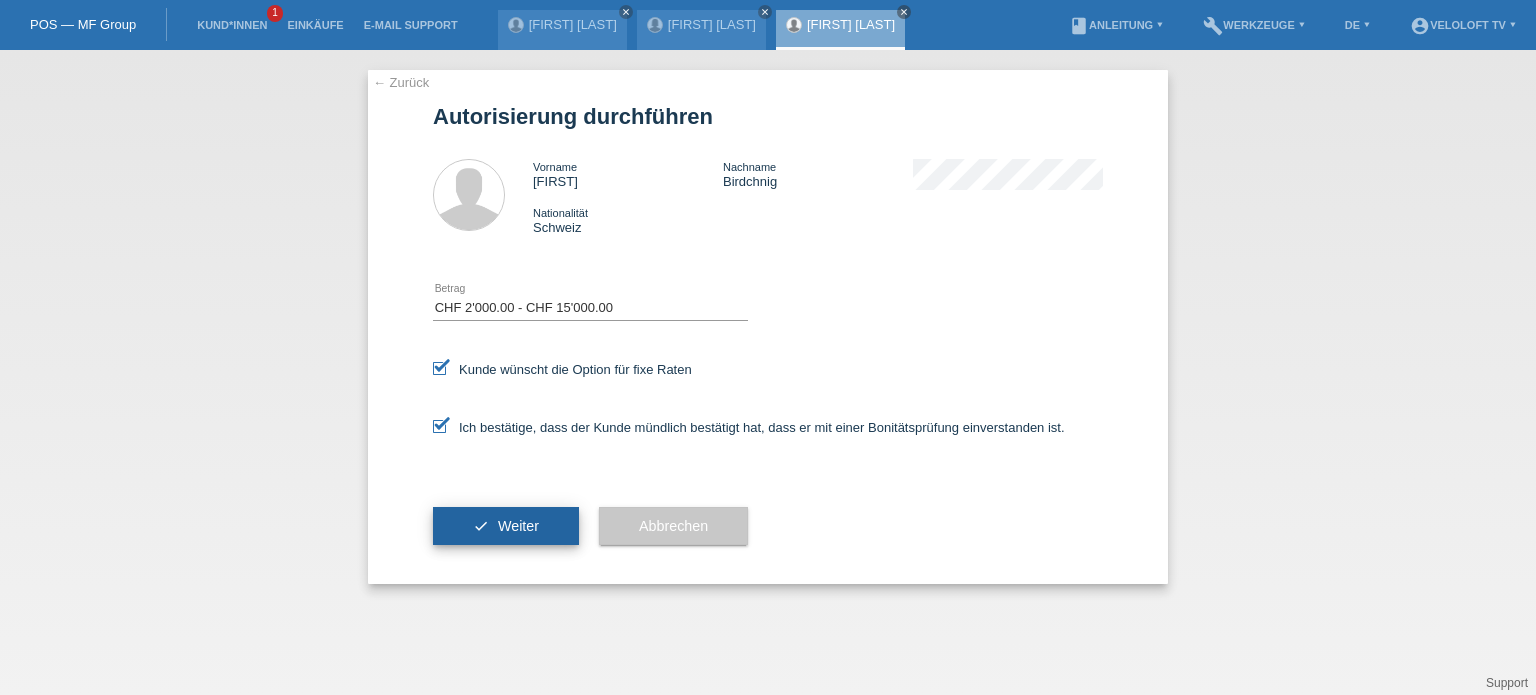 click on "Weiter" at bounding box center (518, 526) 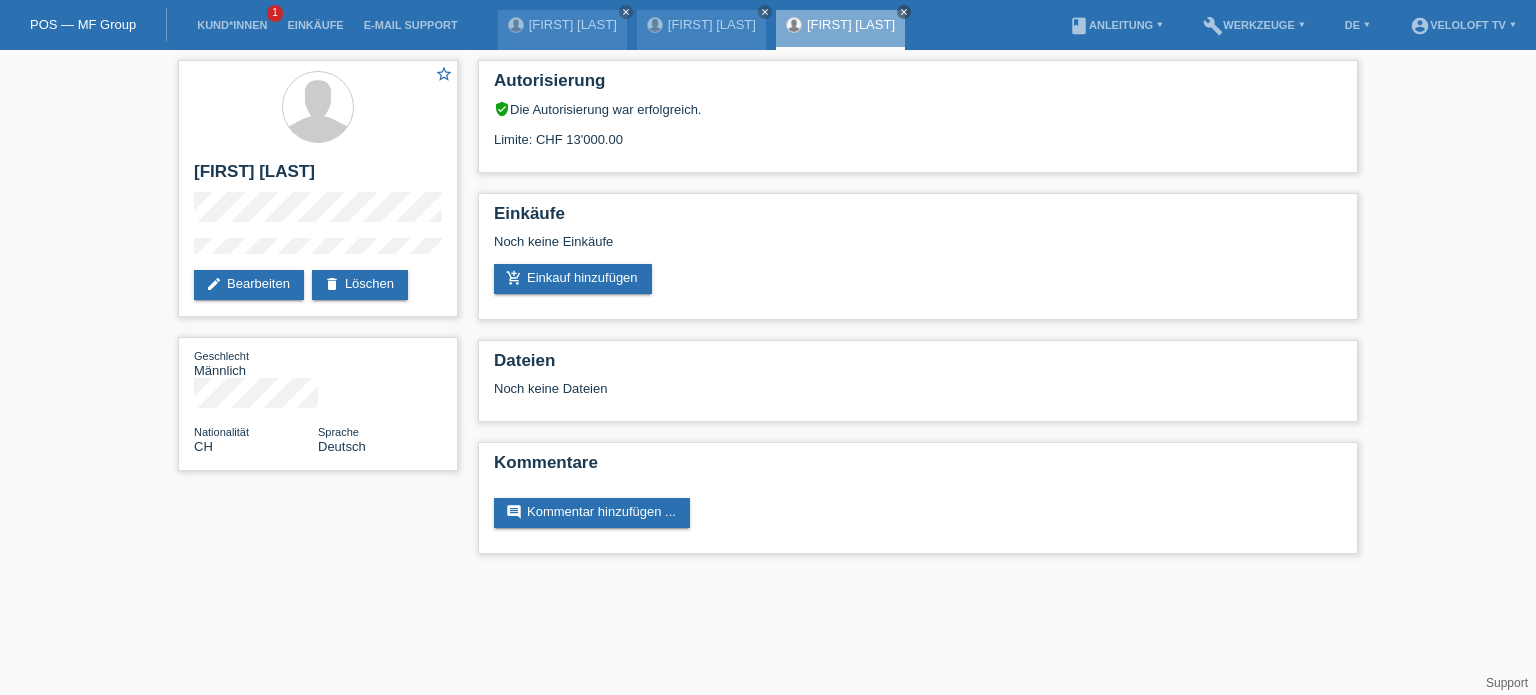 scroll, scrollTop: 0, scrollLeft: 0, axis: both 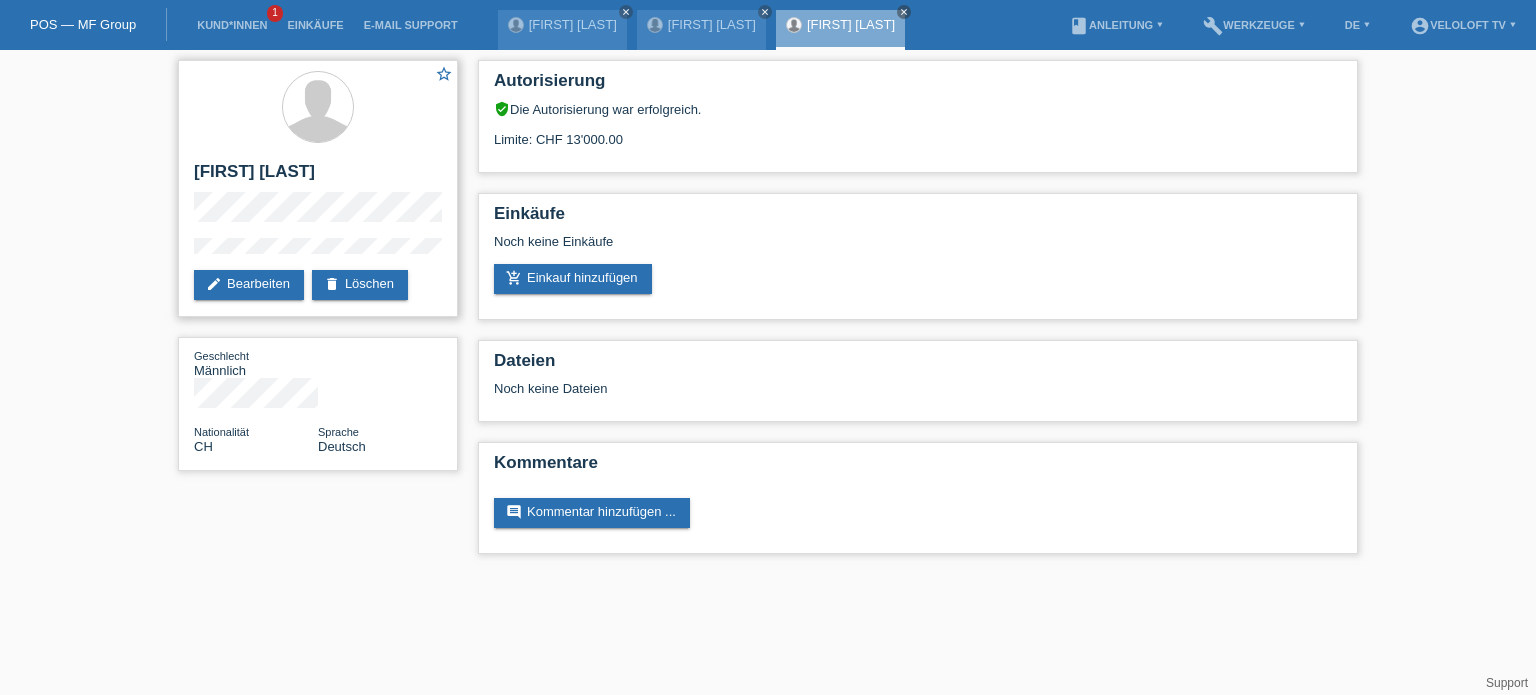 drag, startPoint x: 200, startPoint y: 167, endPoint x: 353, endPoint y: 164, distance: 153.0294 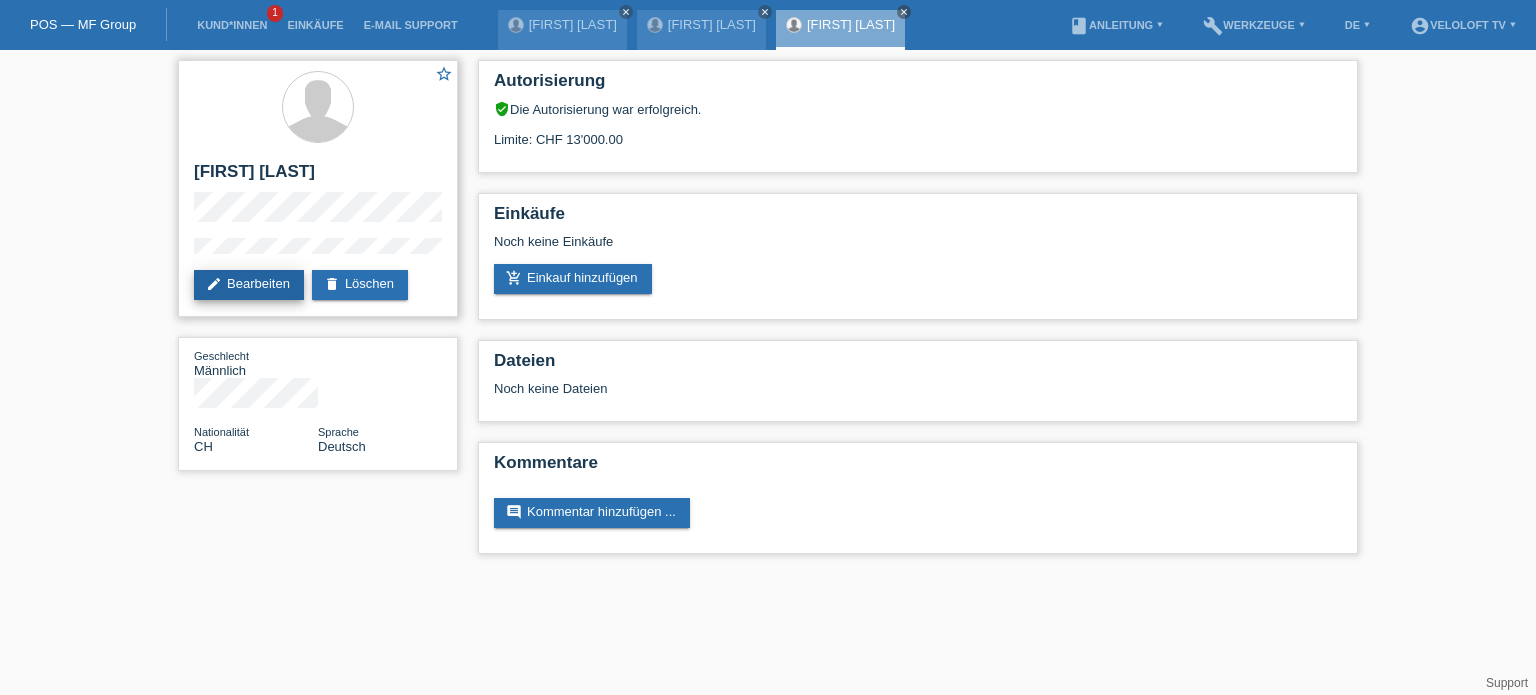 click on "edit  Bearbeiten" at bounding box center [249, 285] 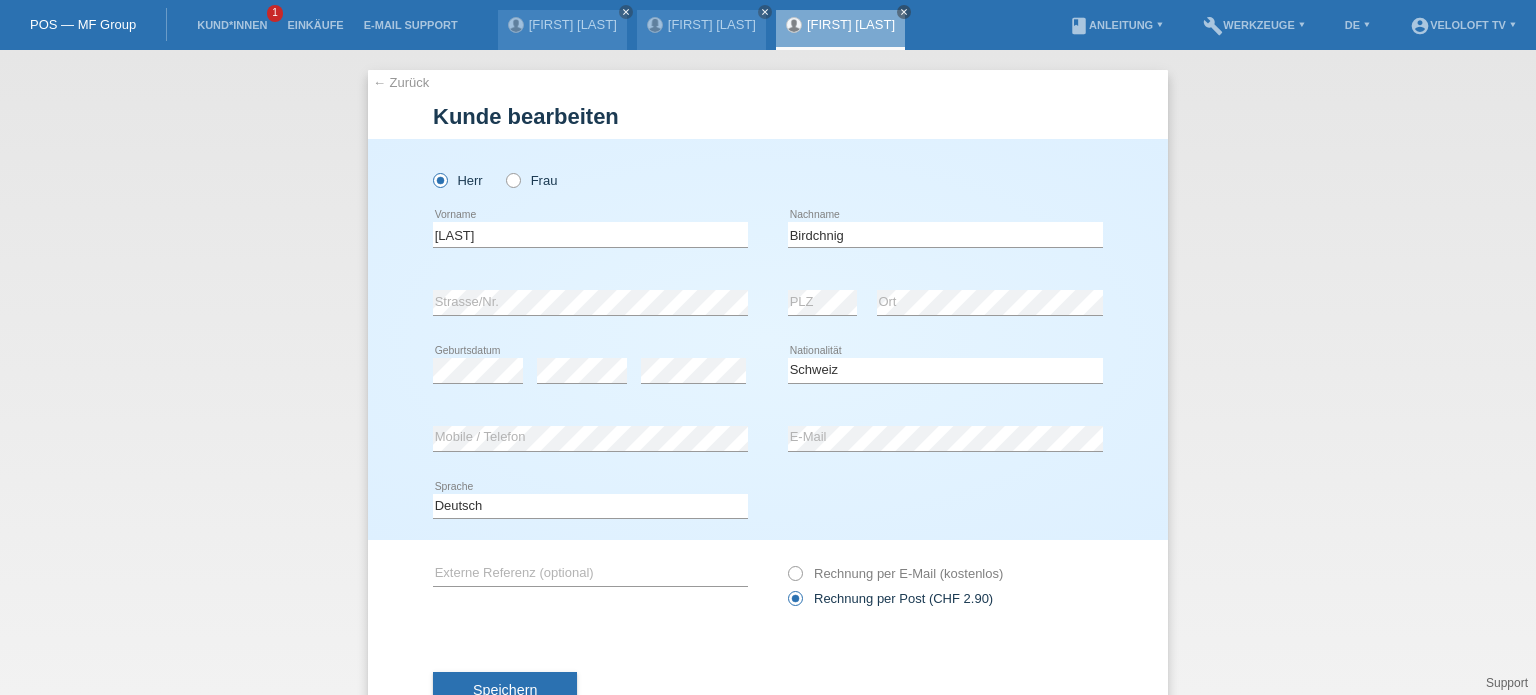 select on "CH" 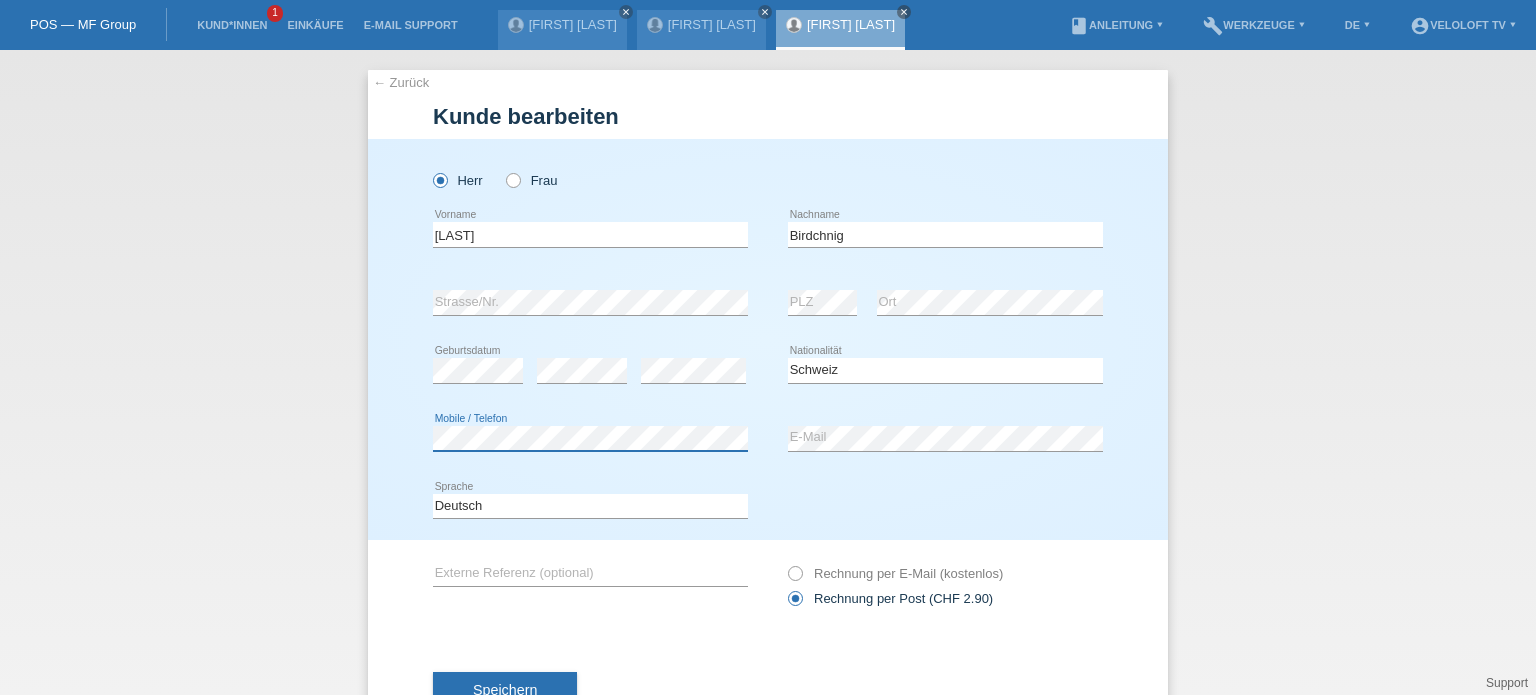click on "[LAST] error Vorname error" at bounding box center (768, 372) 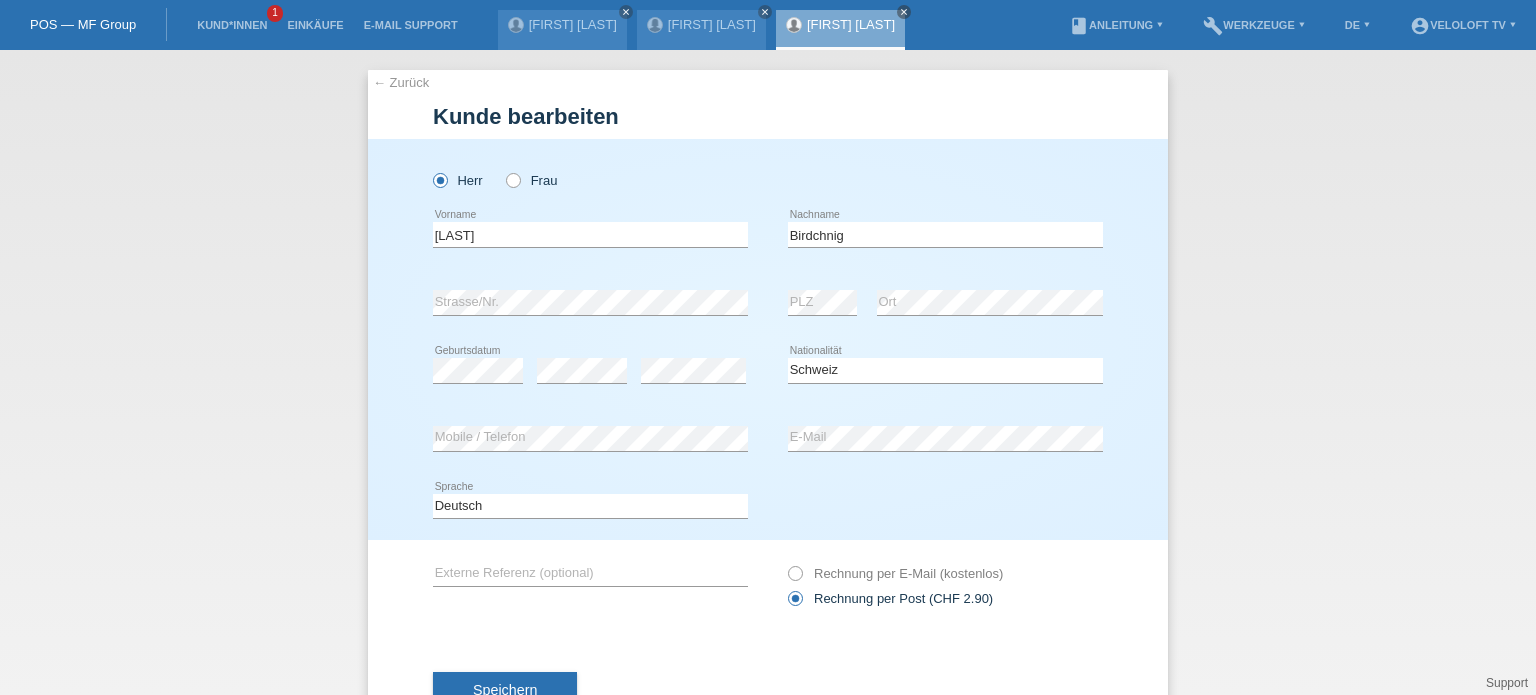 click on "error
Externe Referenz (optional)
Rechnung per Post                                                                                                                                                (CHF 2.90)" at bounding box center [768, 586] 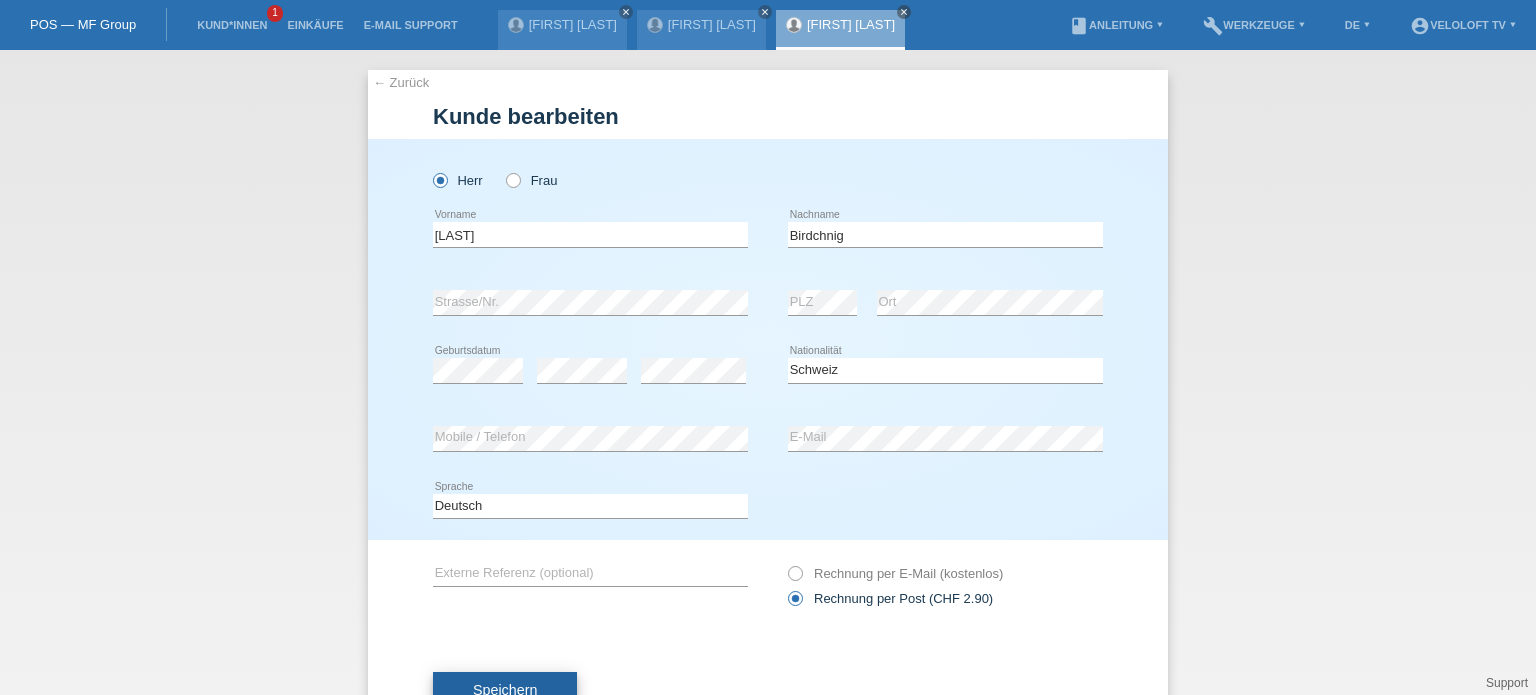 click on "Speichern" at bounding box center [505, 690] 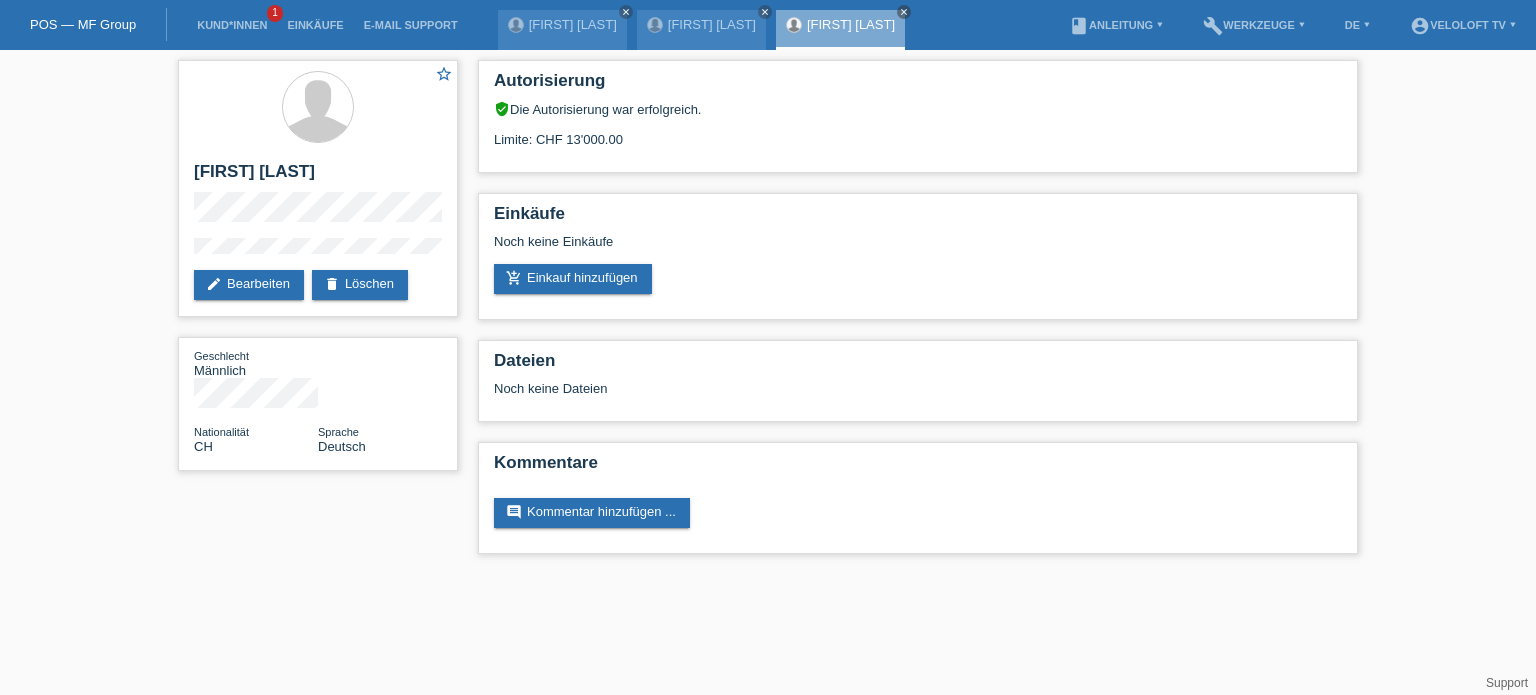 scroll, scrollTop: 0, scrollLeft: 0, axis: both 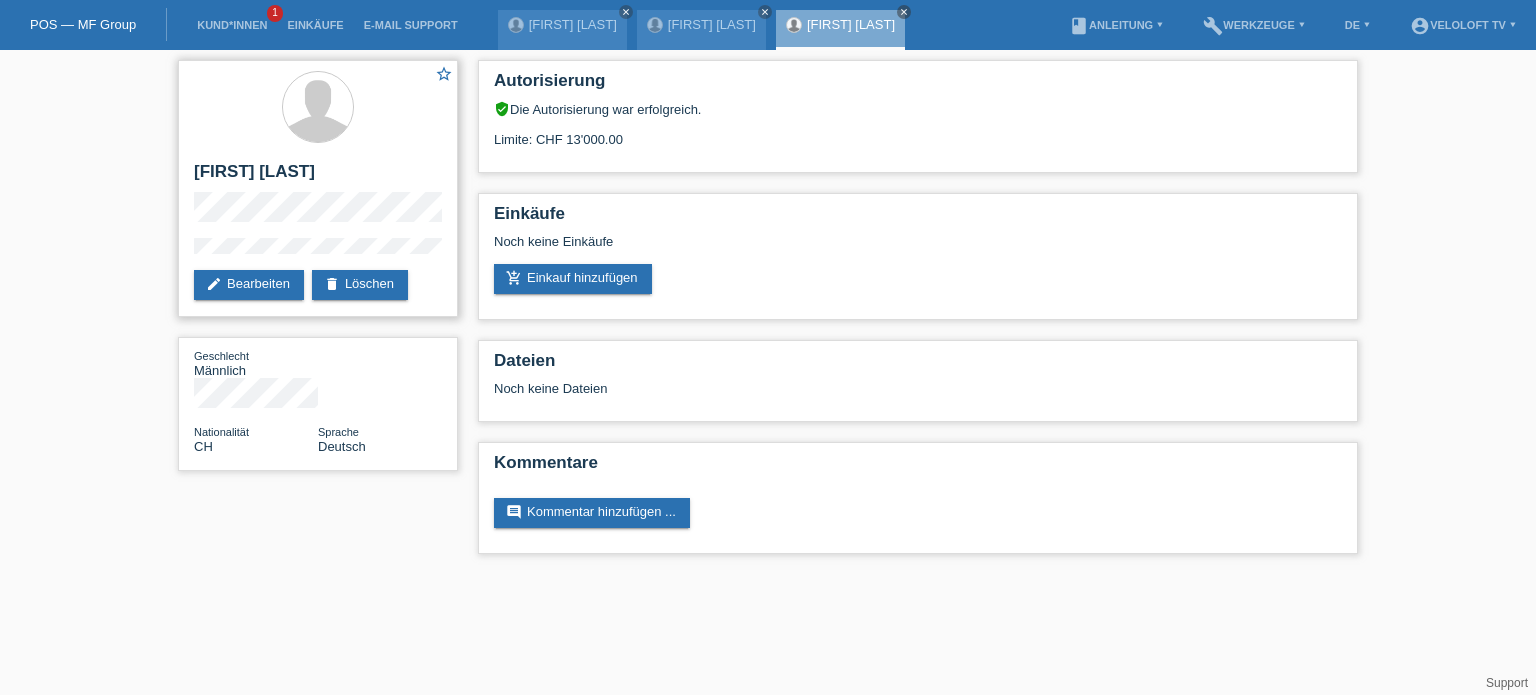 click on "[FIRST] [LAST]" at bounding box center [318, 177] 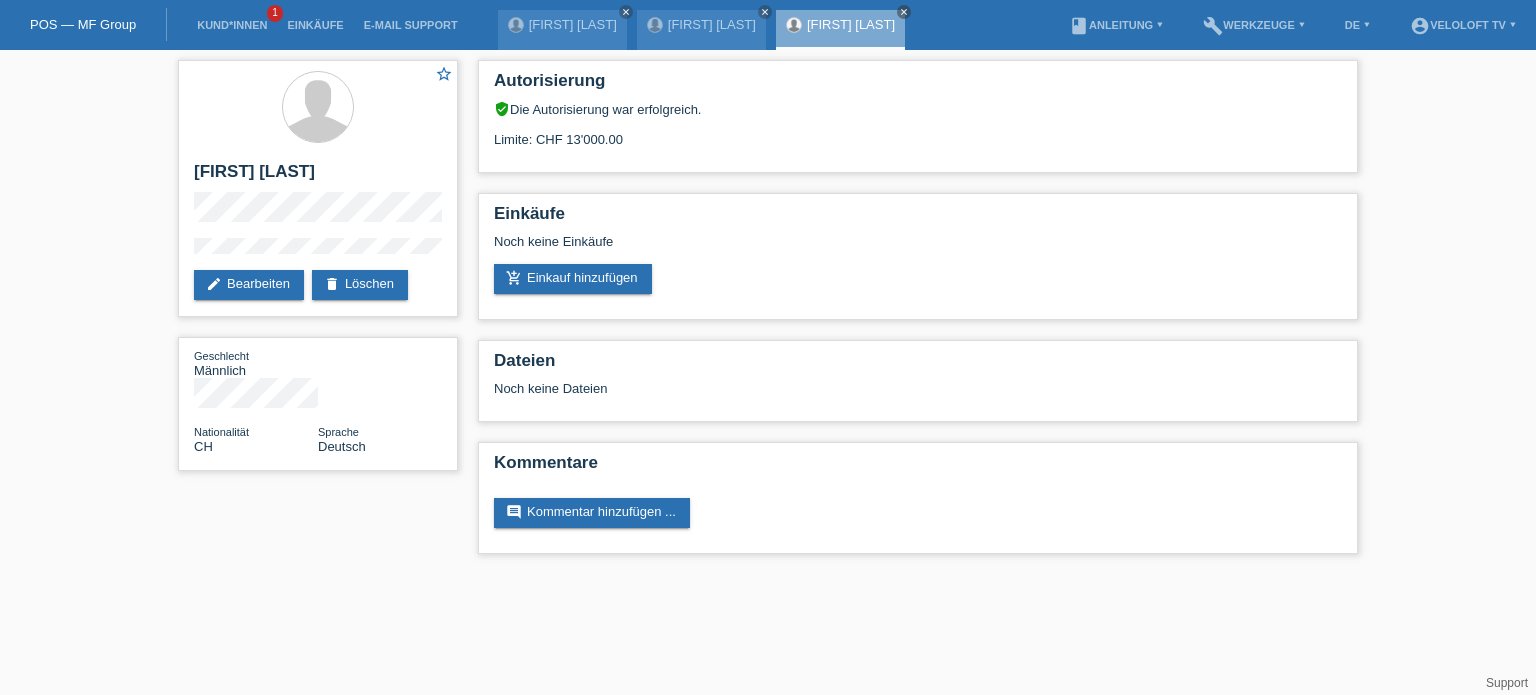 click on "POS — MF Group
Kund*innen
1
Einkäufe
E-Mail Support
[FIRST] [LAST]
close
close" at bounding box center [768, 287] 